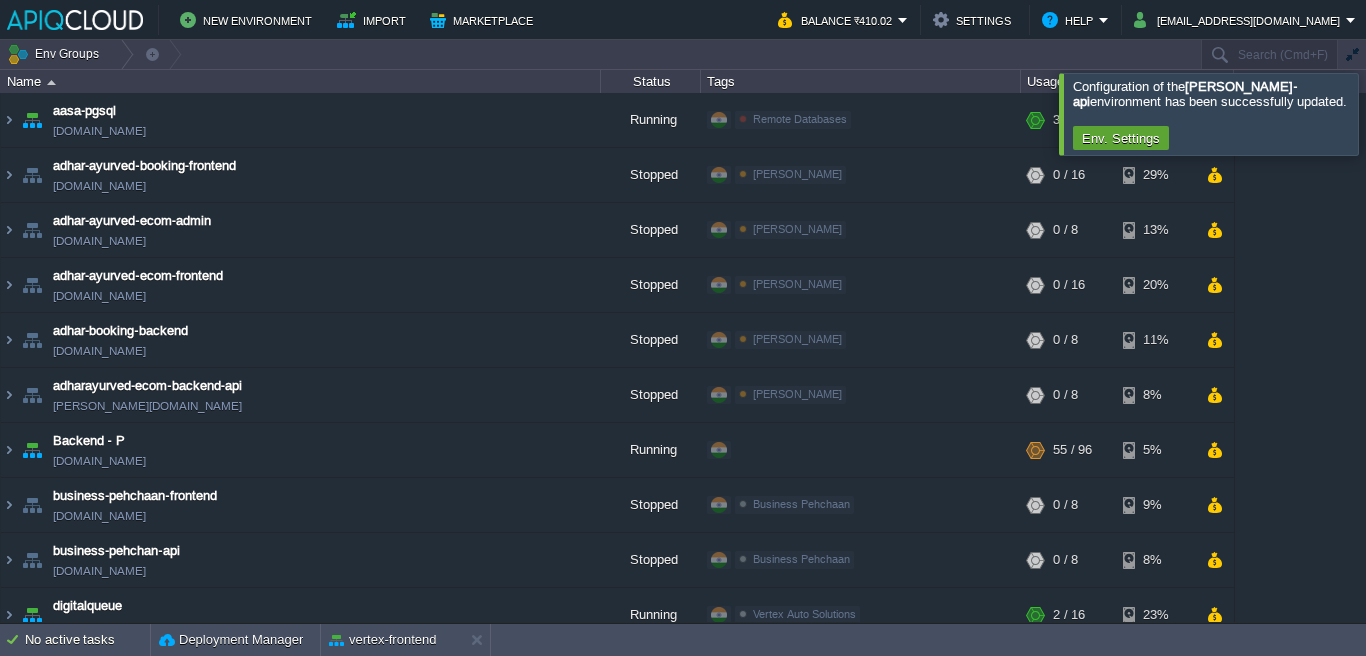 scroll, scrollTop: 0, scrollLeft: 0, axis: both 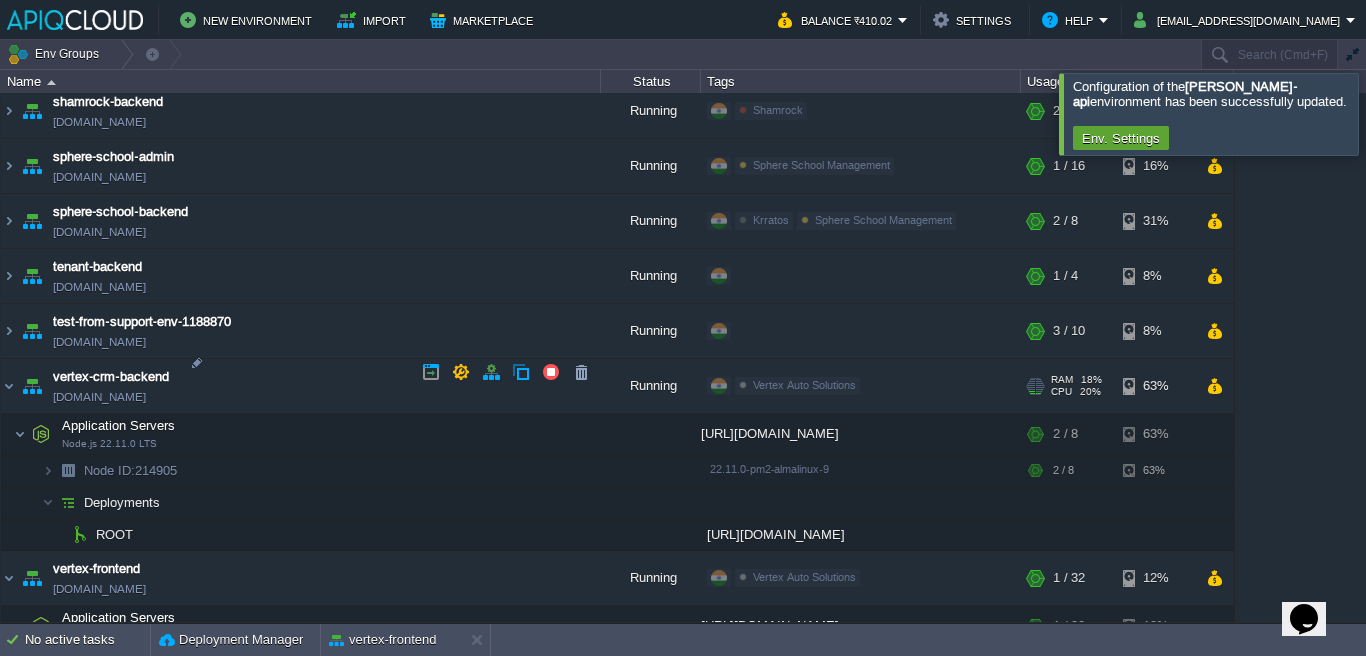 click on "vertex-crm-backend [DOMAIN_NAME]" at bounding box center (301, 386) 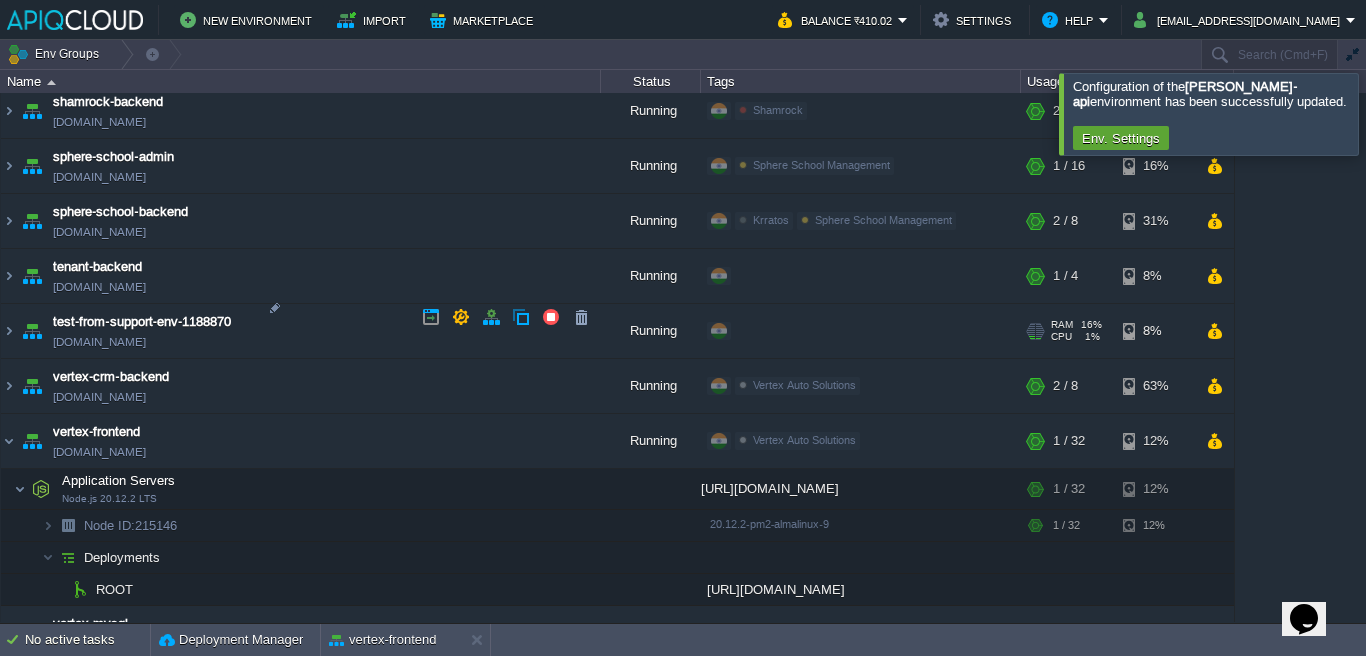 click on "[DOMAIN_NAME]" at bounding box center [99, 342] 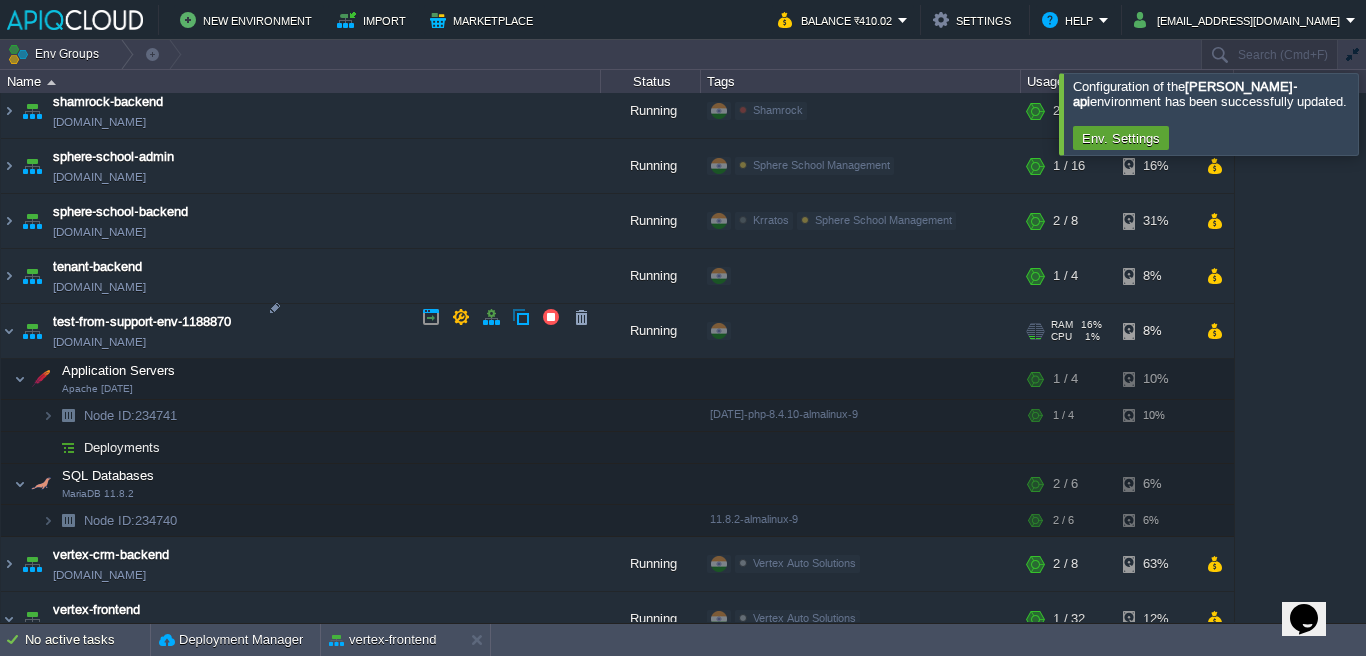 click on "[DOMAIN_NAME]" at bounding box center [99, 342] 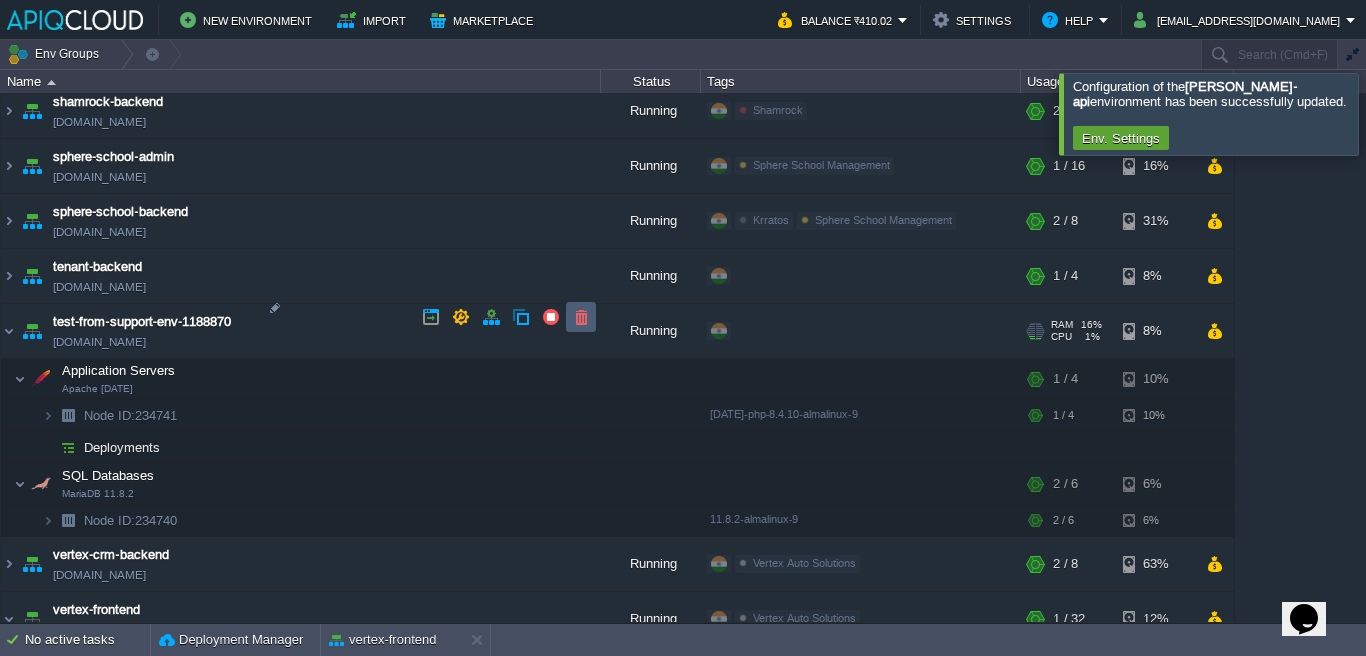 click at bounding box center (581, 317) 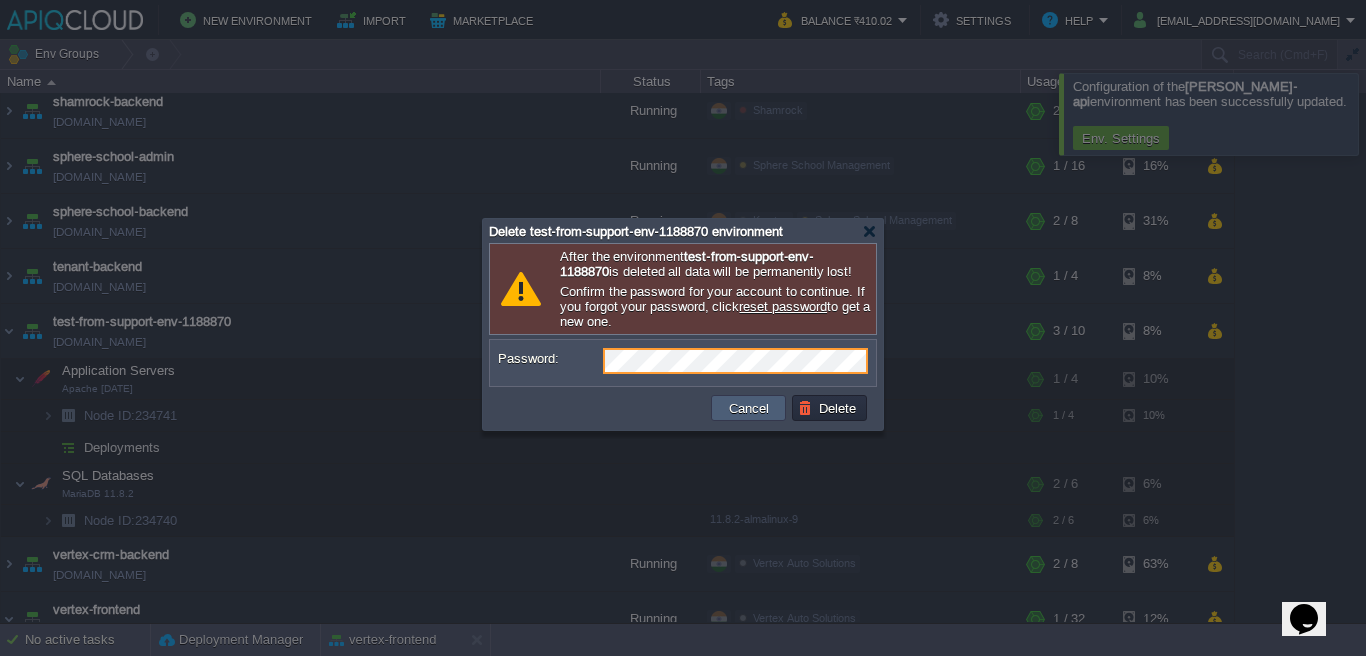 click on "Cancel" at bounding box center (749, 408) 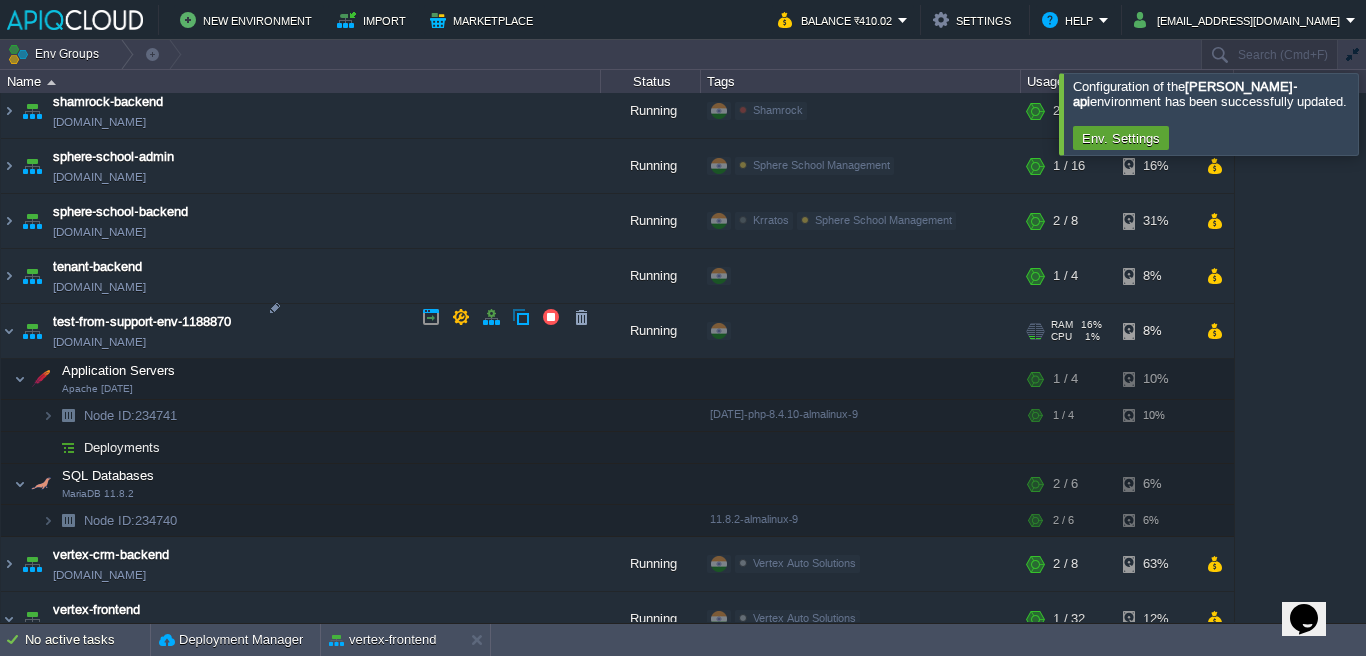 click on "test-from-support-env-1188870 [DOMAIN_NAME]" at bounding box center (301, 331) 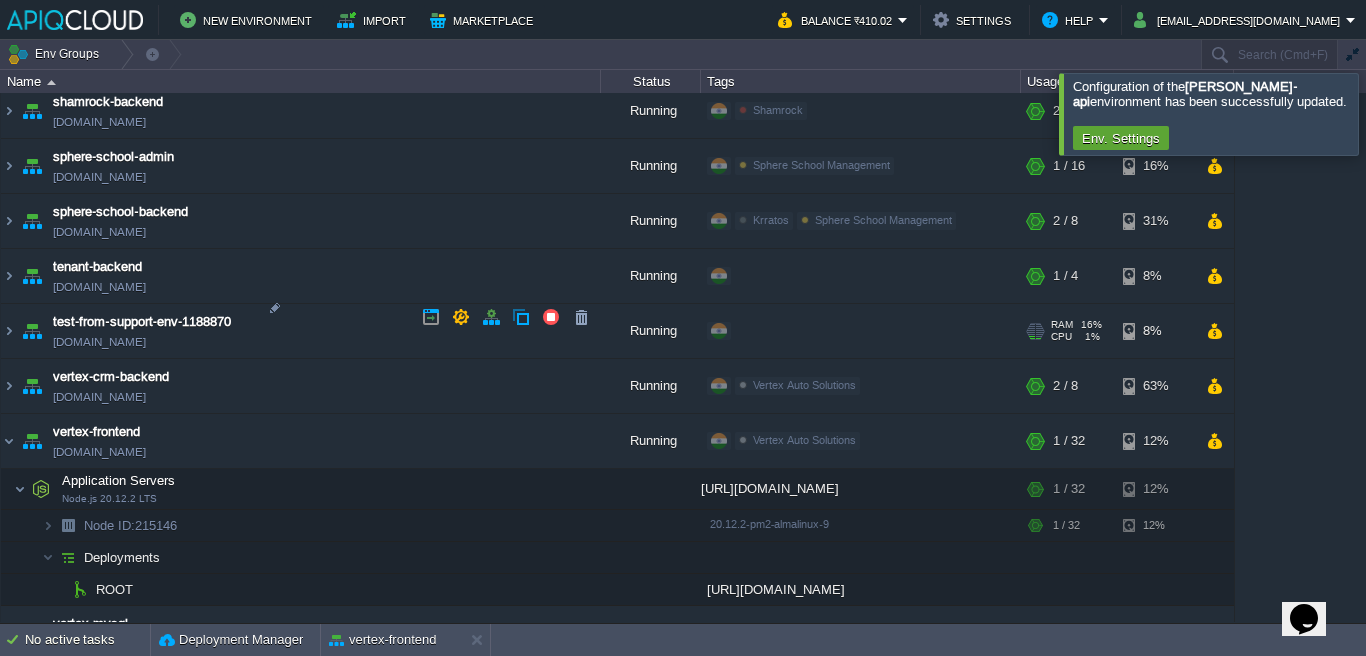click on "test-from-support-env-1188870 [DOMAIN_NAME]" at bounding box center [301, 331] 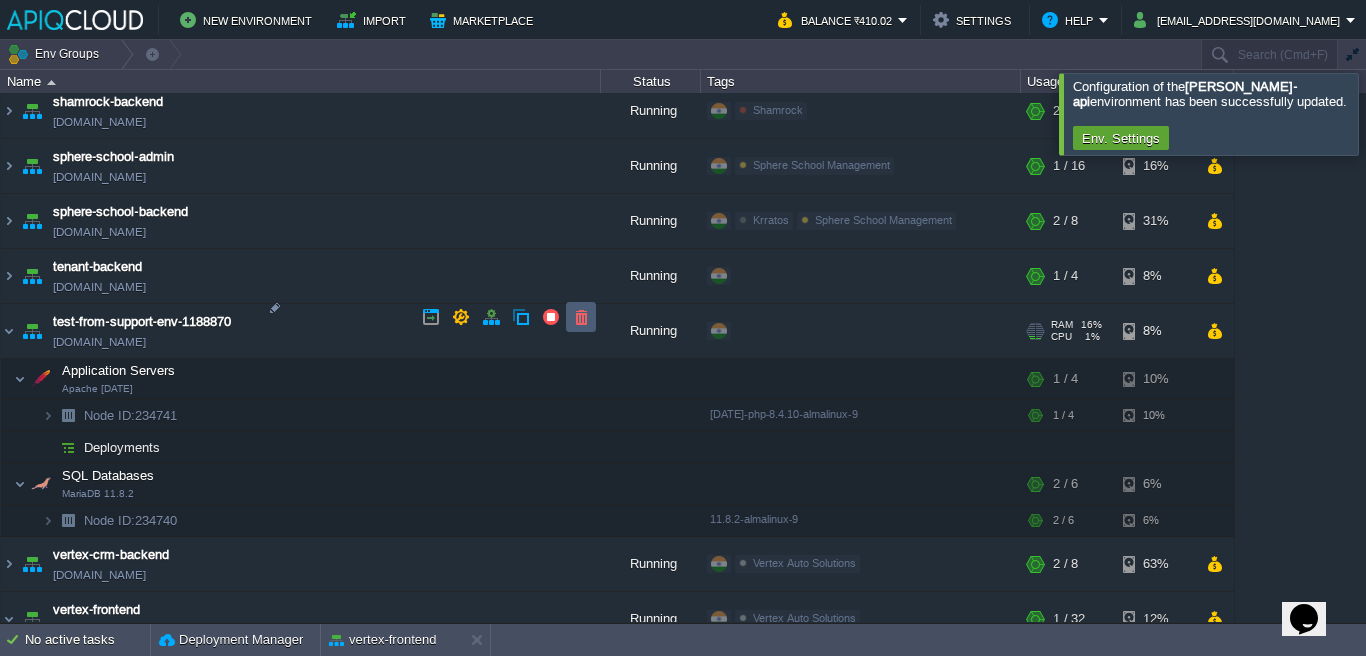 click at bounding box center (581, 317) 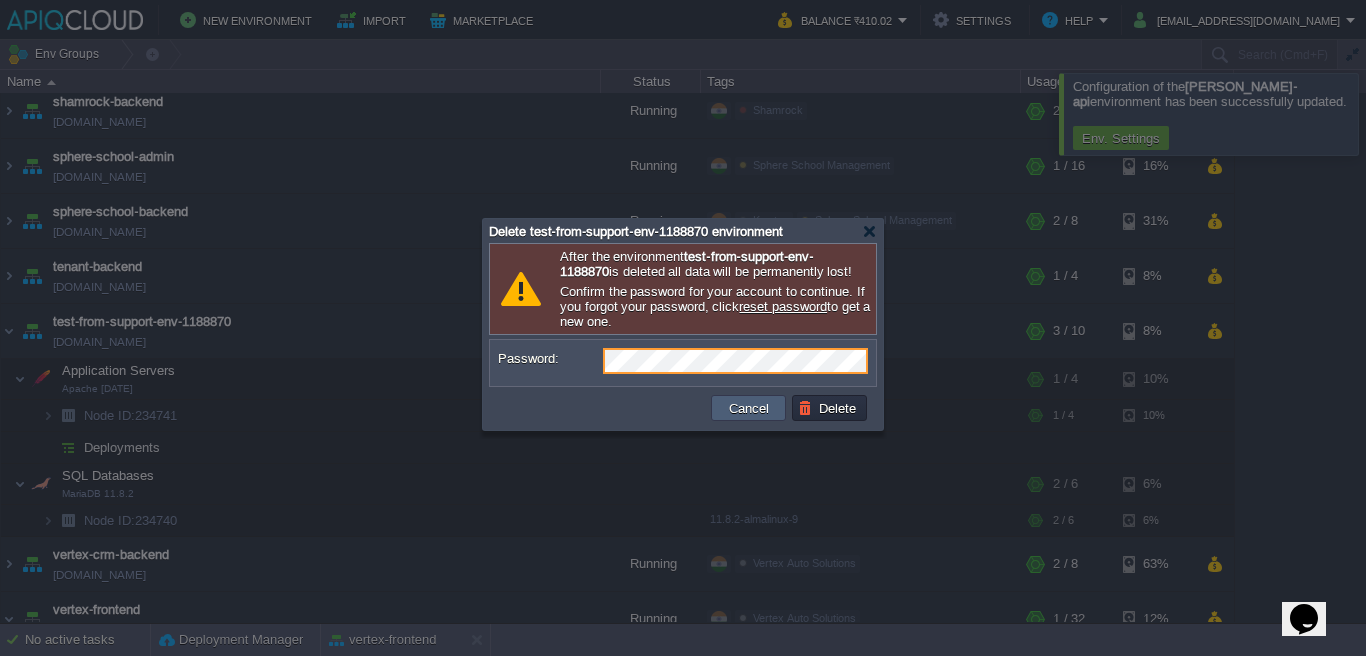 click on "Cancel" at bounding box center (749, 408) 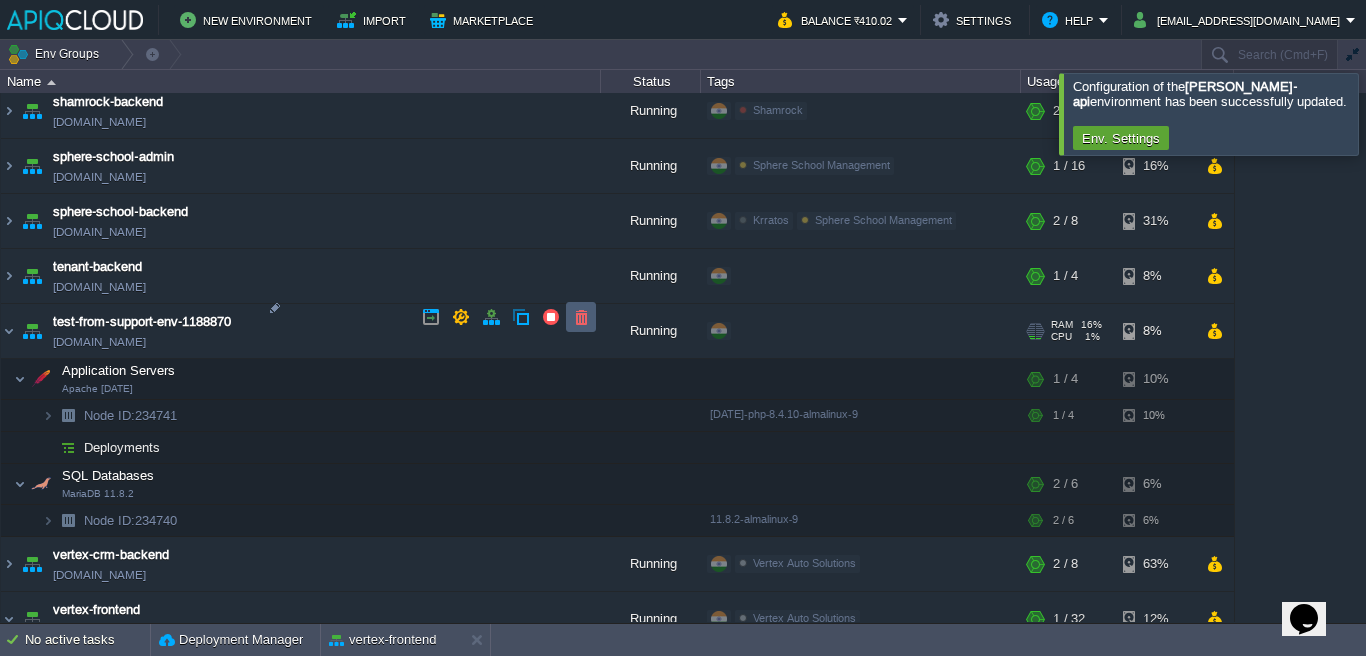 click at bounding box center (581, 317) 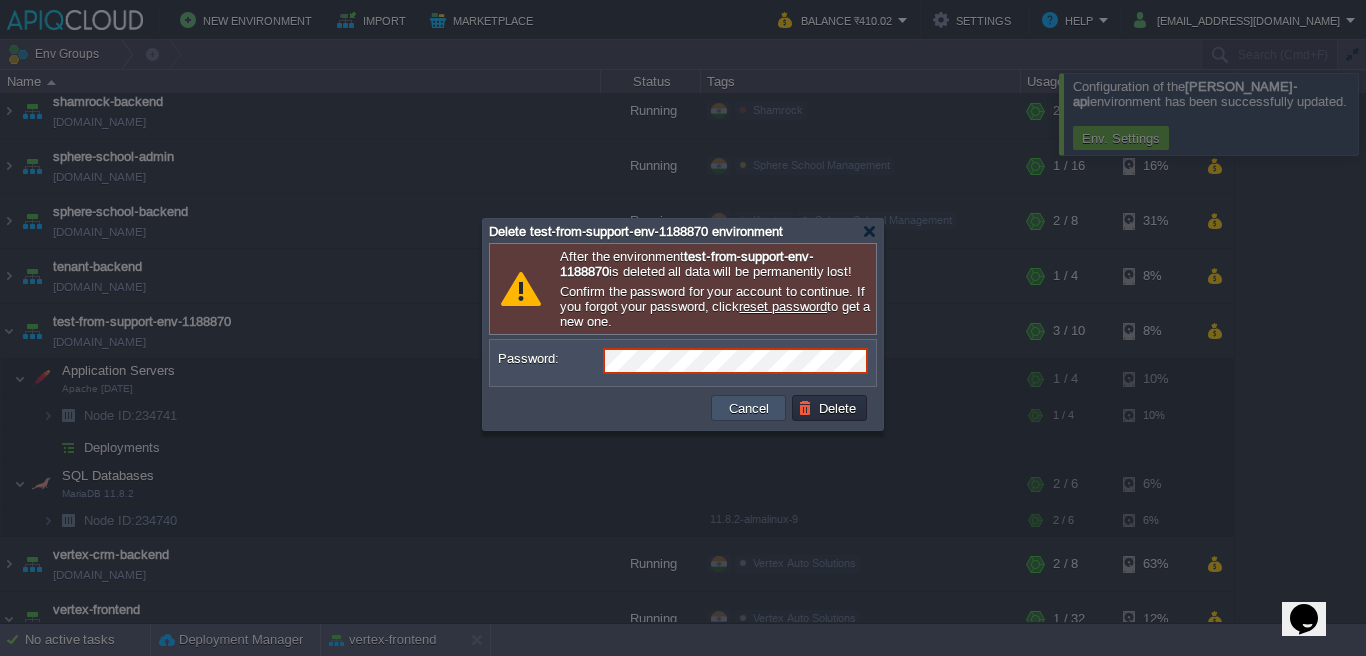 click on "Cancel" at bounding box center [749, 408] 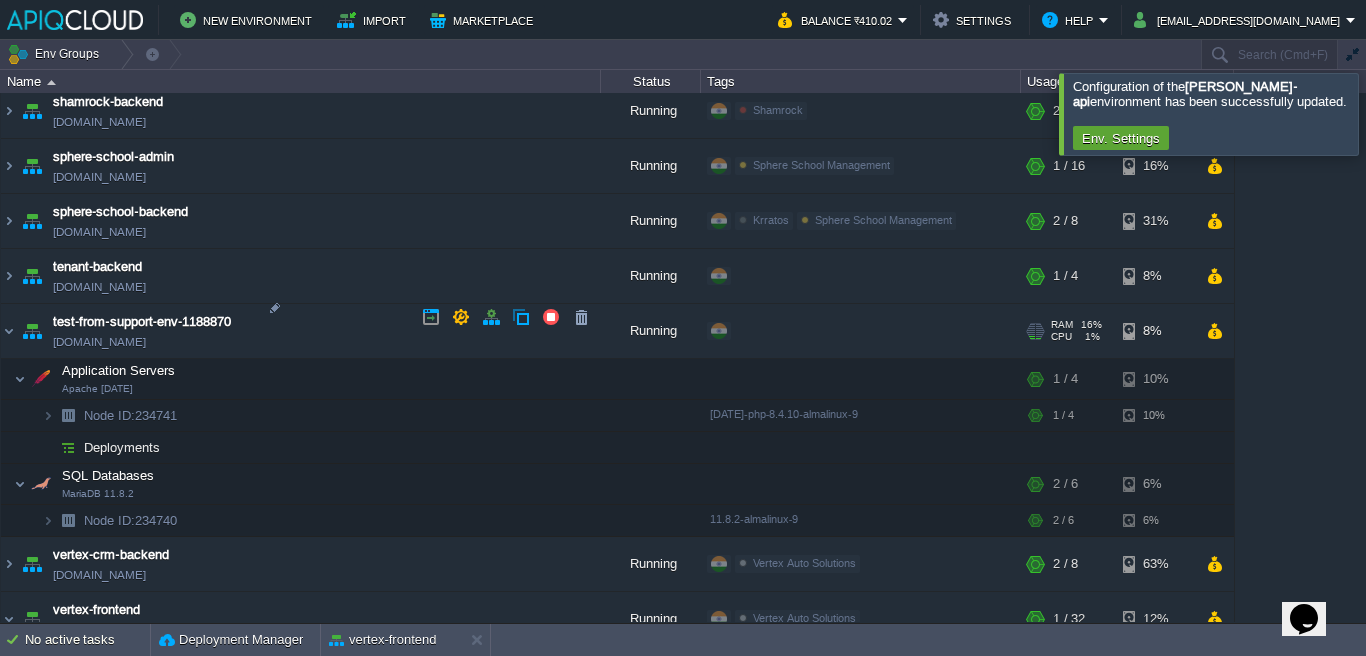 click on "test-from-support-env-1188870 [DOMAIN_NAME]" at bounding box center [301, 331] 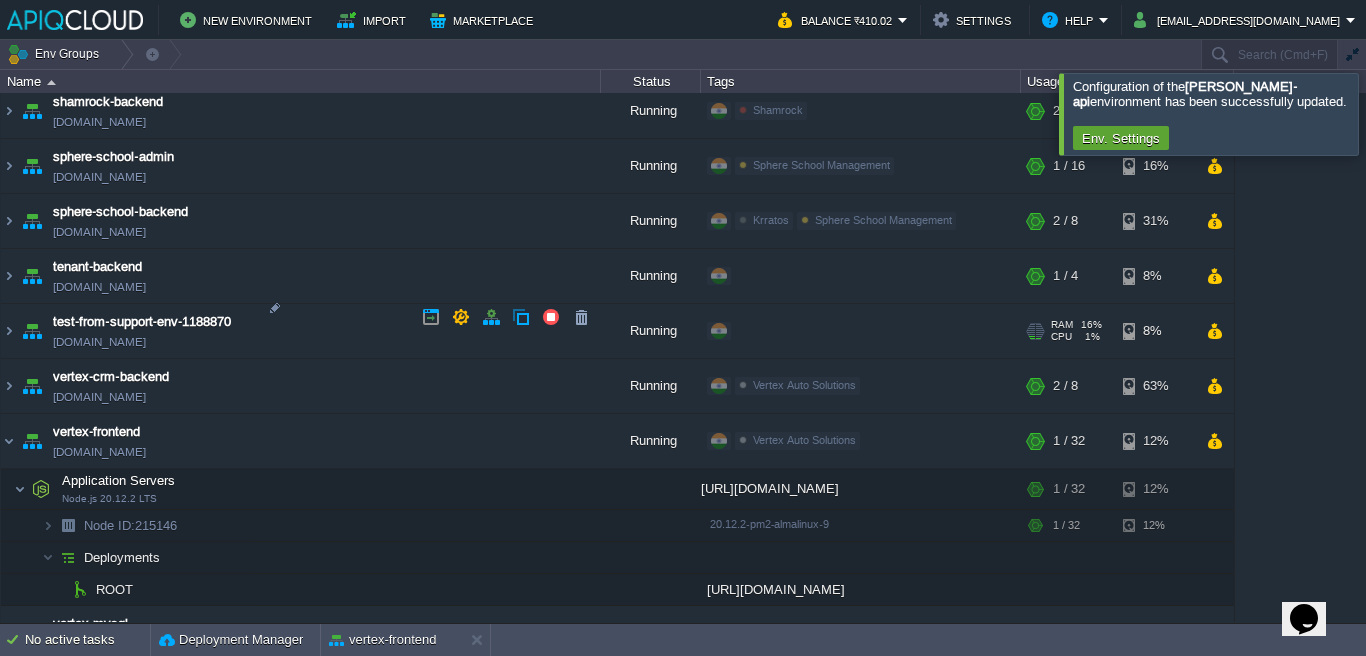 click on "test-from-support-env-1188870 [DOMAIN_NAME]" at bounding box center [301, 331] 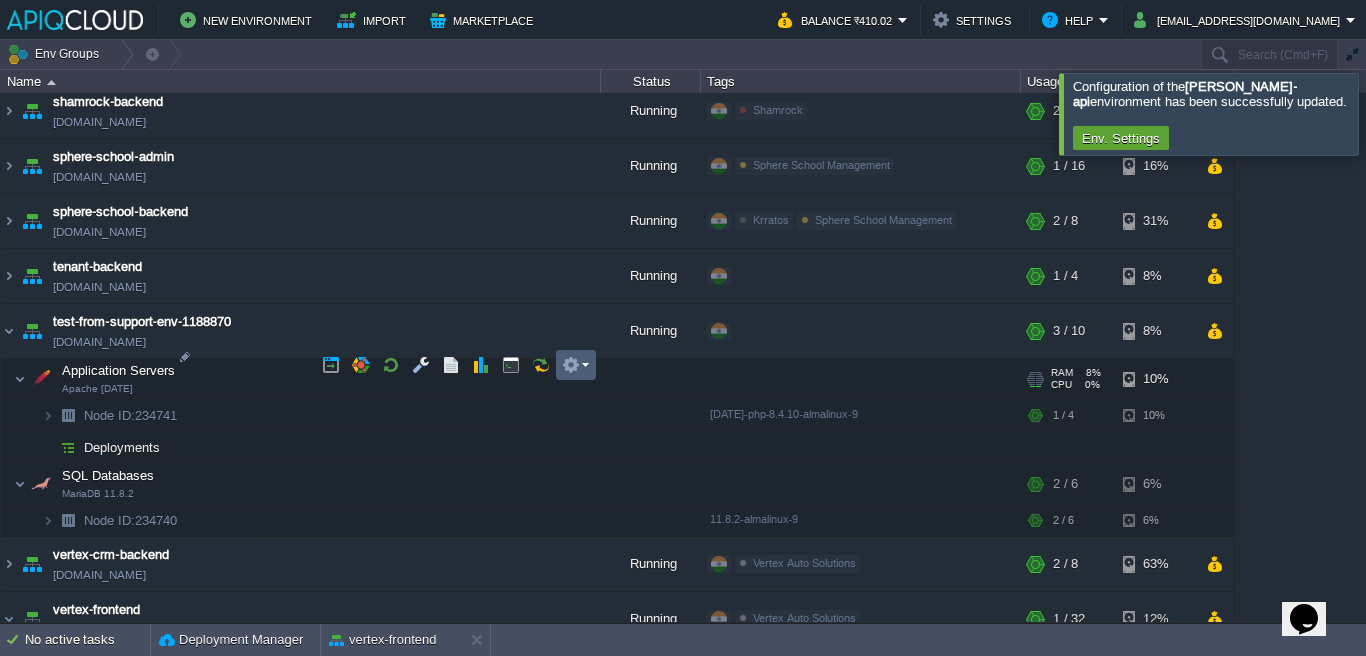 click at bounding box center (571, 365) 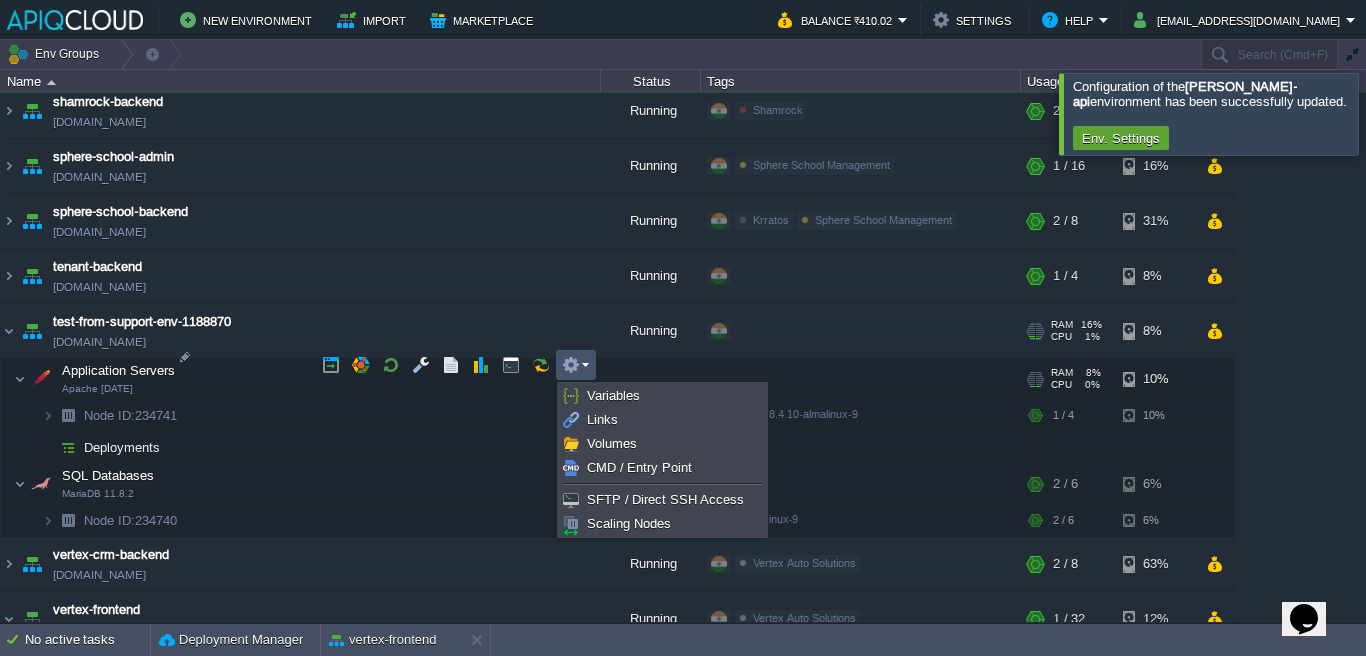 click on "test-from-support-env-1188870 [DOMAIN_NAME]" at bounding box center [301, 331] 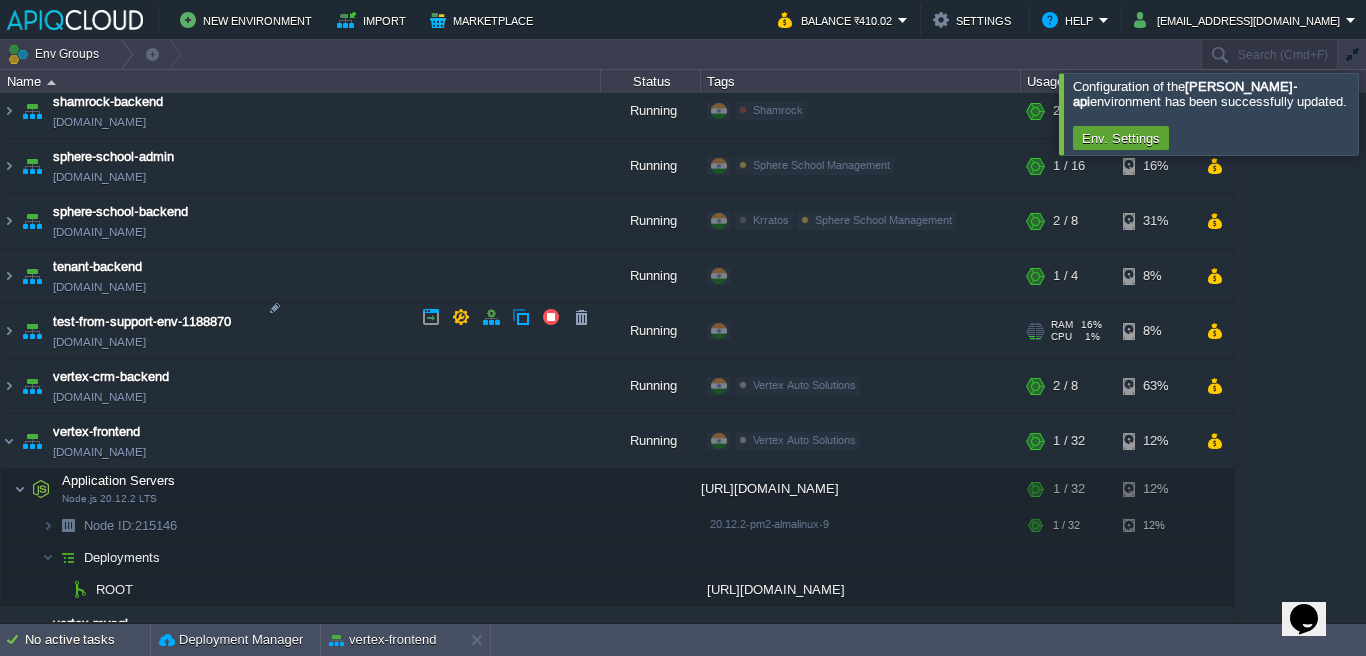 click on "test-from-support-env-1188870 [DOMAIN_NAME]" at bounding box center [301, 331] 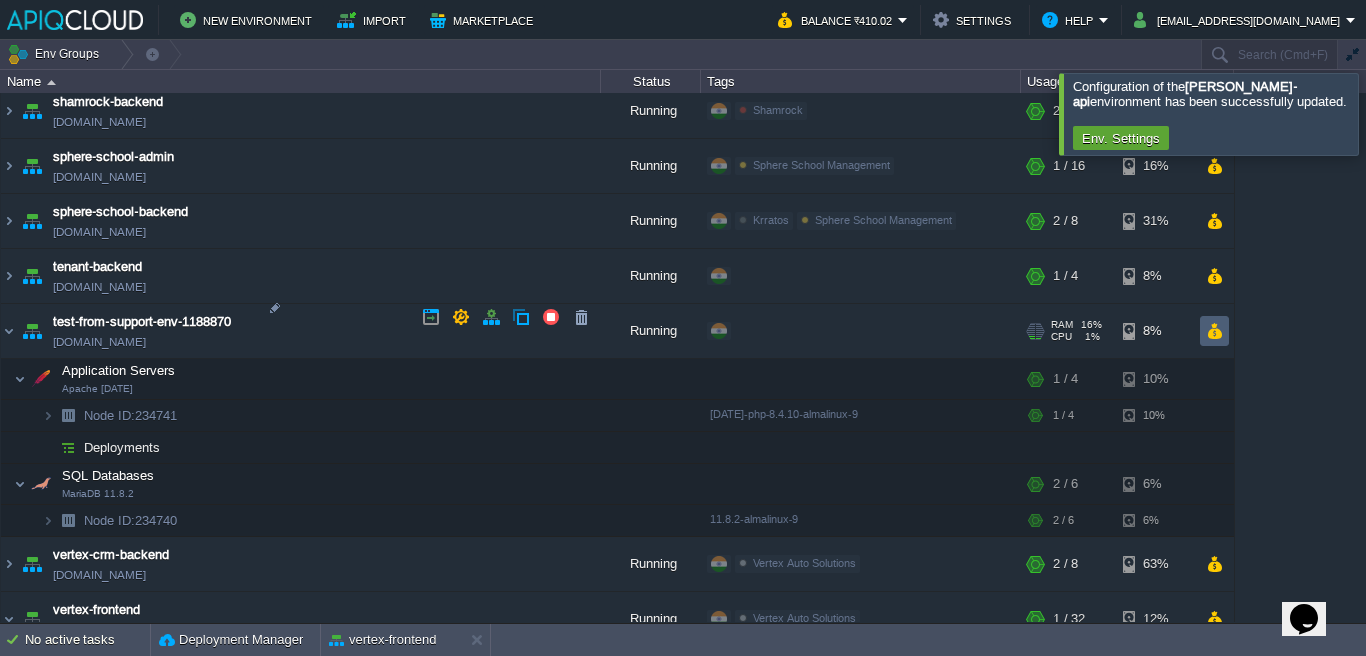 click at bounding box center [1214, 331] 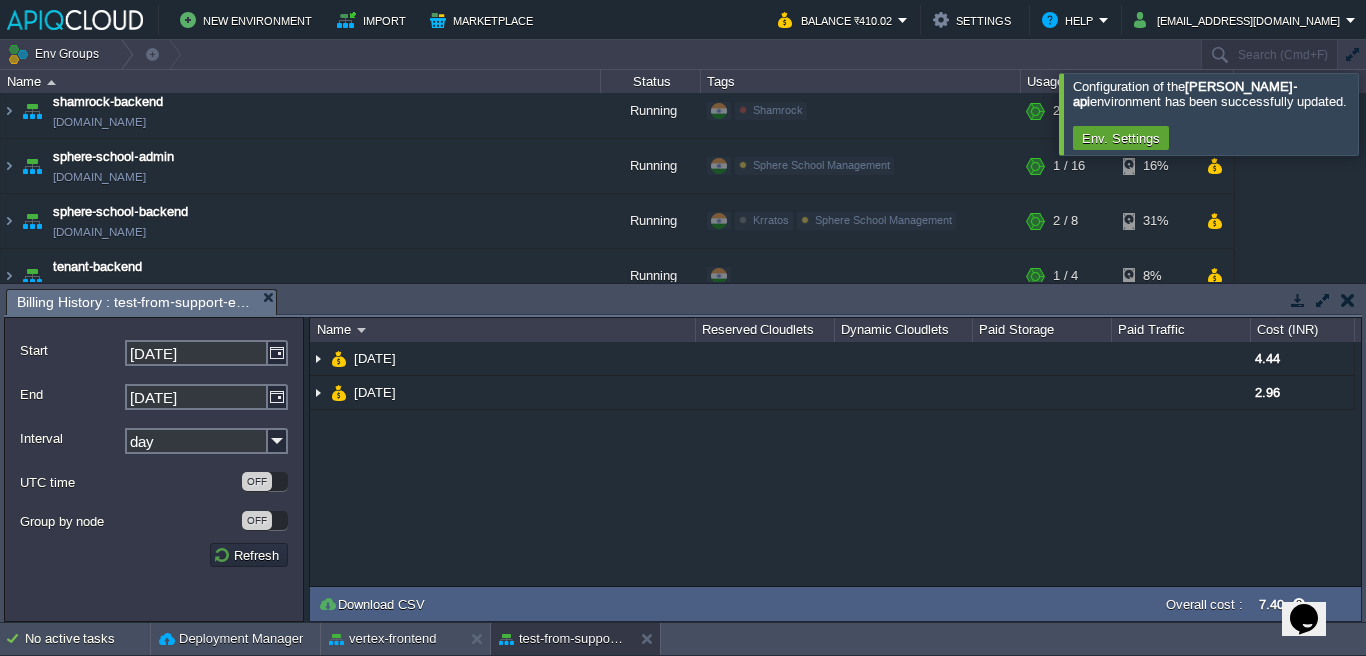 click at bounding box center [1348, 300] 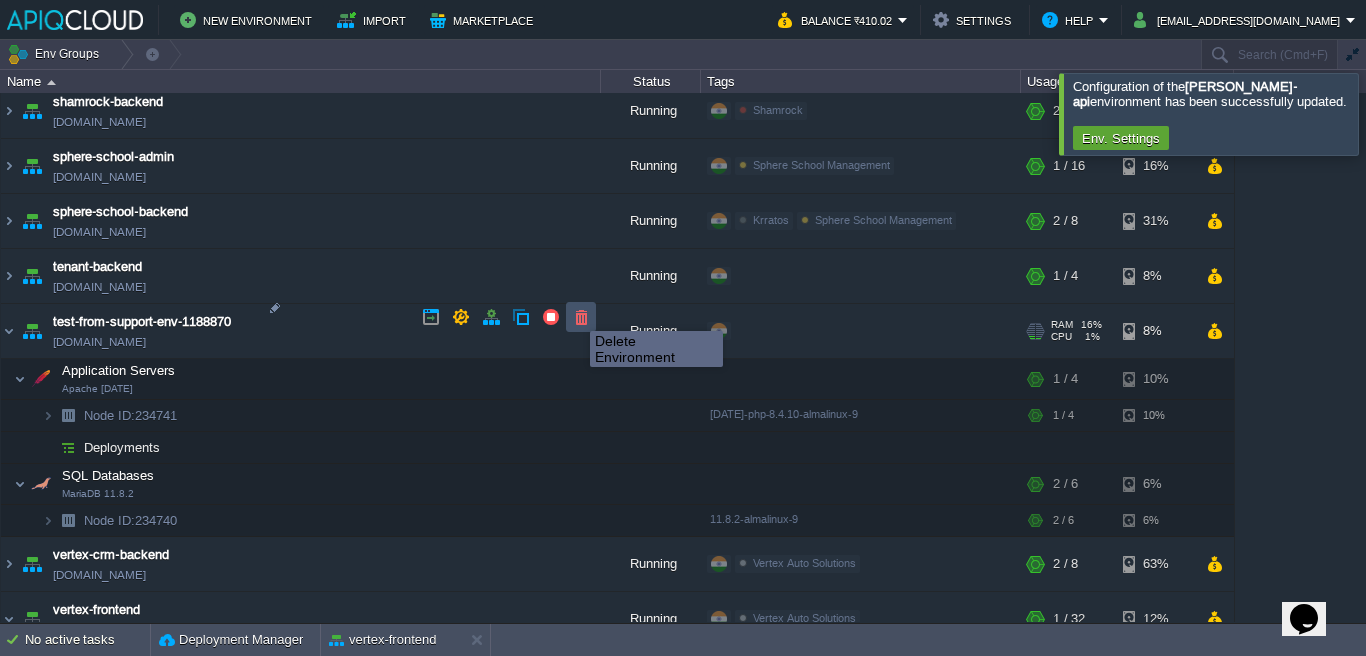 click at bounding box center [581, 317] 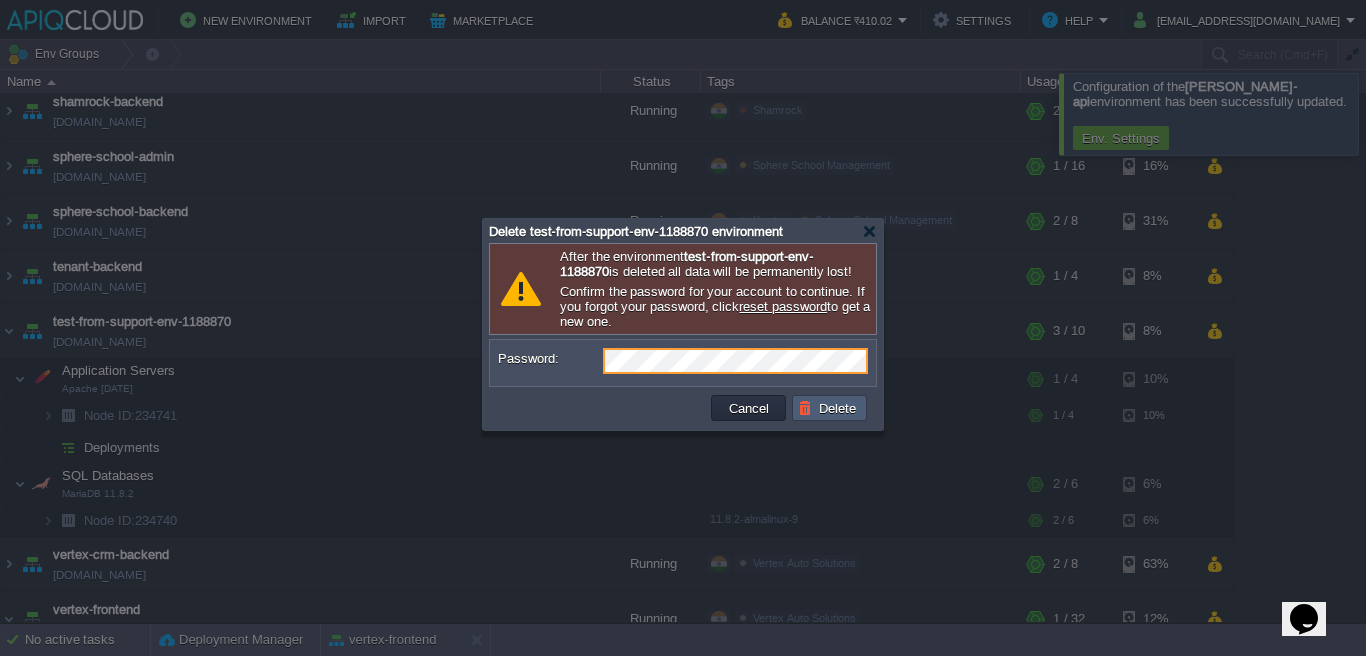 click on "Delete" at bounding box center (830, 408) 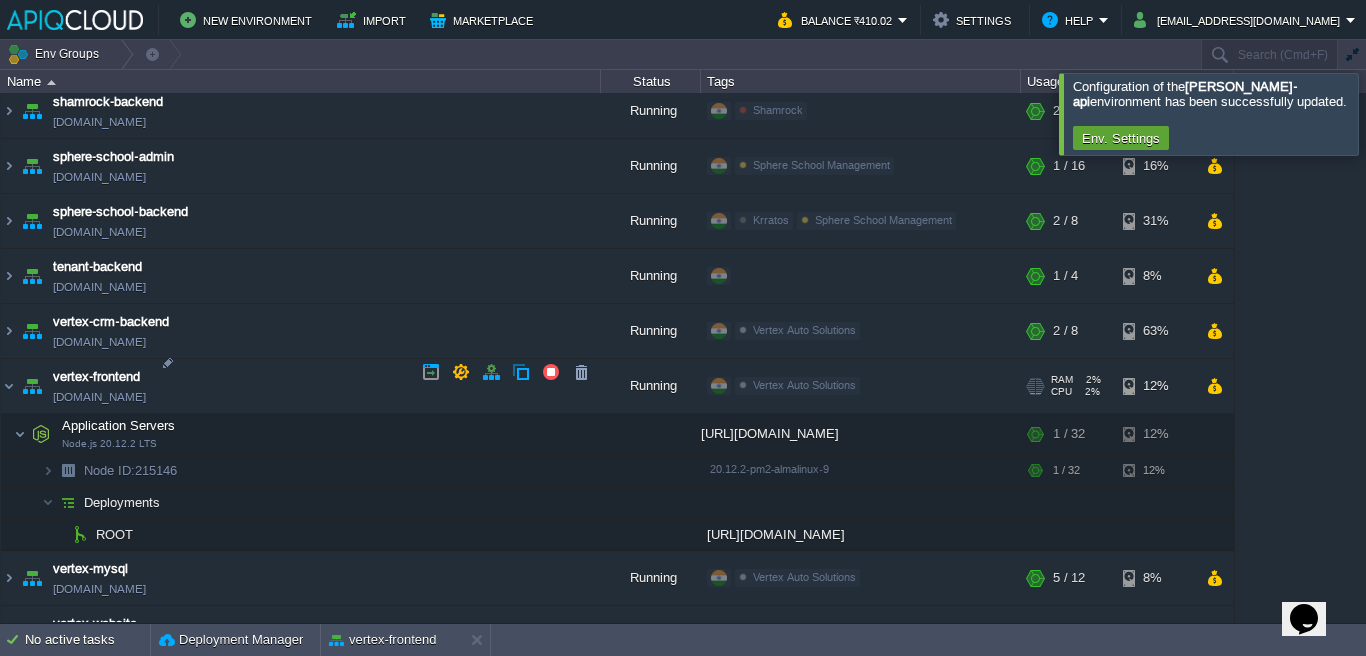 click on "vertex-frontend [DOMAIN_NAME]" at bounding box center [301, 386] 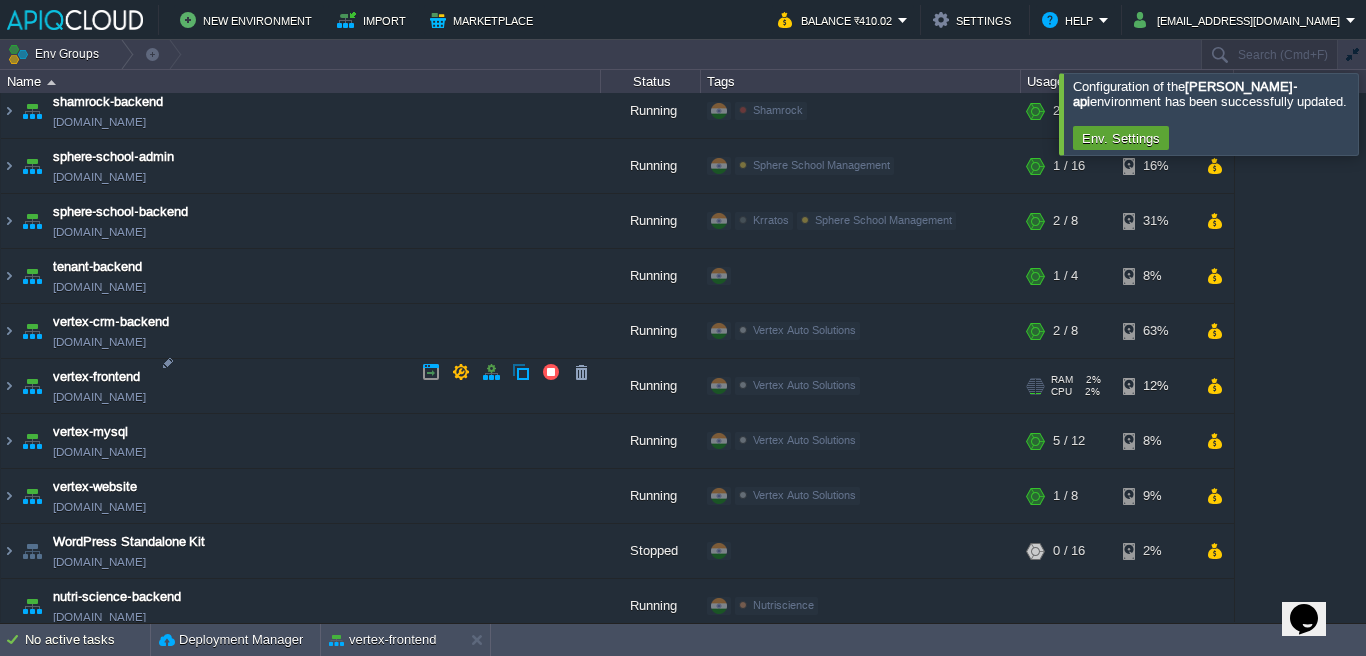scroll, scrollTop: 1767, scrollLeft: 0, axis: vertical 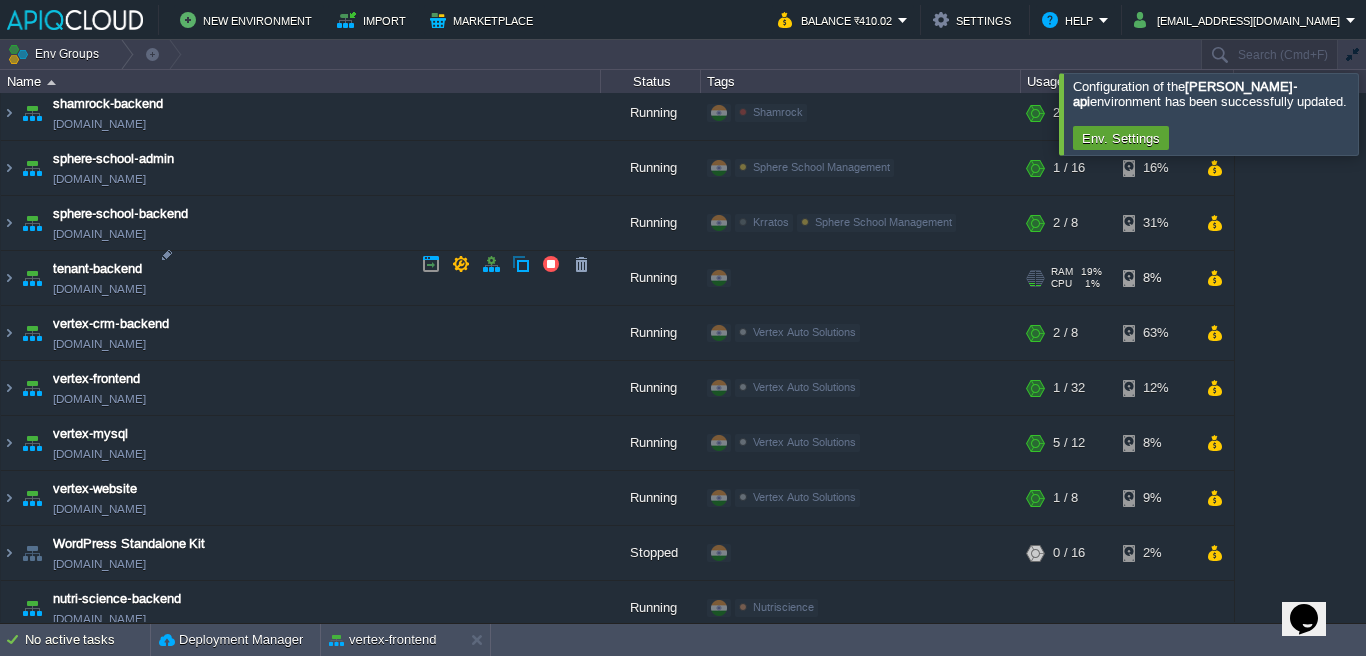 click on "tenant-backend [DOMAIN_NAME]" at bounding box center (301, 278) 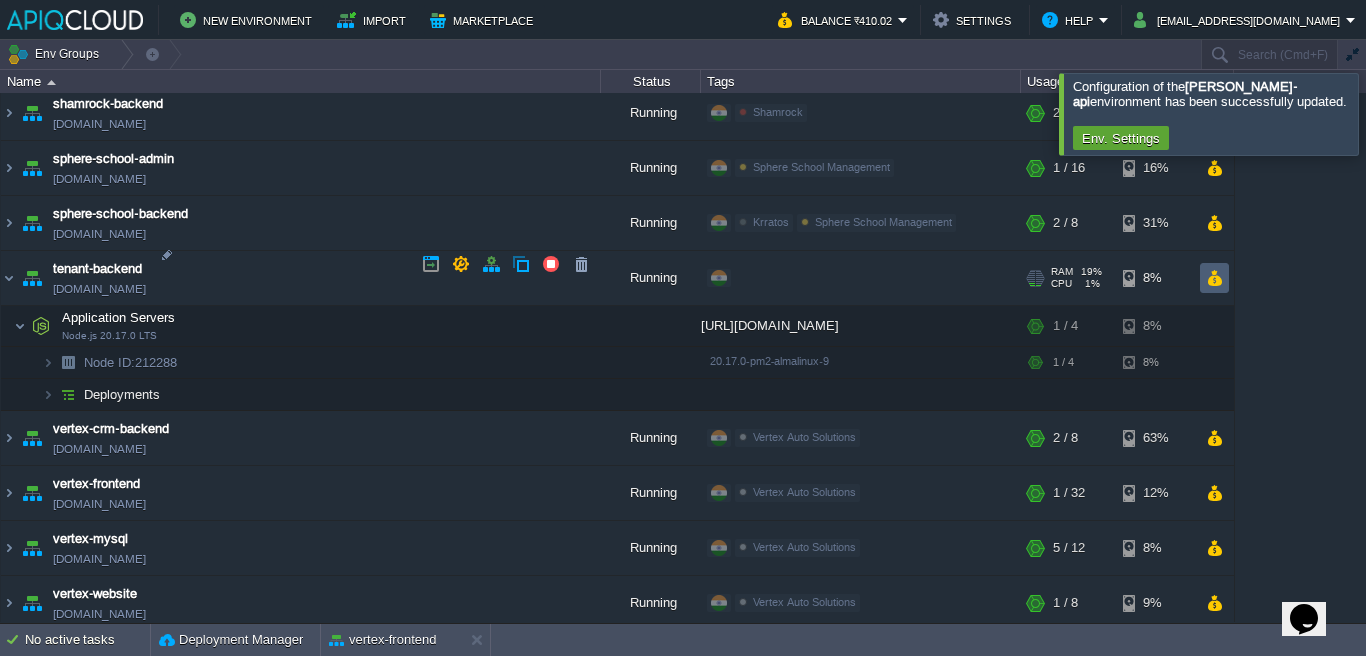 click at bounding box center [1214, 278] 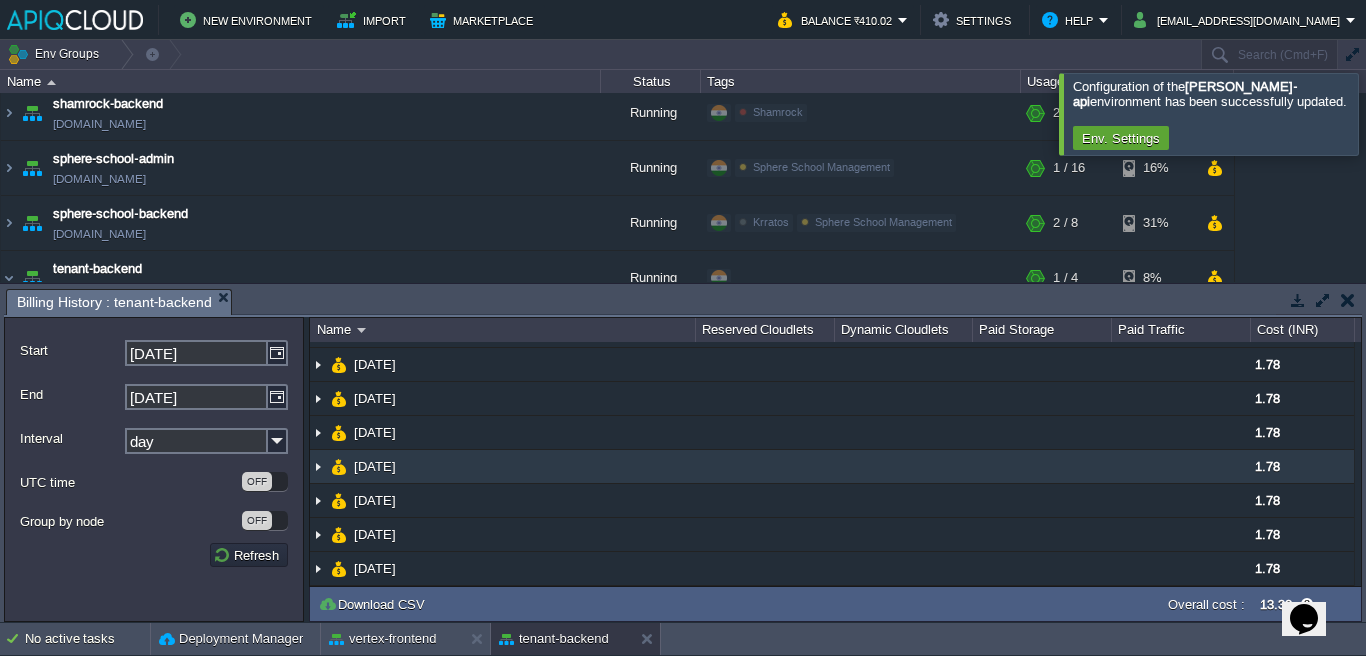 scroll, scrollTop: 0, scrollLeft: 0, axis: both 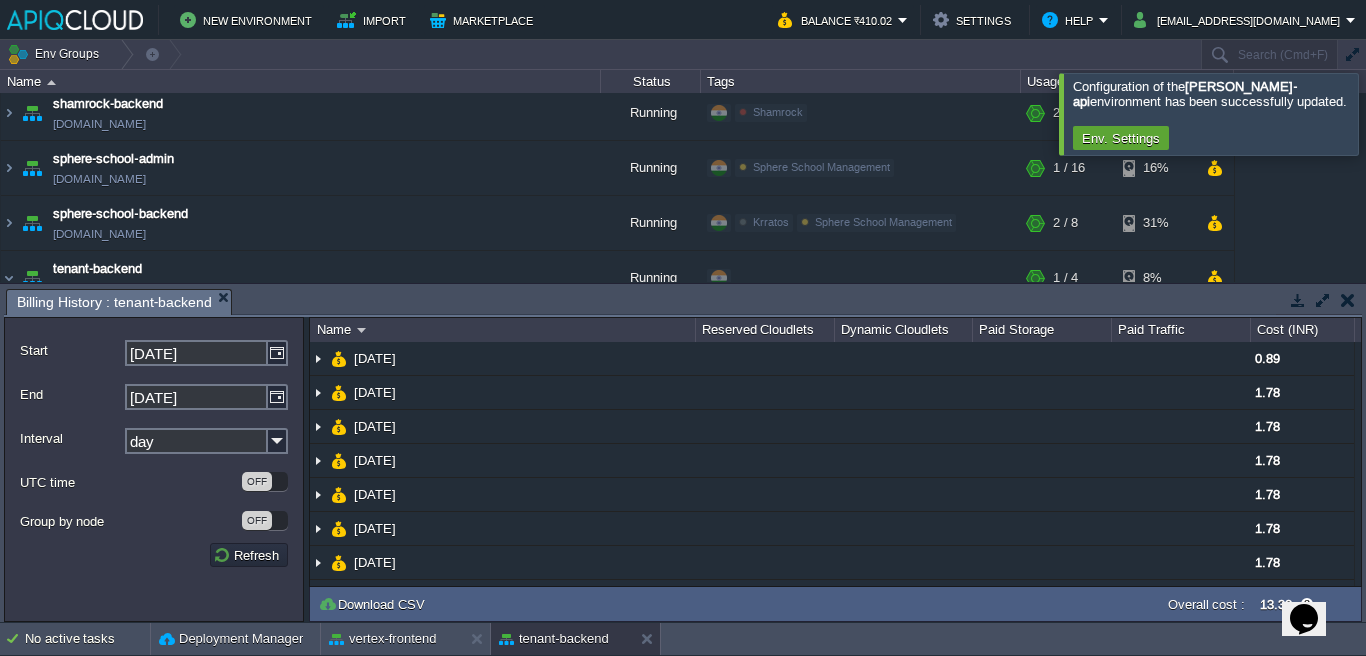 click at bounding box center [1348, 300] 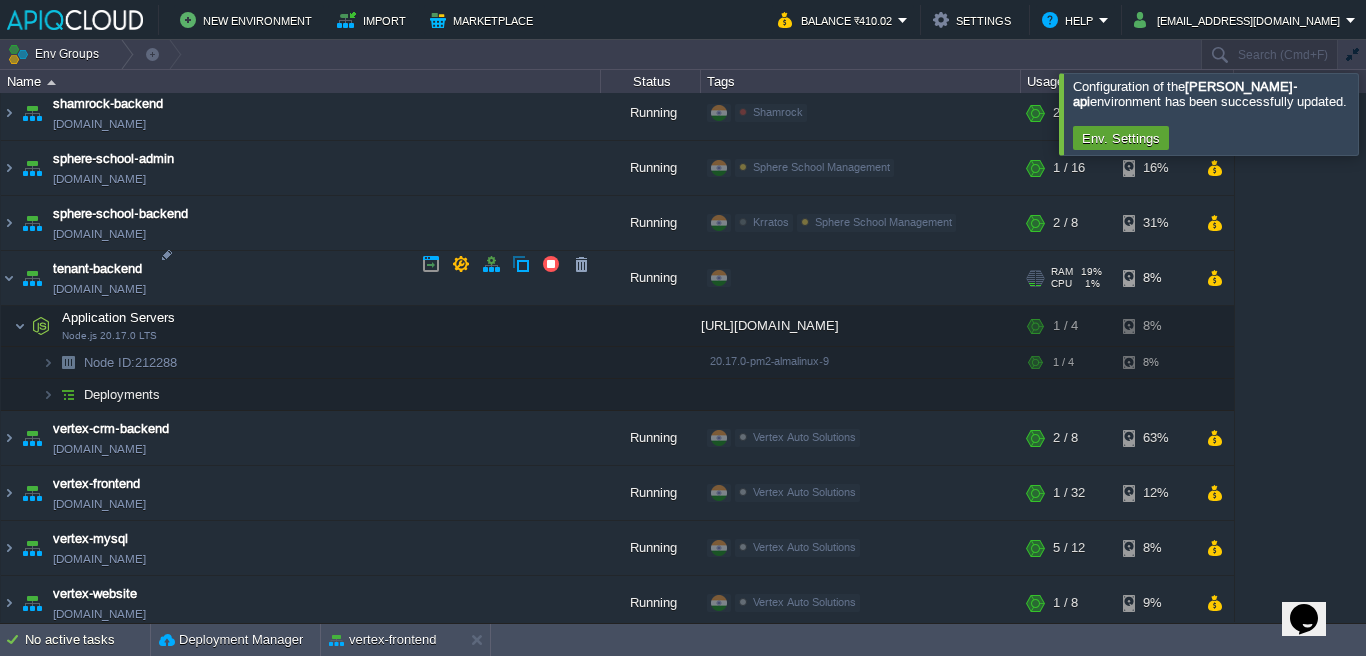 click on "tenant-backend [DOMAIN_NAME]" at bounding box center (301, 278) 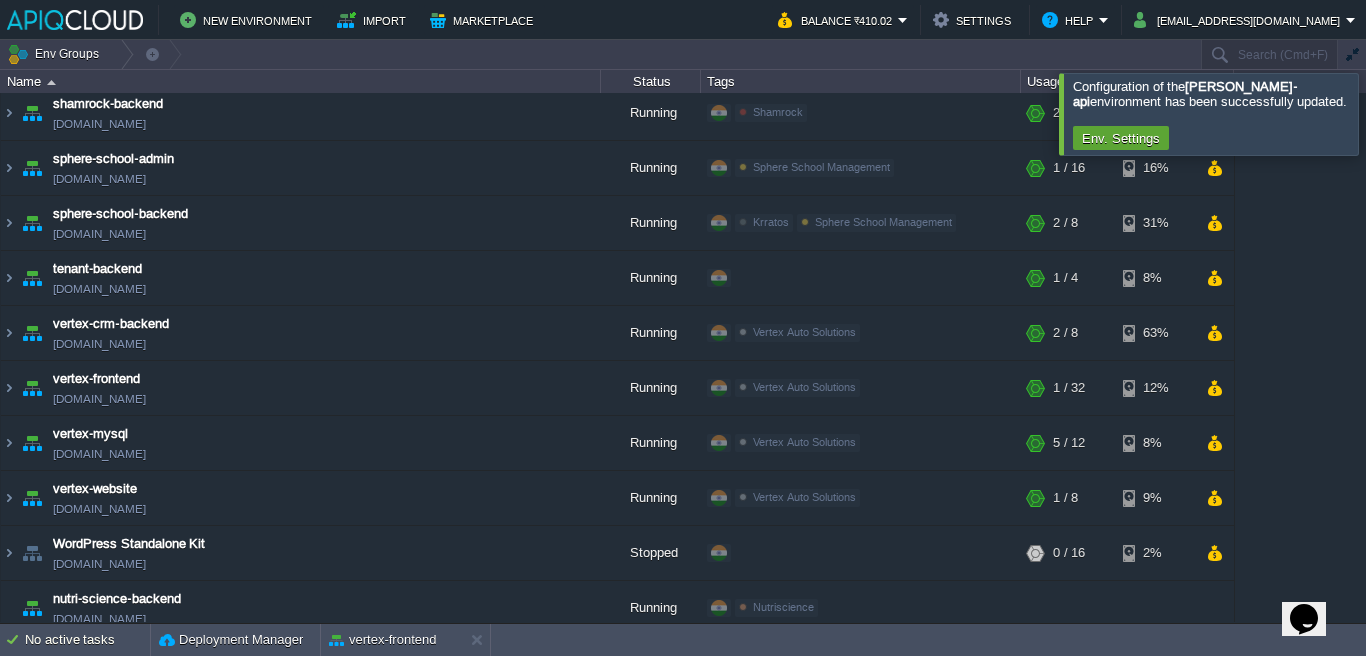 click at bounding box center [1390, 113] 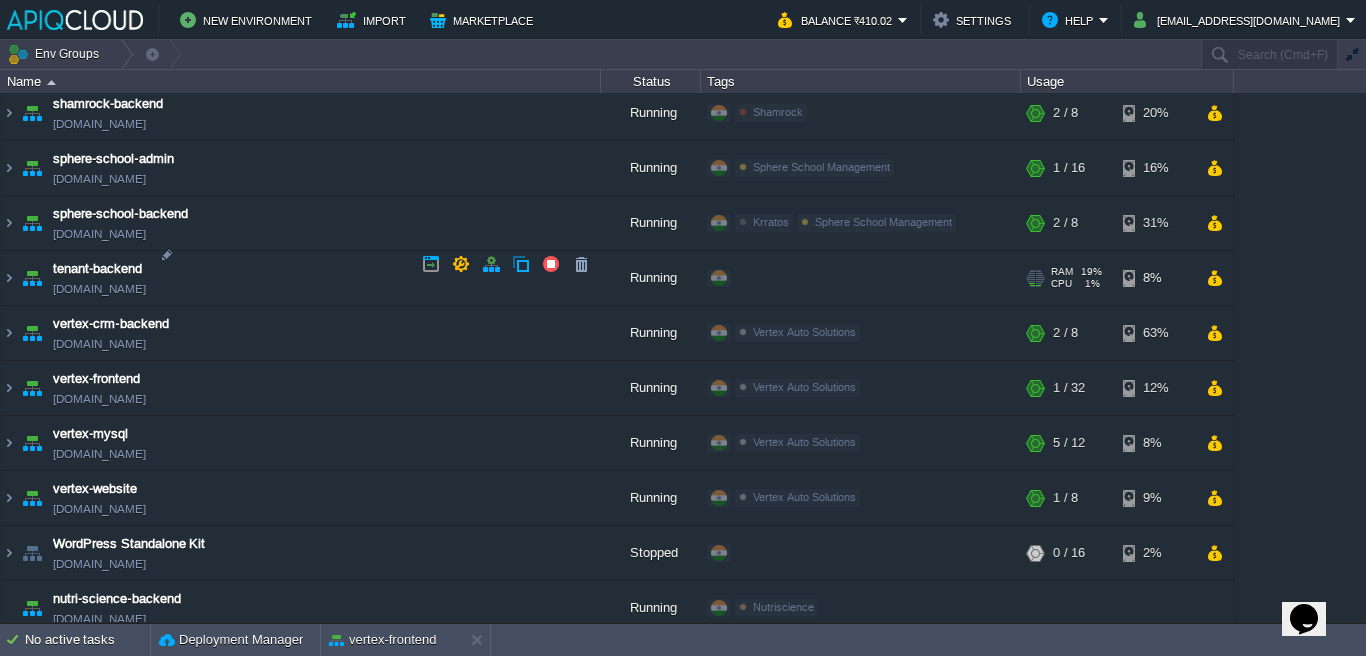 click on "tenant-backend [DOMAIN_NAME]" at bounding box center [301, 278] 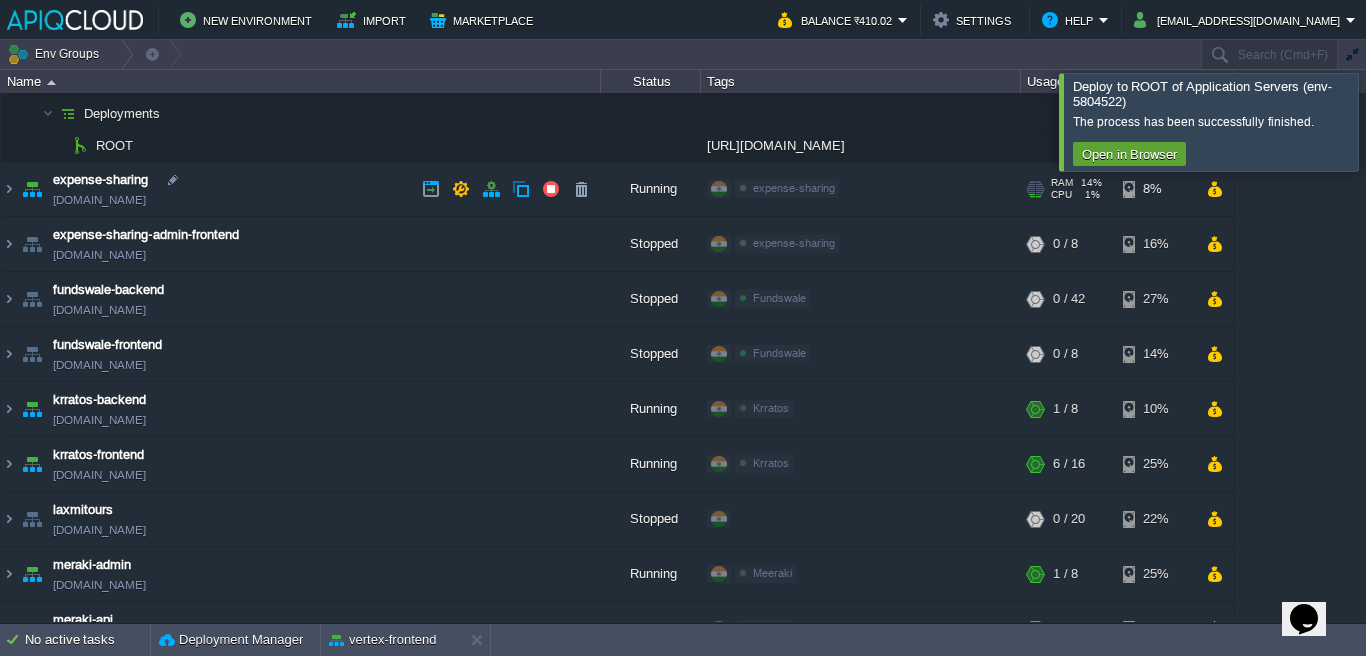 scroll, scrollTop: 0, scrollLeft: 0, axis: both 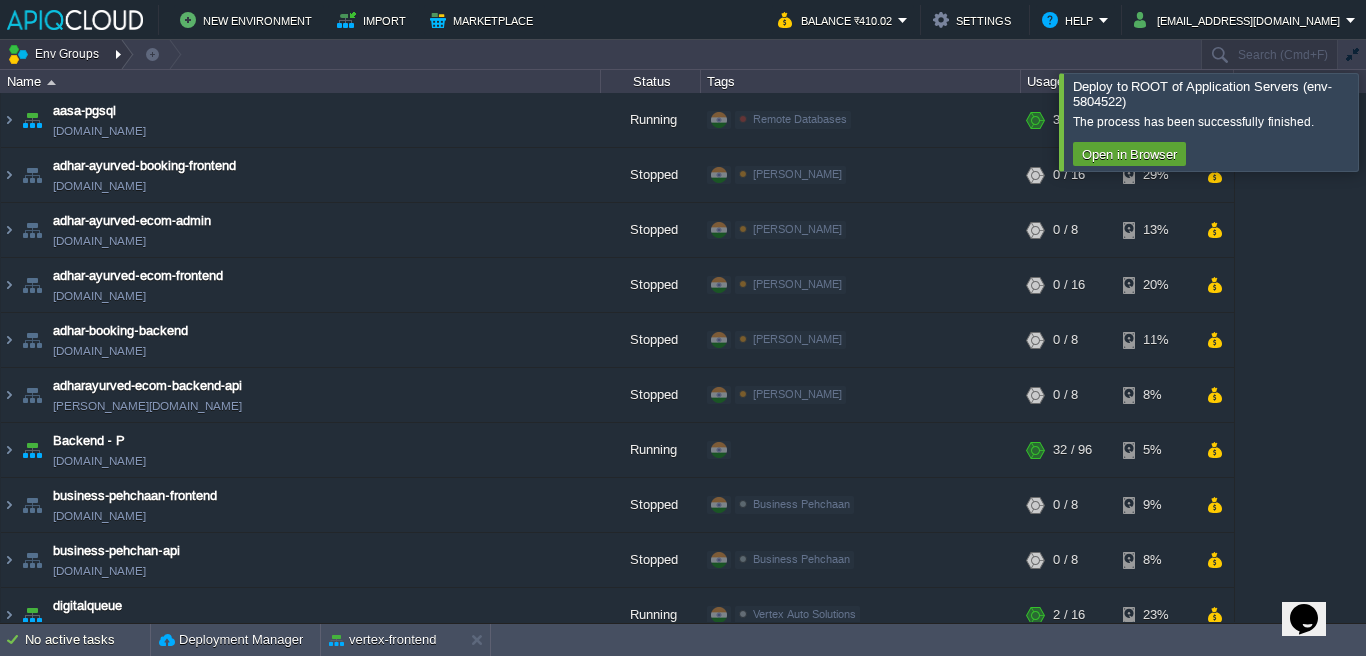 click at bounding box center (120, 54) 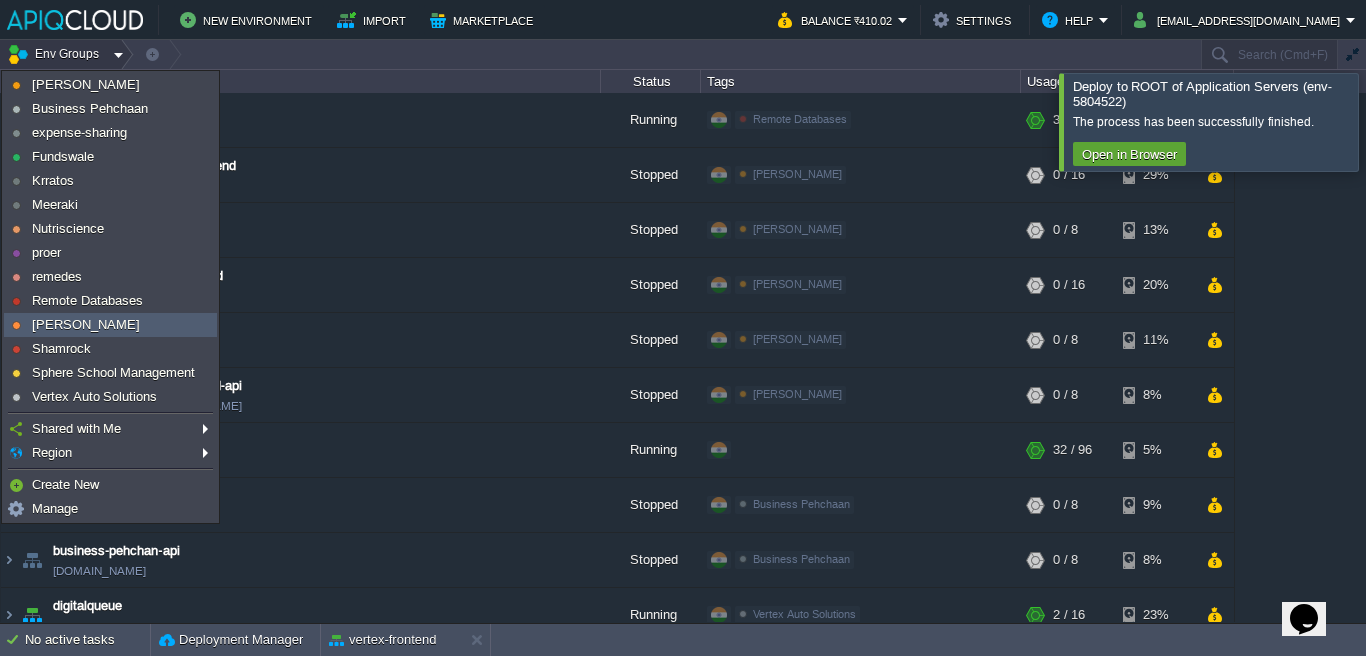 click on "[PERSON_NAME]" at bounding box center [110, 325] 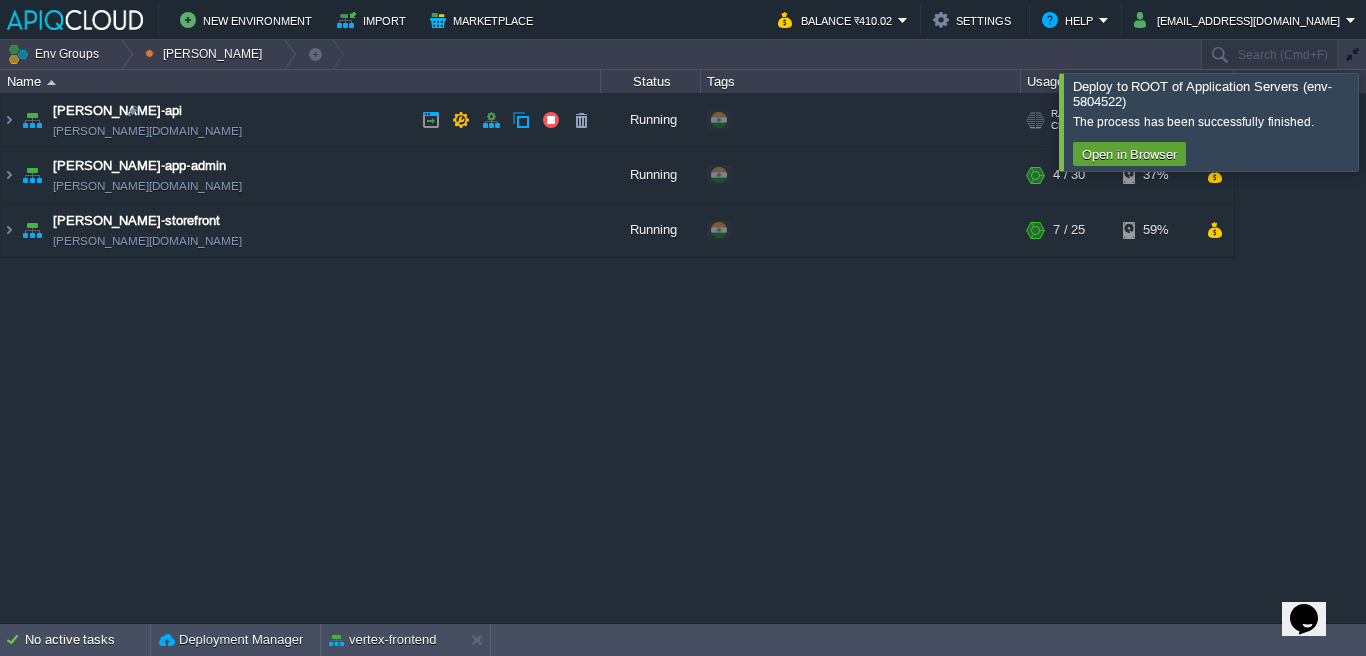 click on "[PERSON_NAME]-api [PERSON_NAME][DOMAIN_NAME]" at bounding box center (301, 120) 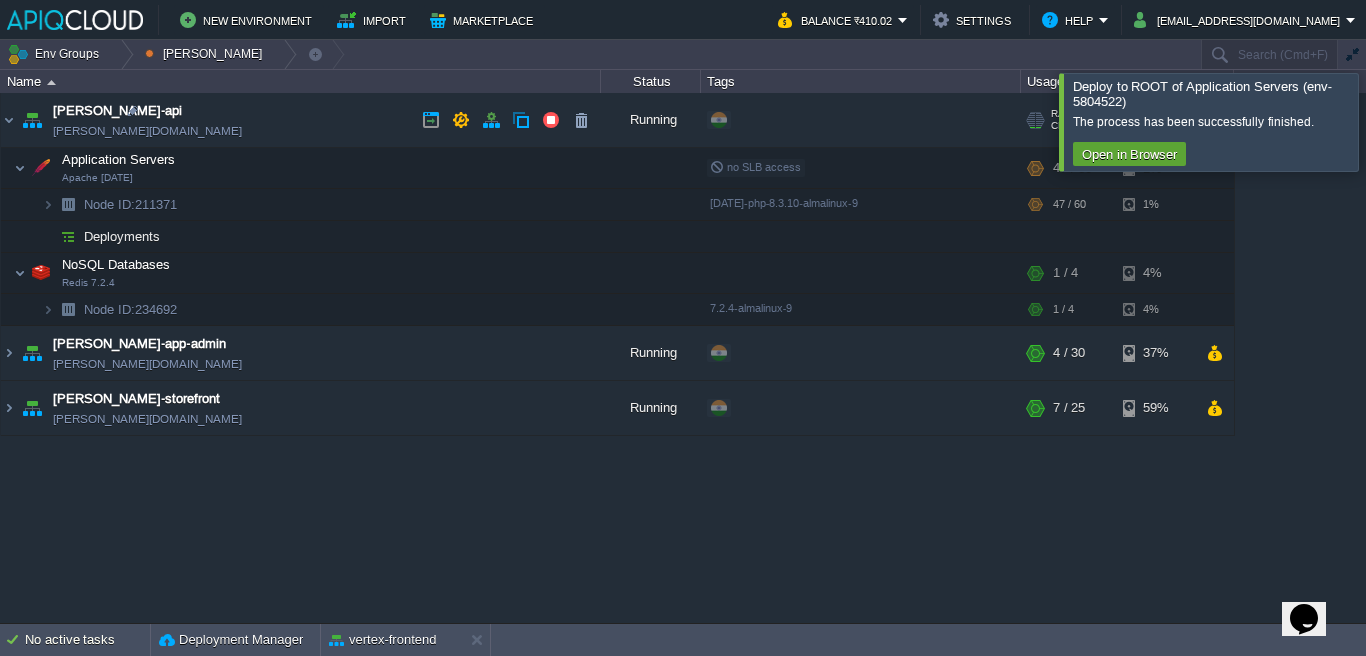 click on "[PERSON_NAME]-api [PERSON_NAME][DOMAIN_NAME]" at bounding box center (301, 120) 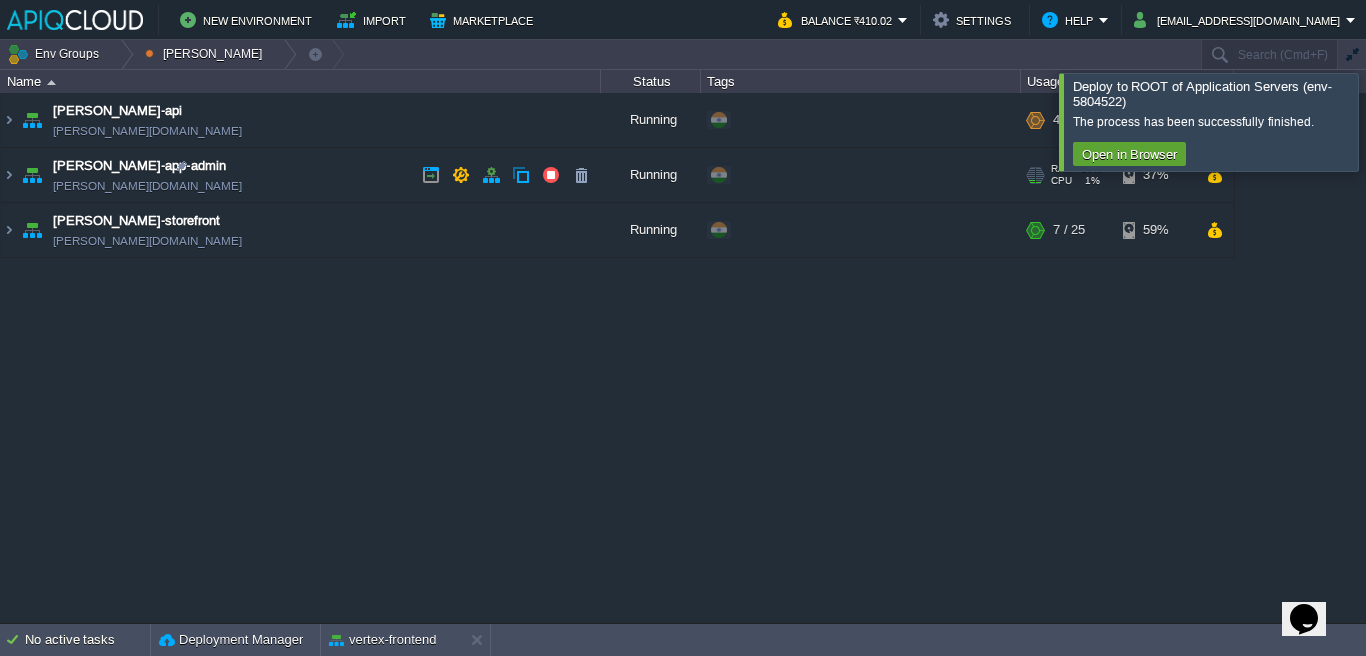 click on "[PERSON_NAME]-app-admin [PERSON_NAME][DOMAIN_NAME]" at bounding box center (301, 175) 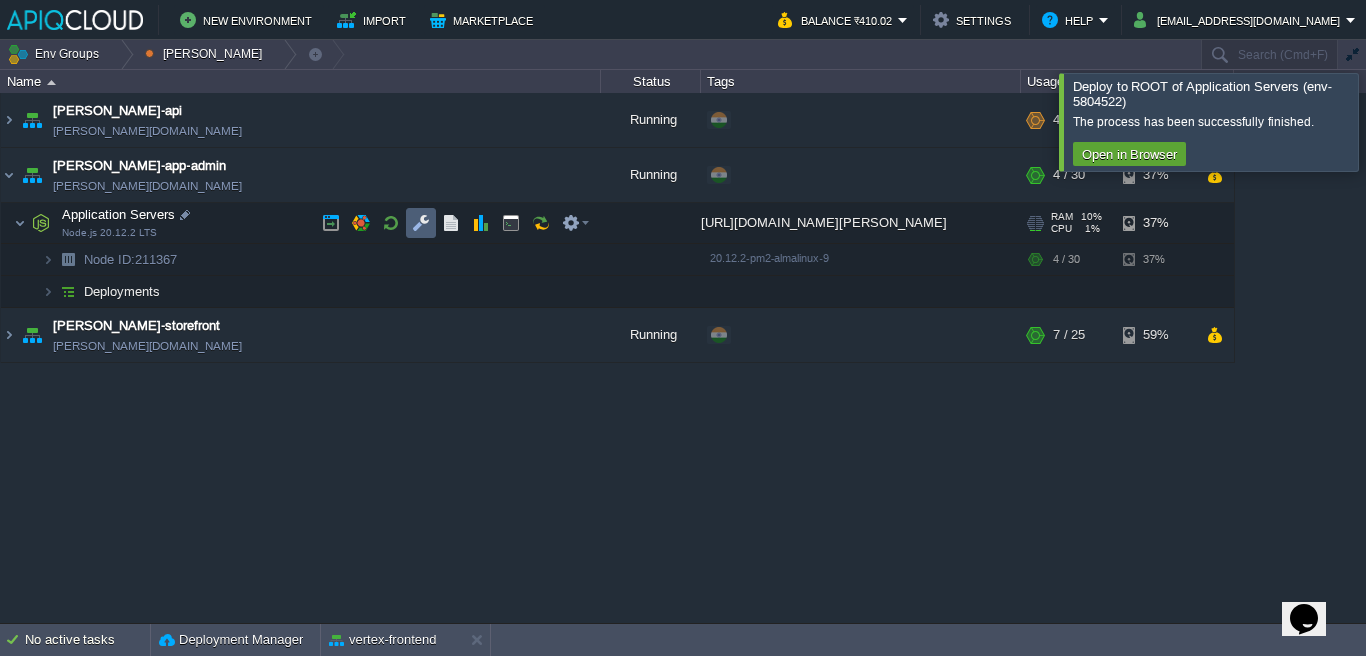 click at bounding box center [421, 223] 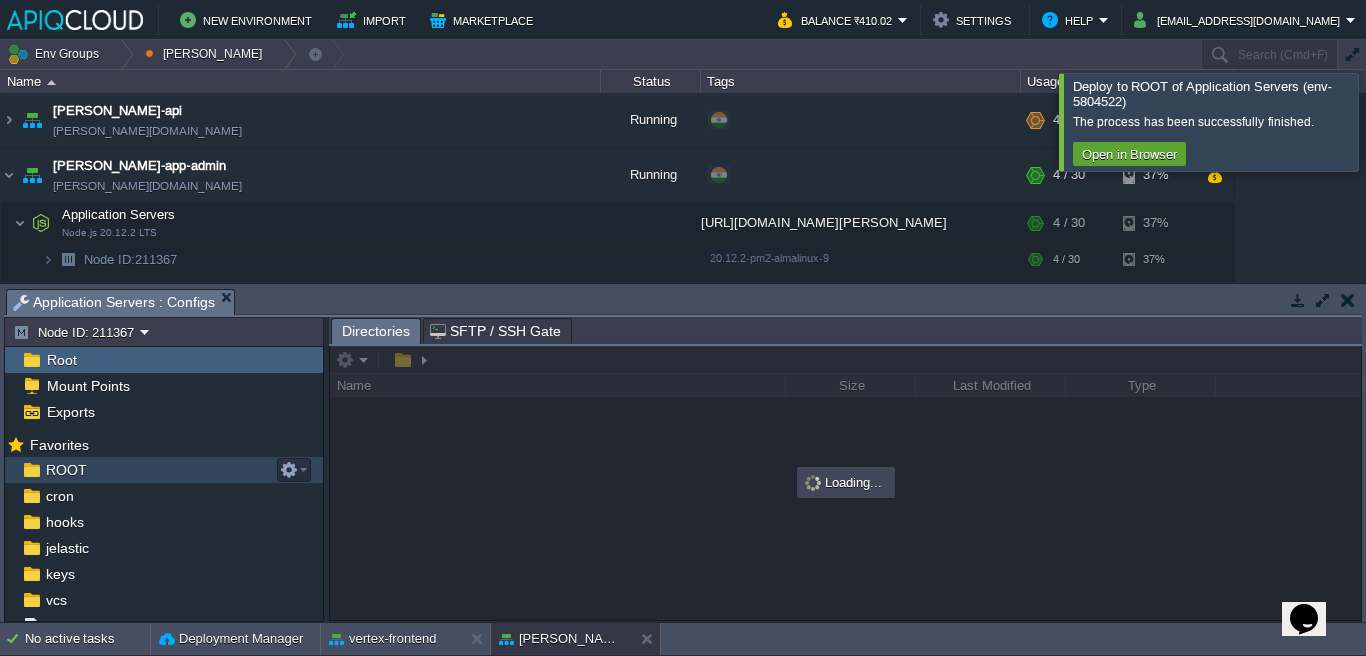 click on "ROOT" at bounding box center (164, 470) 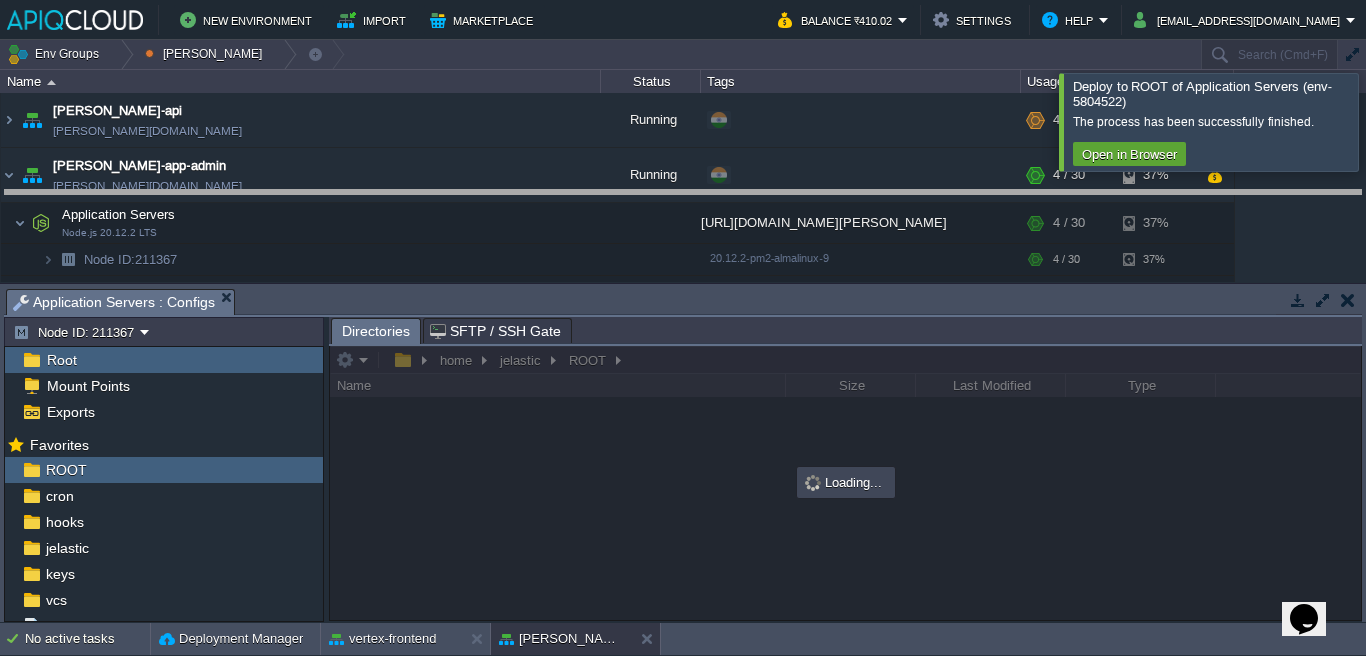 drag, startPoint x: 677, startPoint y: 303, endPoint x: 675, endPoint y: 213, distance: 90.02222 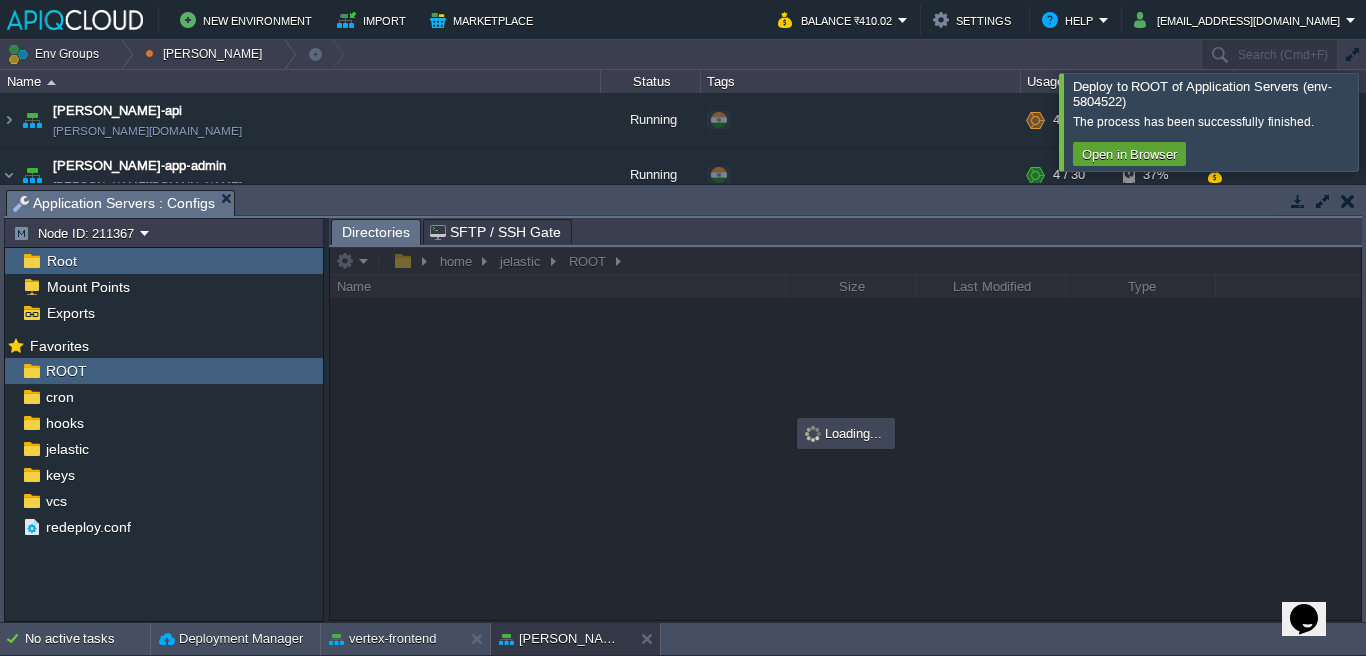 click at bounding box center [1390, 121] 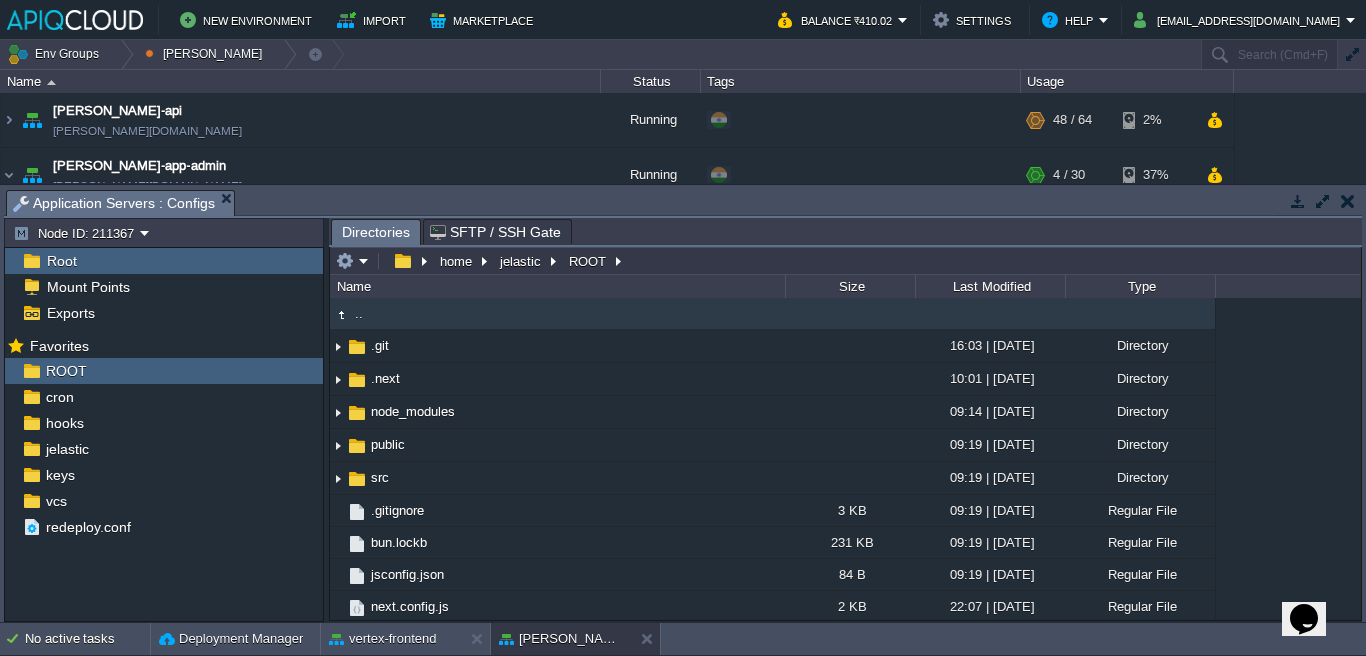 click on "Tasks Activity Log Archive Git / SVN Application Servers : Web SSH Application Servers : Configs" at bounding box center [2504, 202] 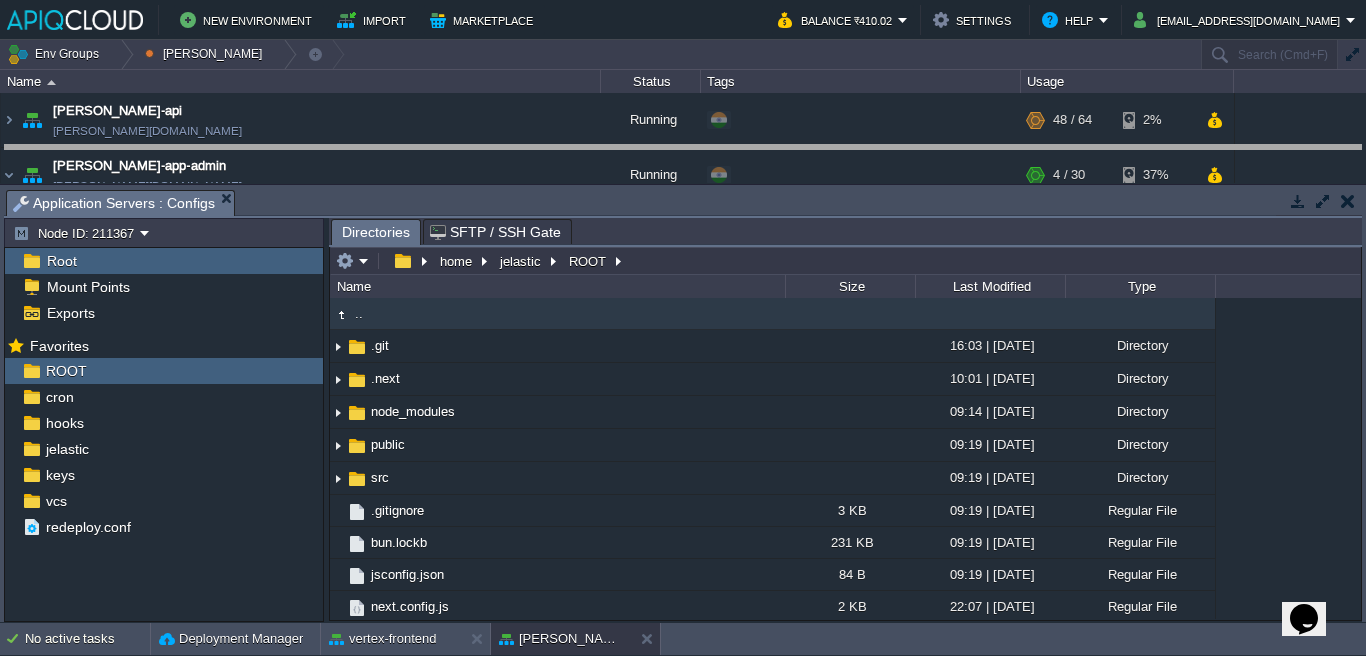 drag, startPoint x: 685, startPoint y: 208, endPoint x: 682, endPoint y: 163, distance: 45.099888 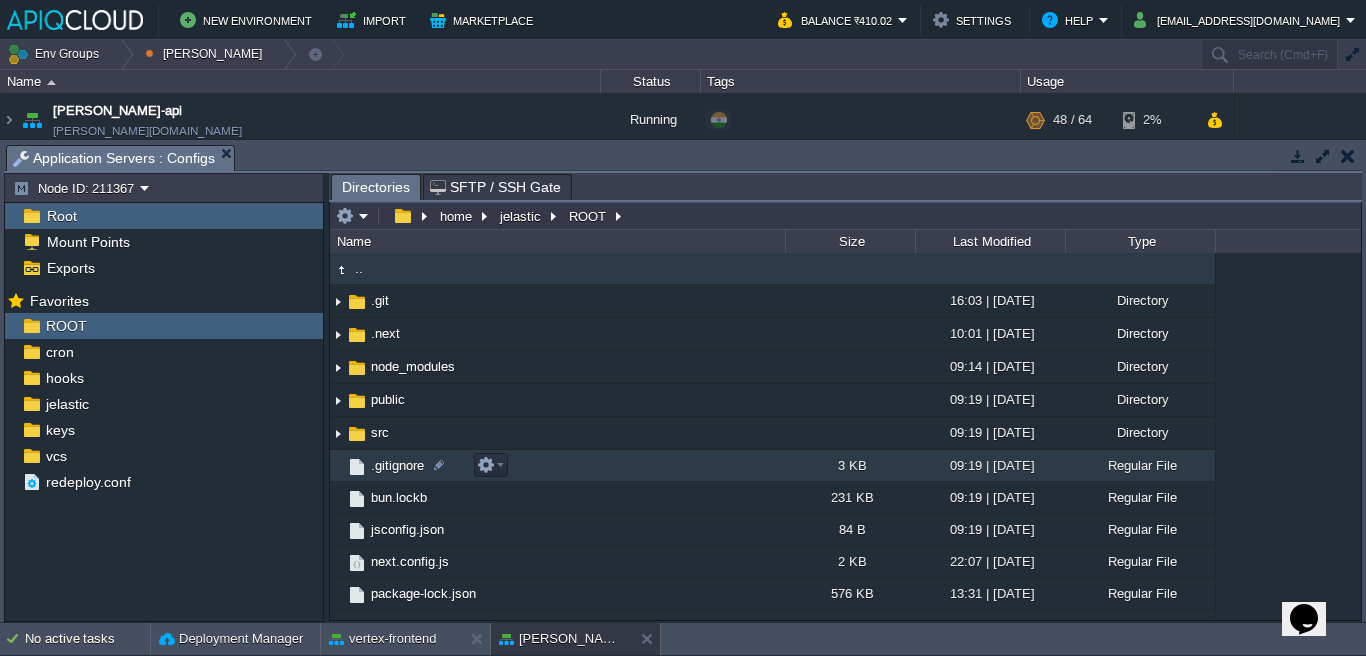 scroll, scrollTop: 55, scrollLeft: 0, axis: vertical 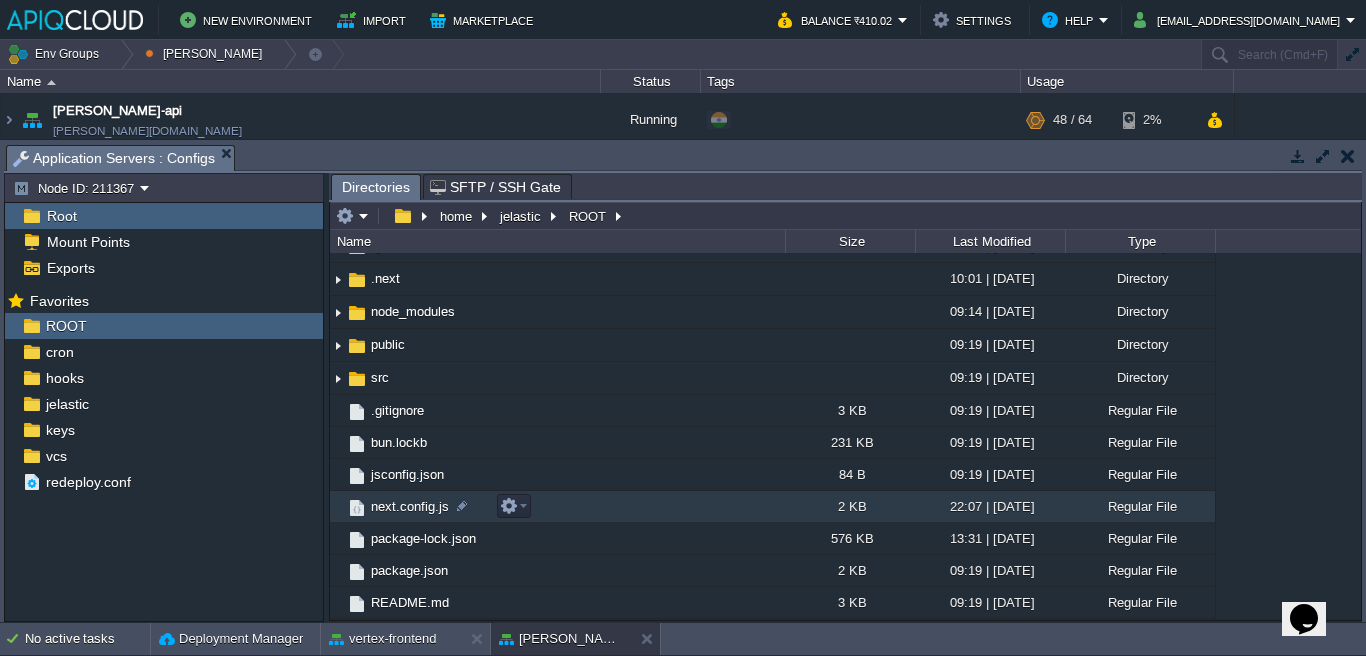 click on "next.config.js" at bounding box center (410, 506) 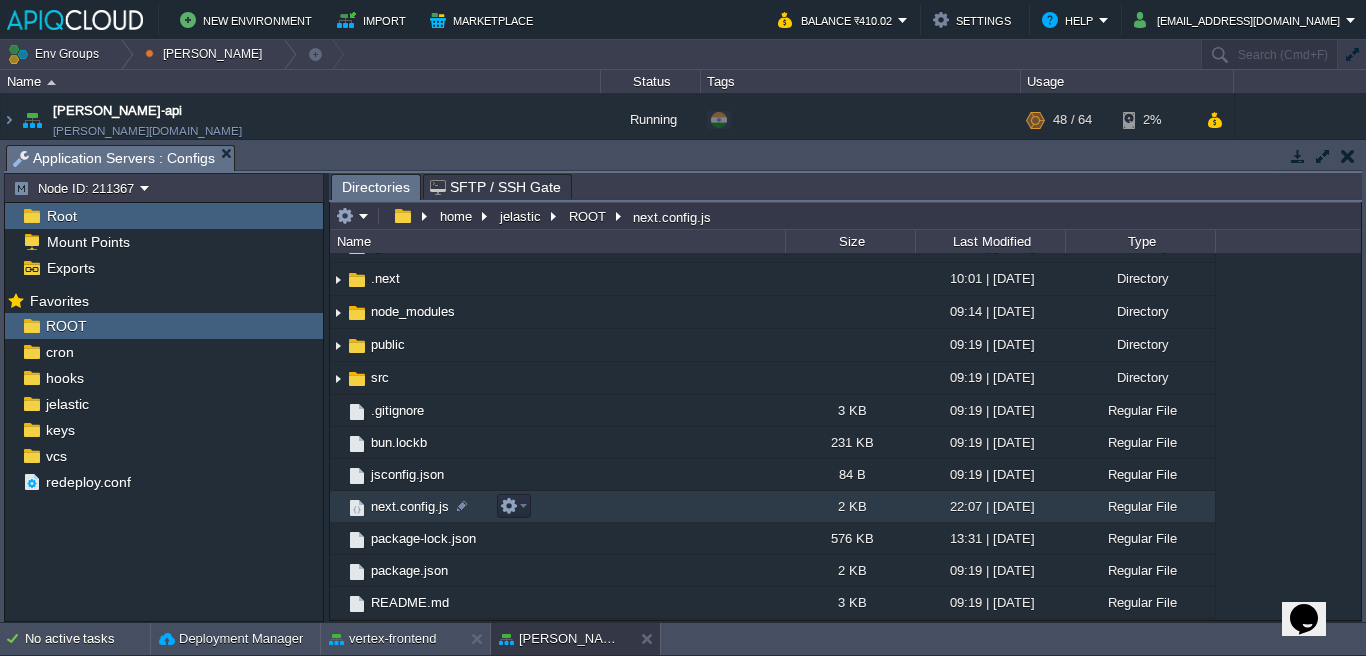 click on "next.config.js" at bounding box center (410, 506) 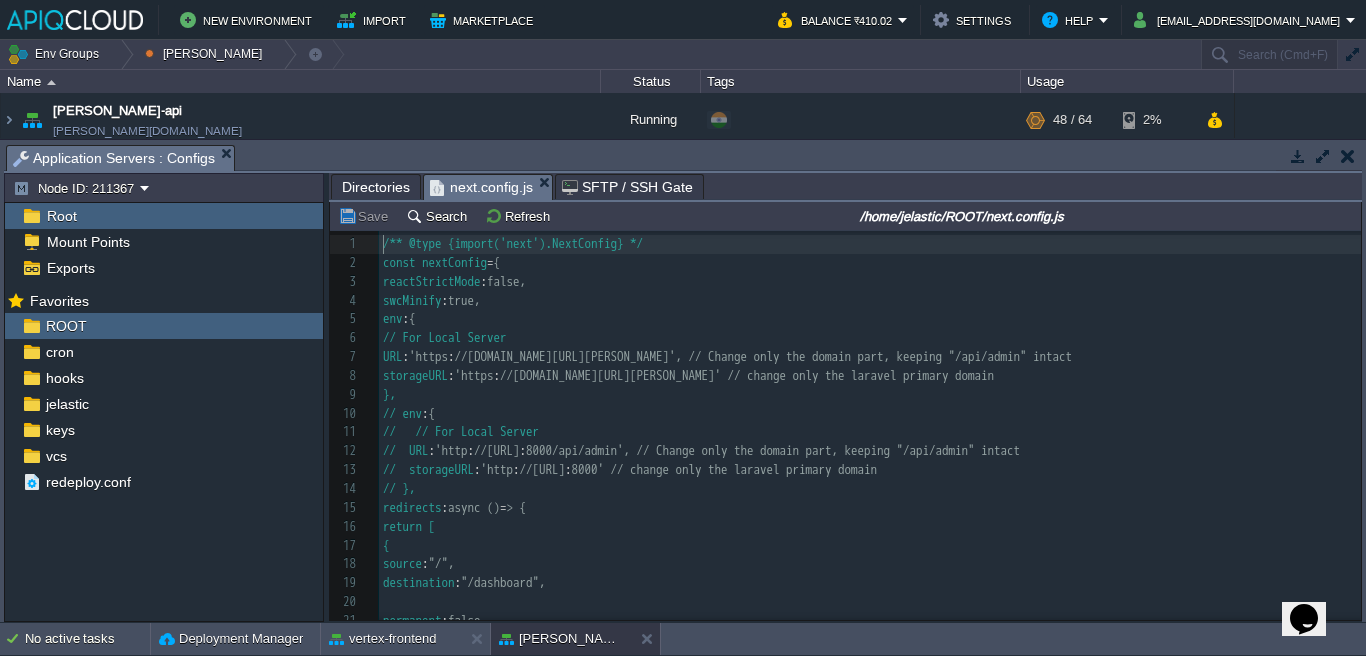 scroll, scrollTop: 7, scrollLeft: 0, axis: vertical 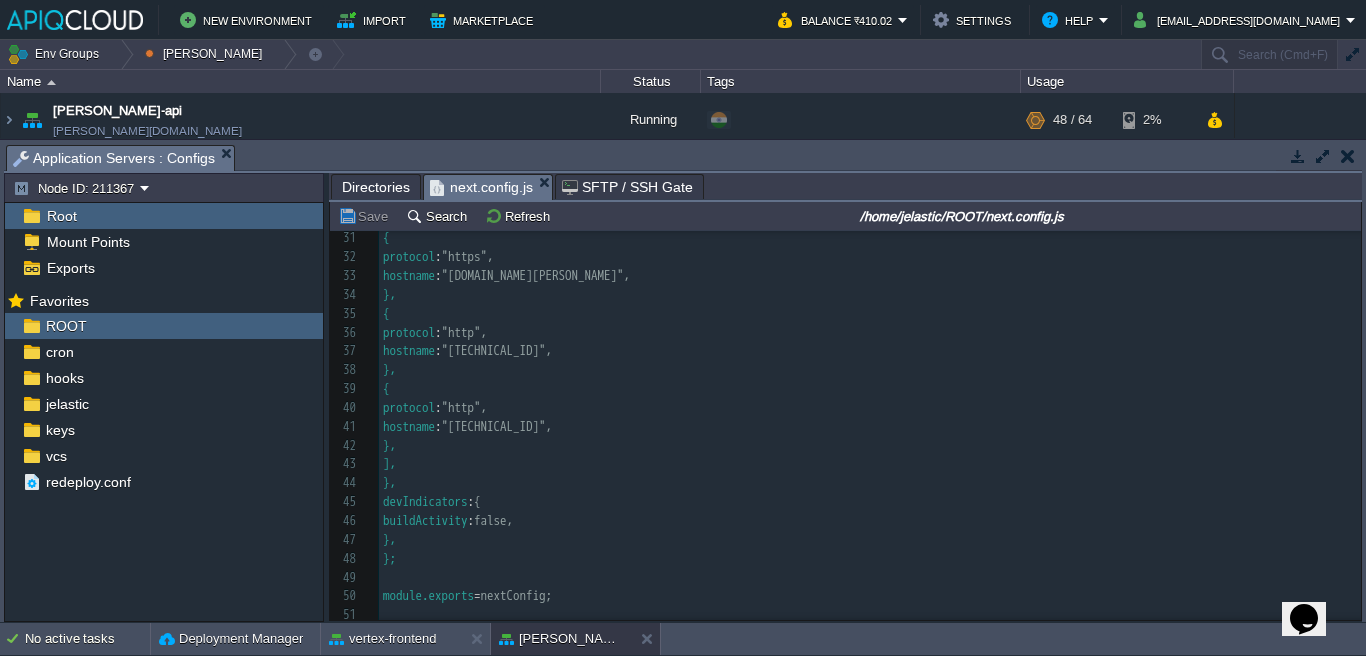 click on "hostname :  "[TECHNICAL_ID]"," at bounding box center [870, 351] 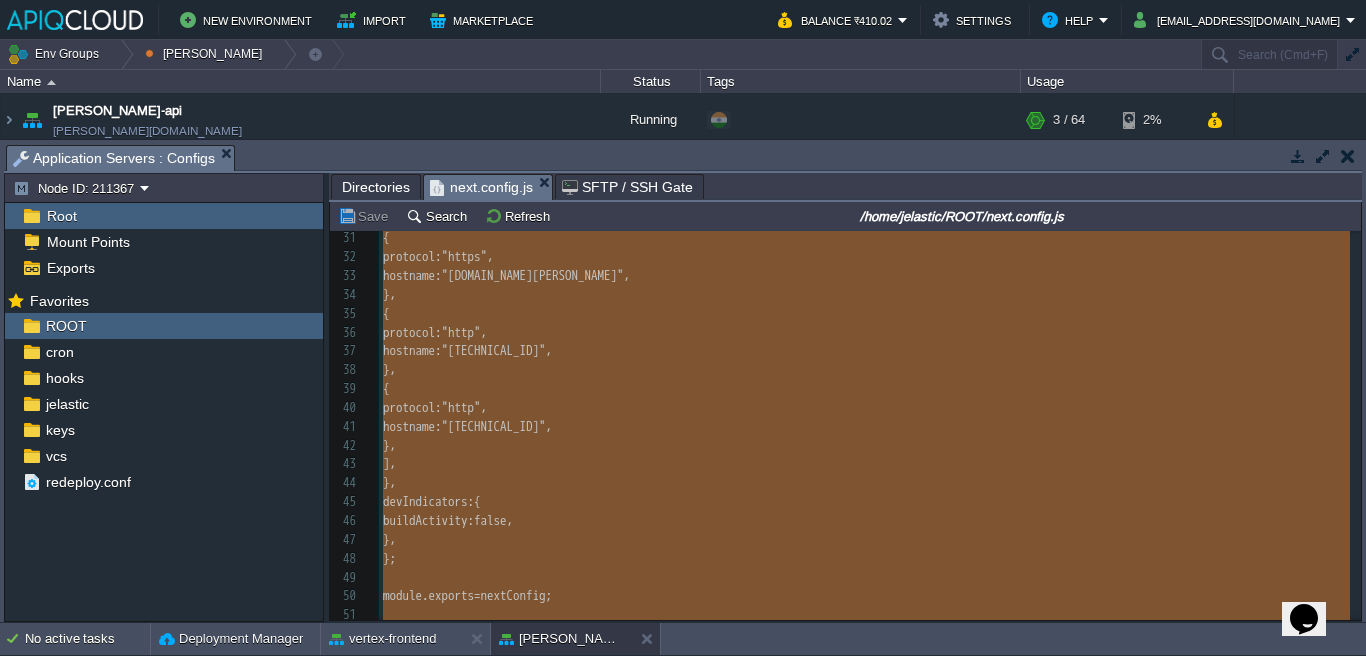 type on "-" 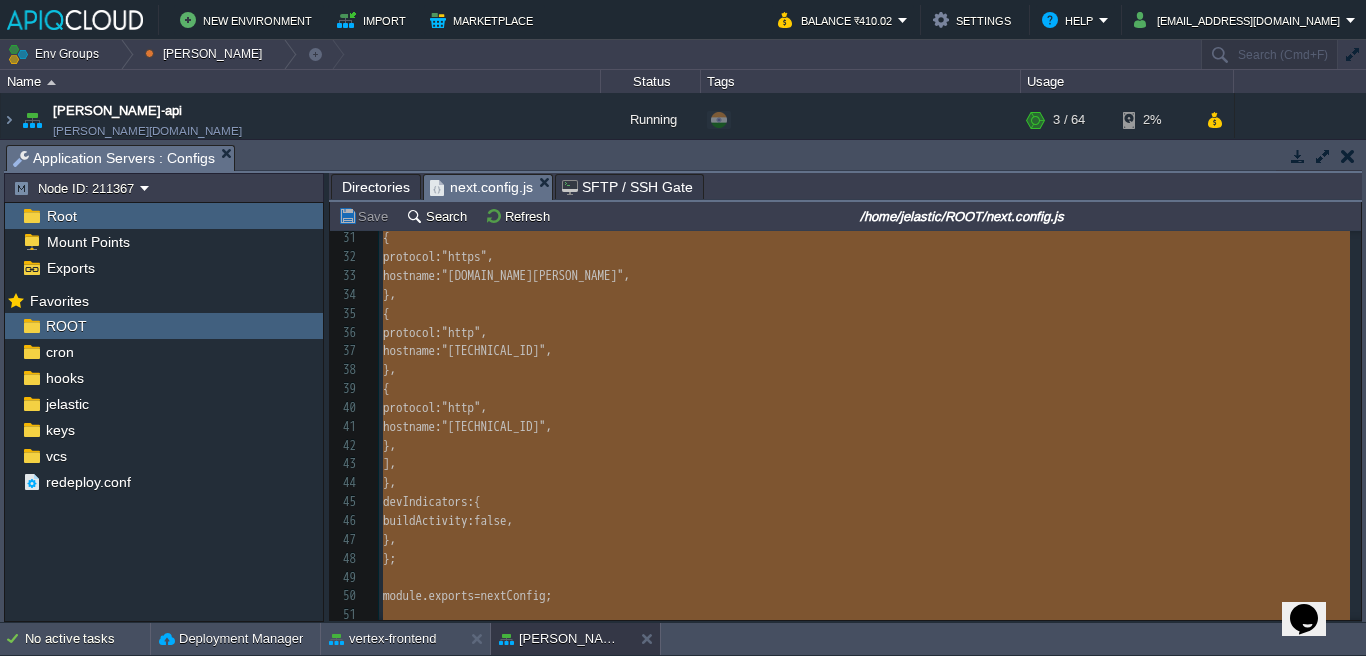 type 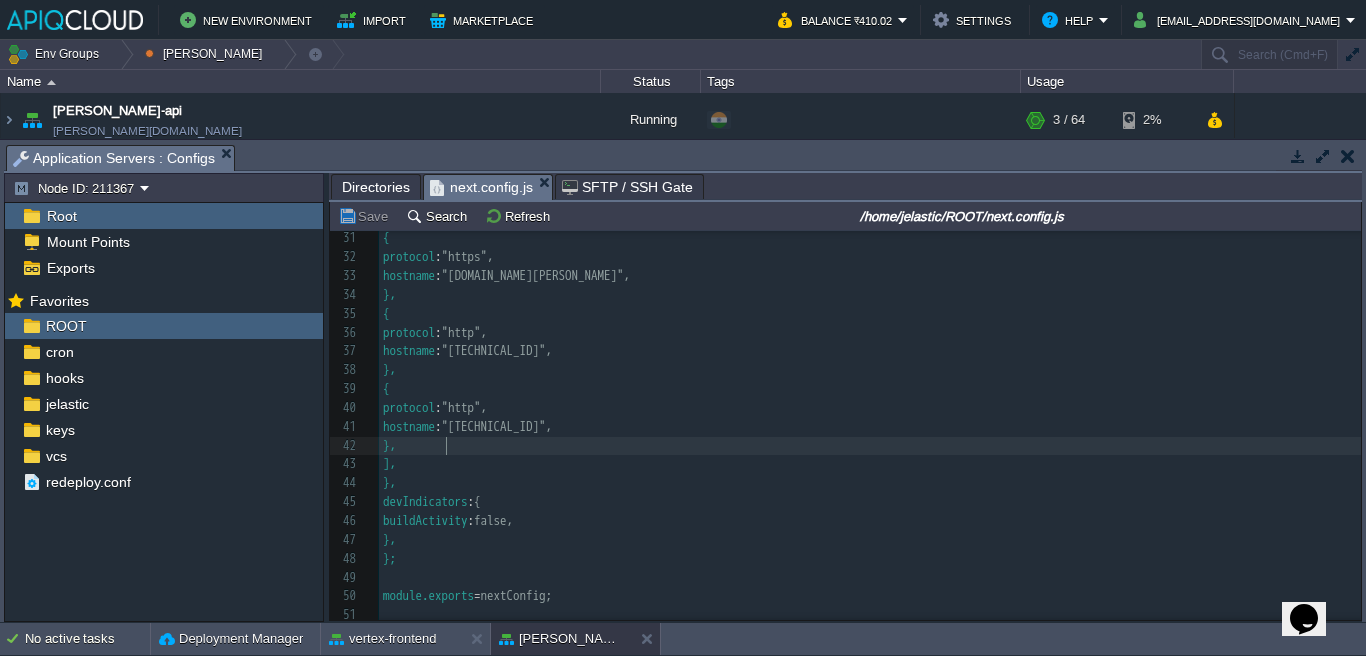 scroll, scrollTop: 0, scrollLeft: 0, axis: both 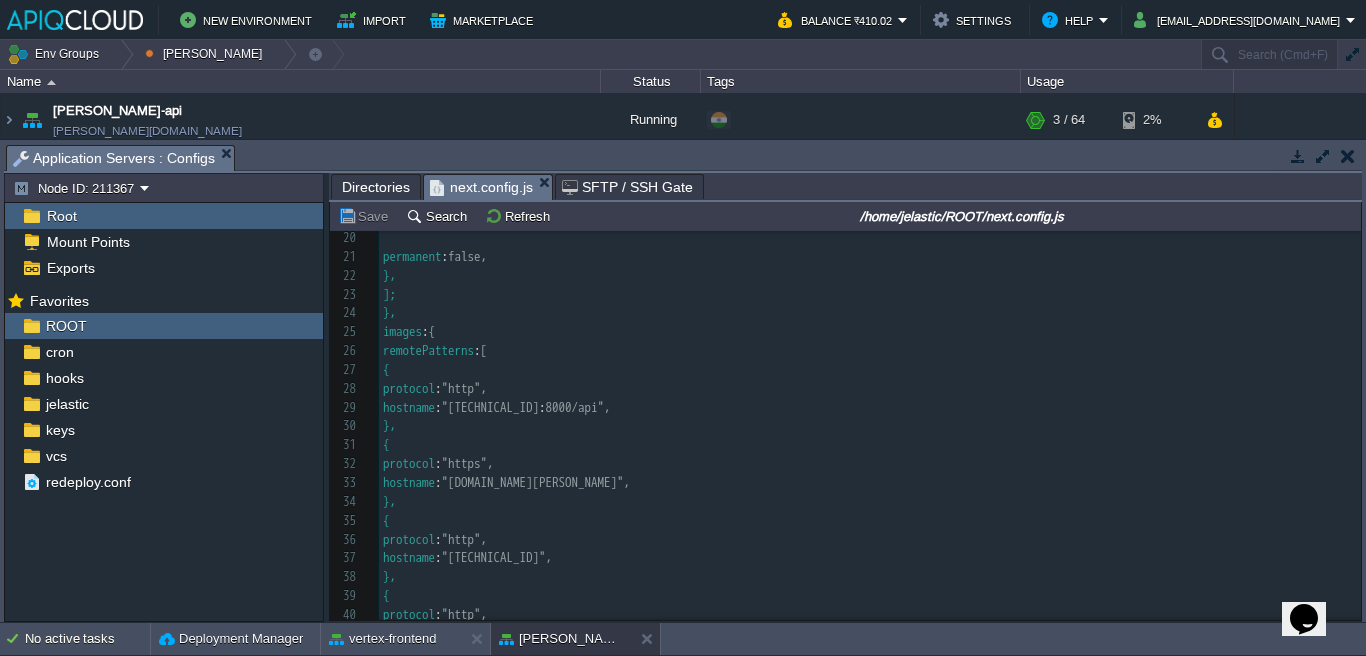 click on "hostname :  "[DOMAIN_NAME][PERSON_NAME]"," at bounding box center [870, 483] 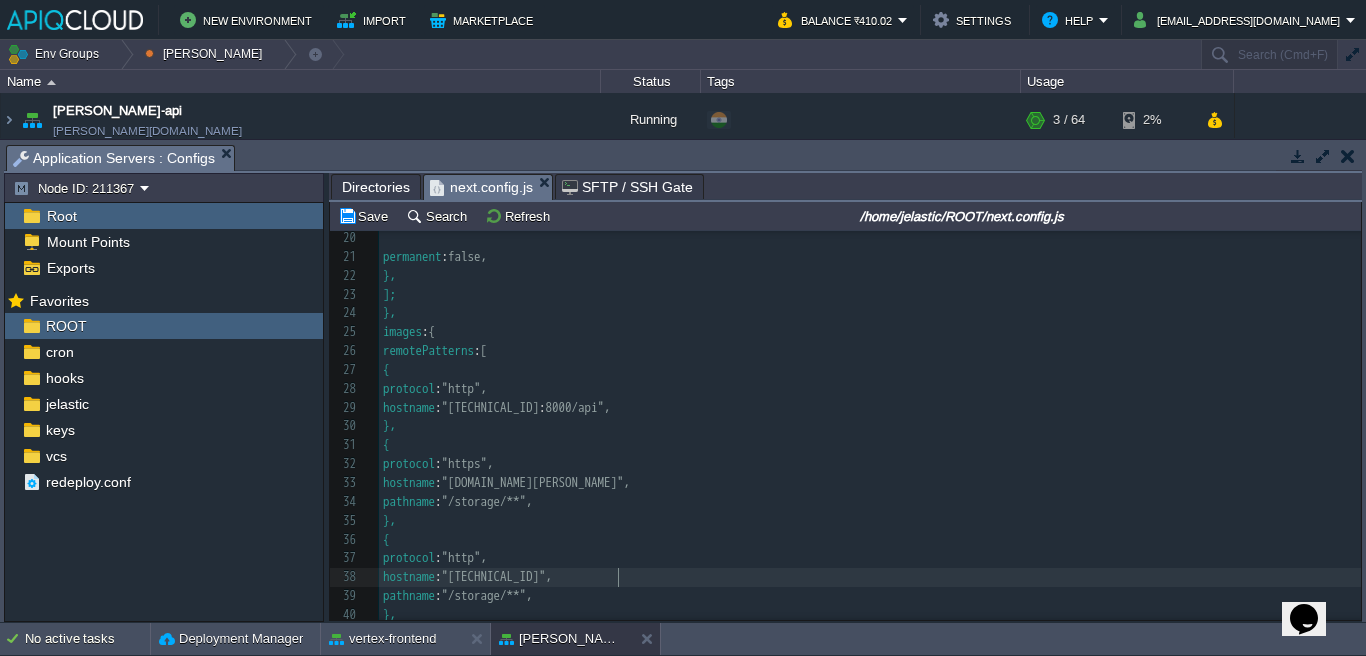 click on "hostname :  "[TECHNICAL_ID]"," at bounding box center (870, 577) 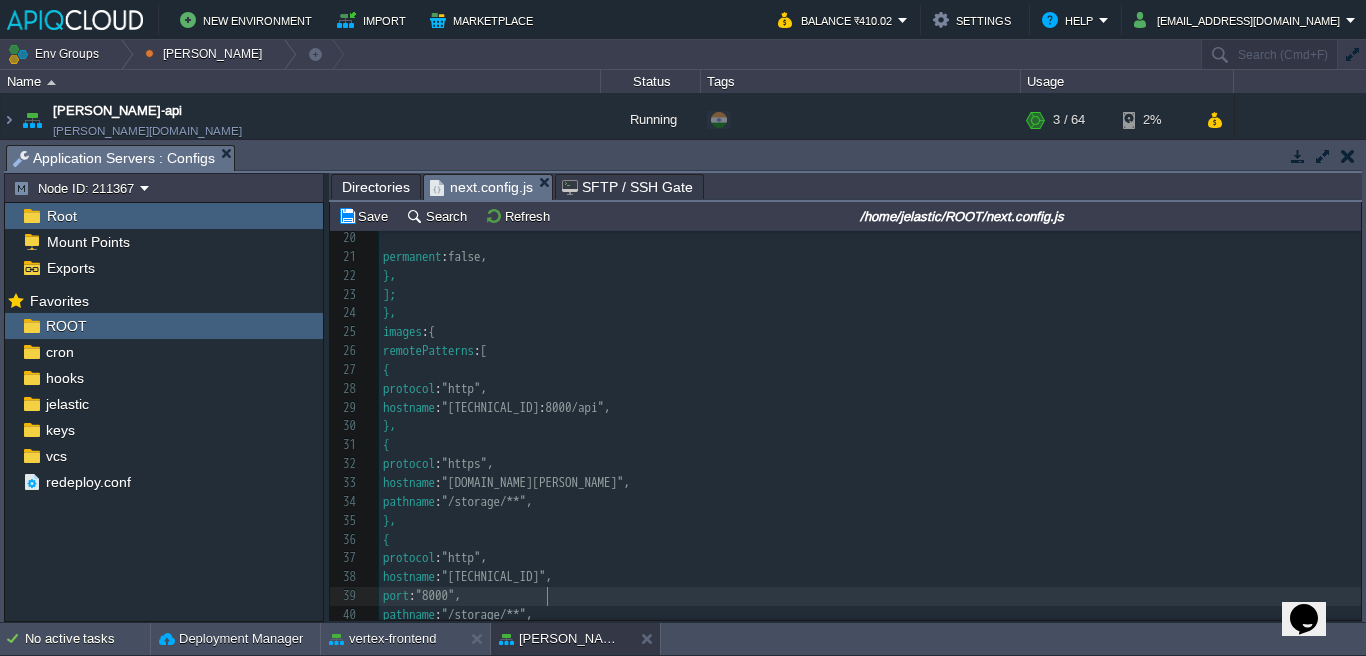 click on "}," at bounding box center (870, 426) 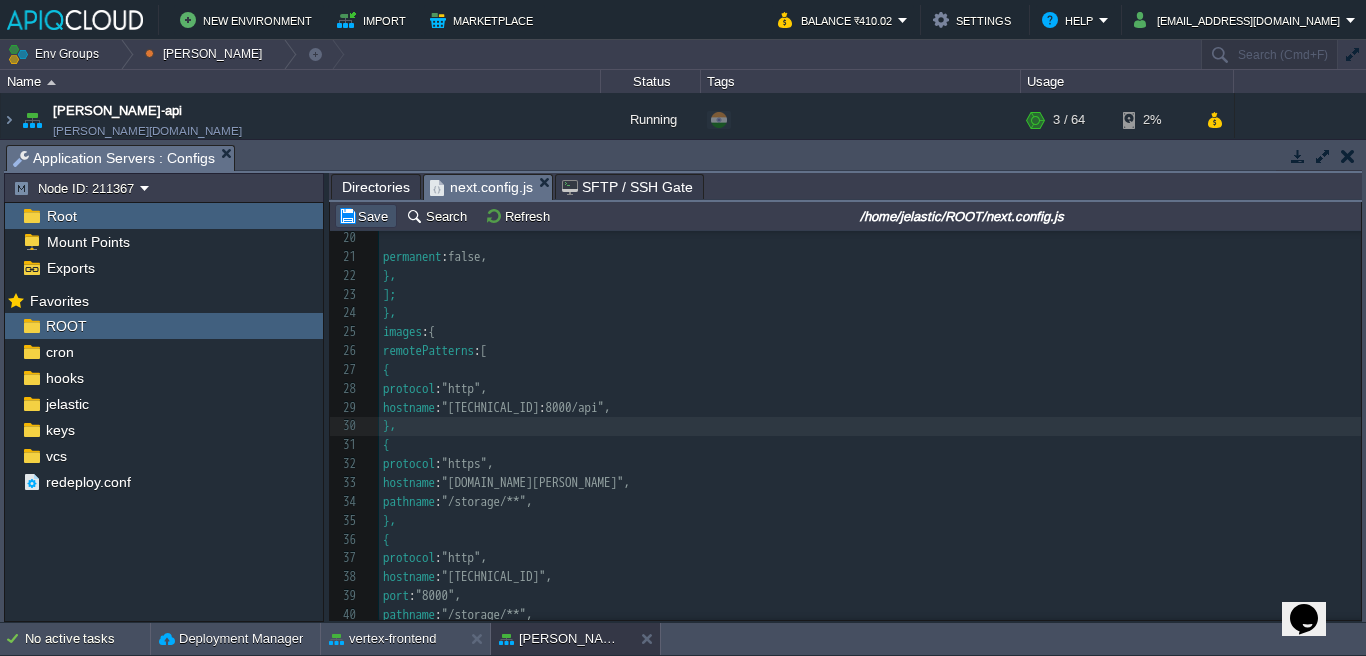 click on "Save" at bounding box center [366, 216] 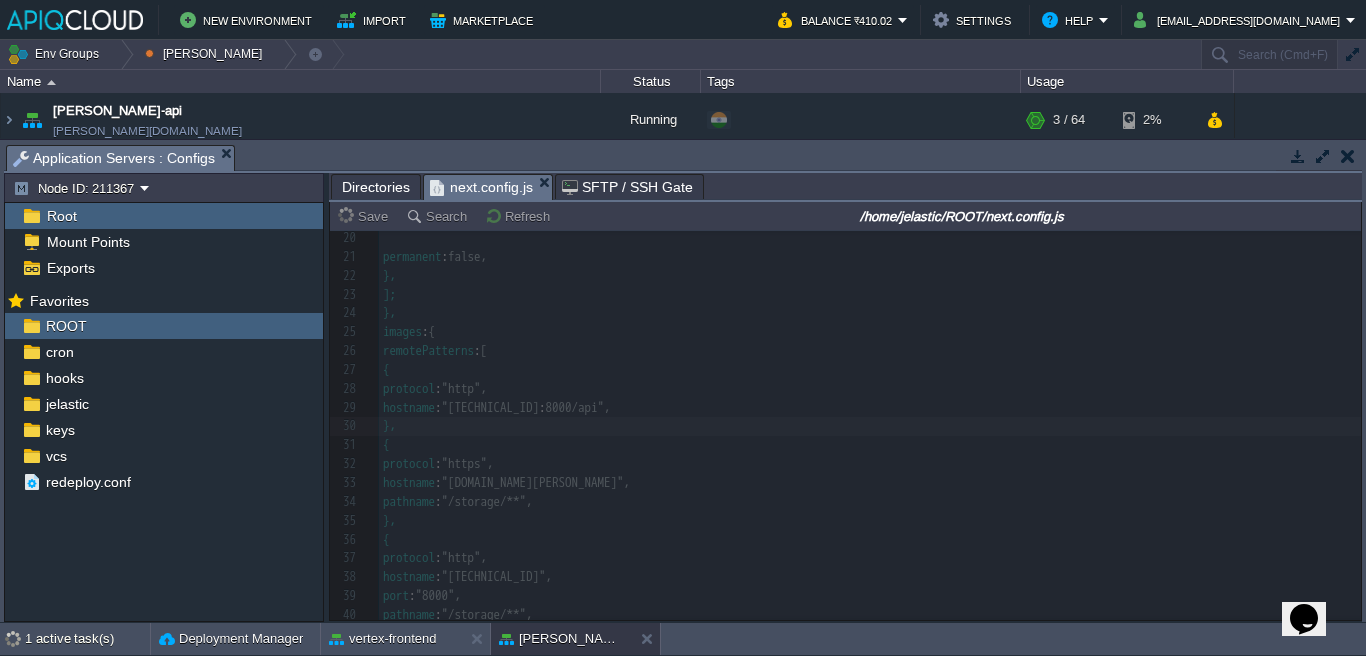 click on "Tasks Activity Log Archive Git / SVN Application Servers : Web SSH Application Servers : Configs" at bounding box center (2504, 157) 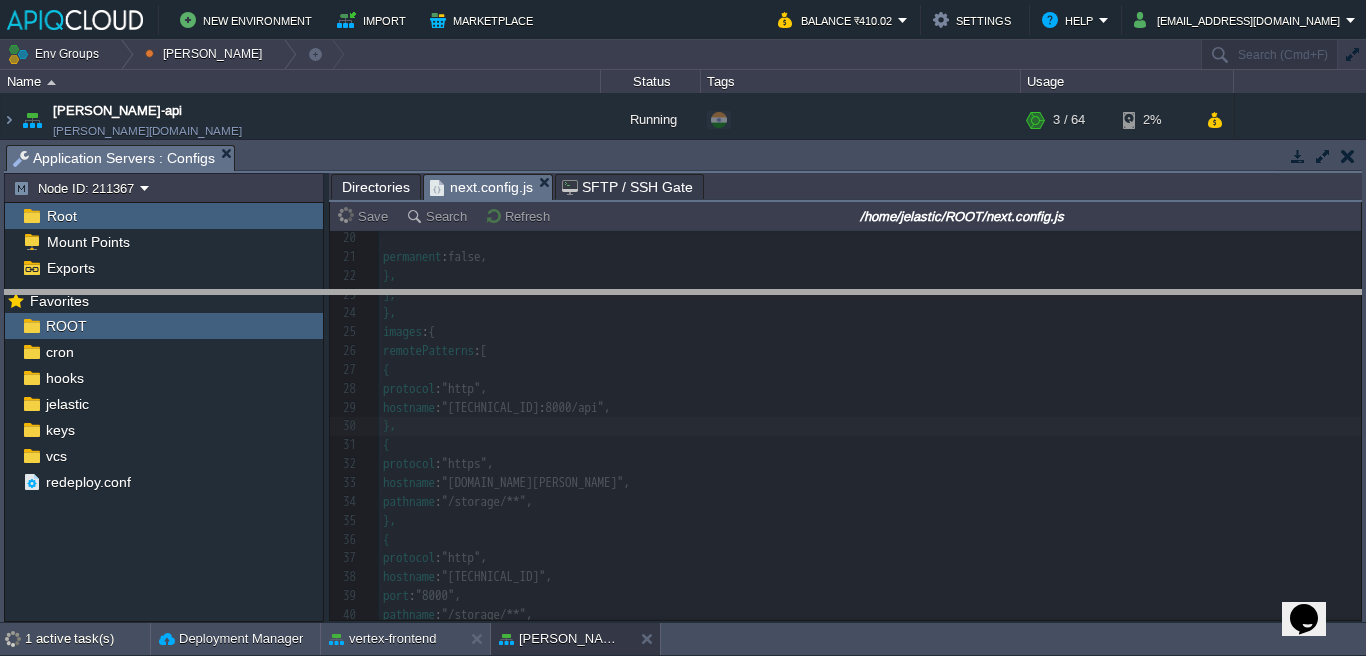 drag, startPoint x: 821, startPoint y: 159, endPoint x: 828, endPoint y: 340, distance: 181.13531 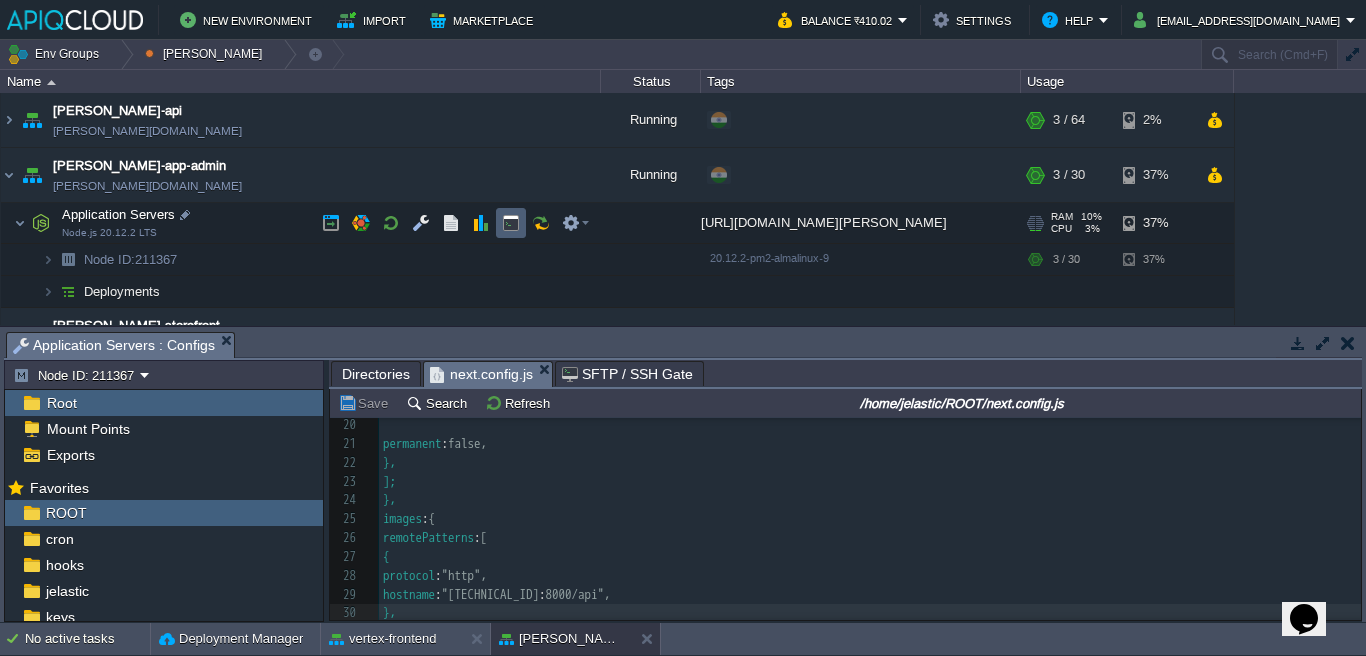 click at bounding box center (511, 223) 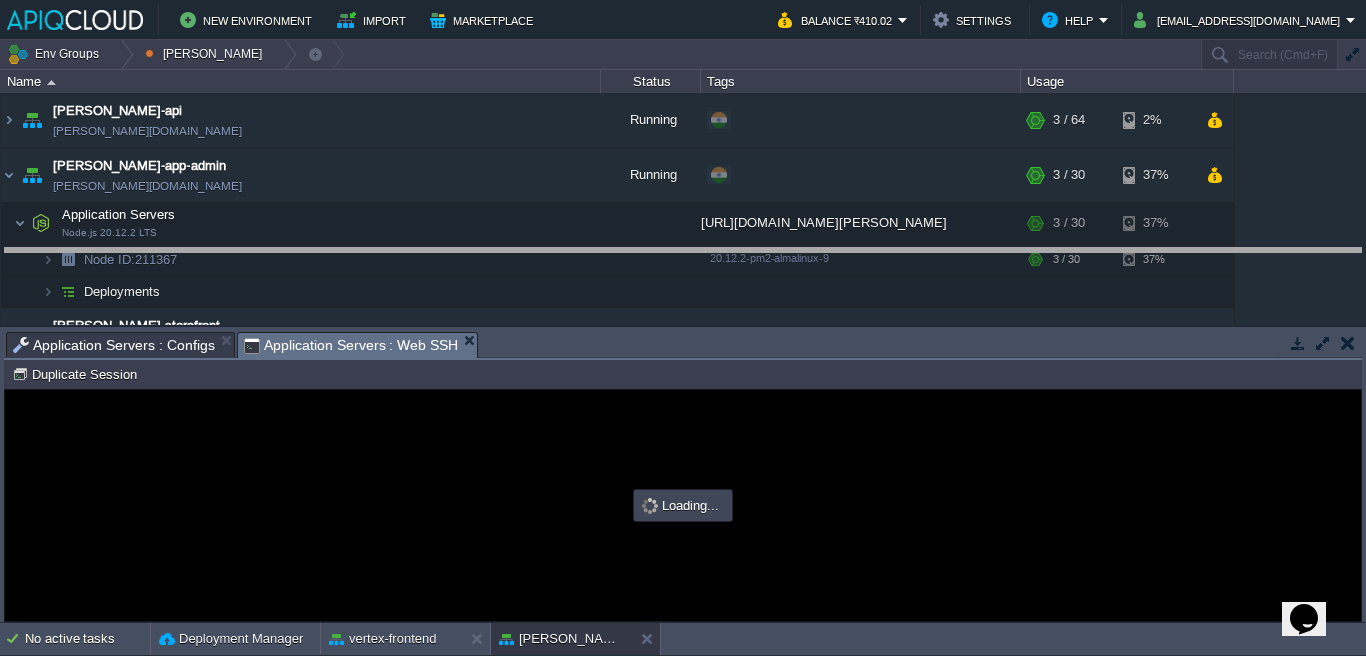 drag, startPoint x: 653, startPoint y: 323, endPoint x: 656, endPoint y: 254, distance: 69.065186 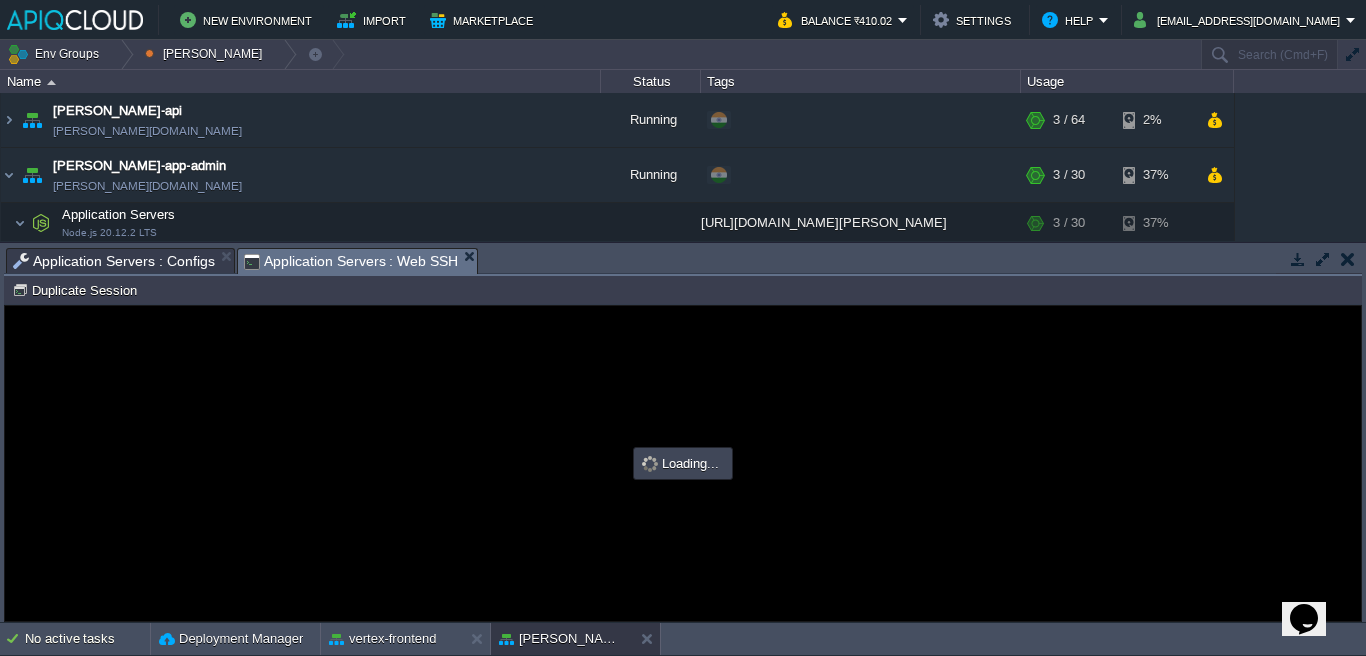 scroll, scrollTop: 0, scrollLeft: 0, axis: both 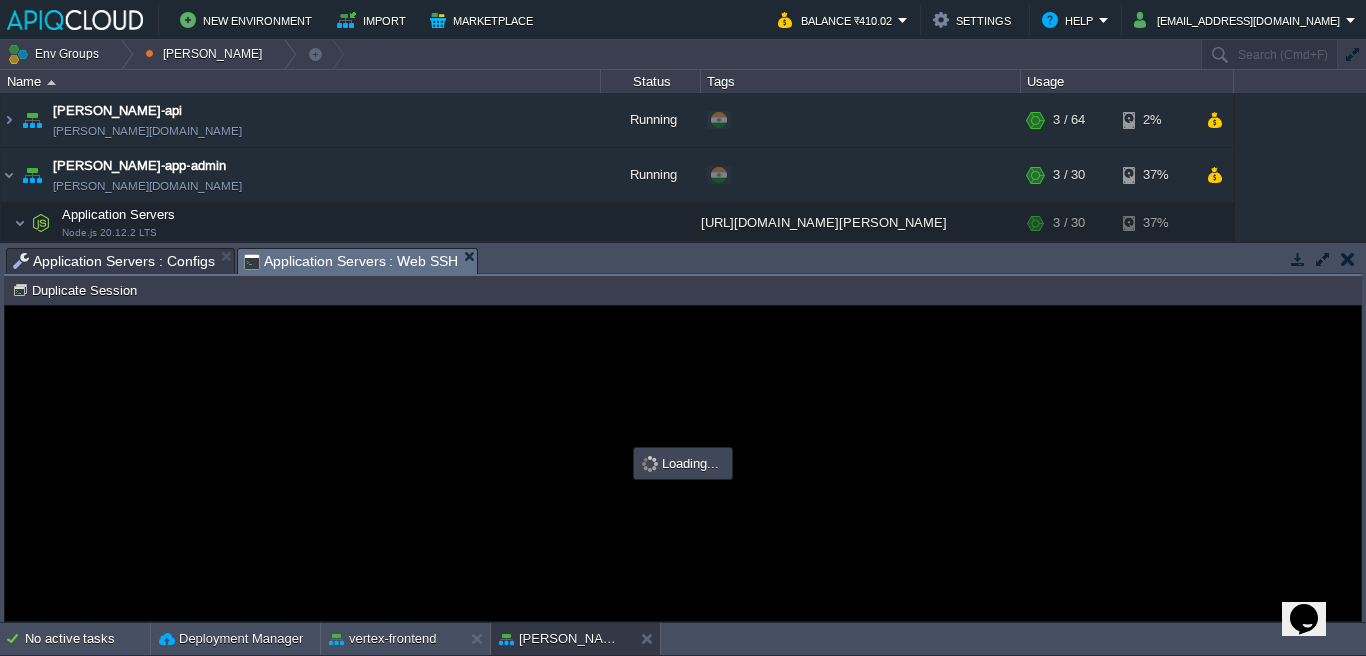 type on "#000000" 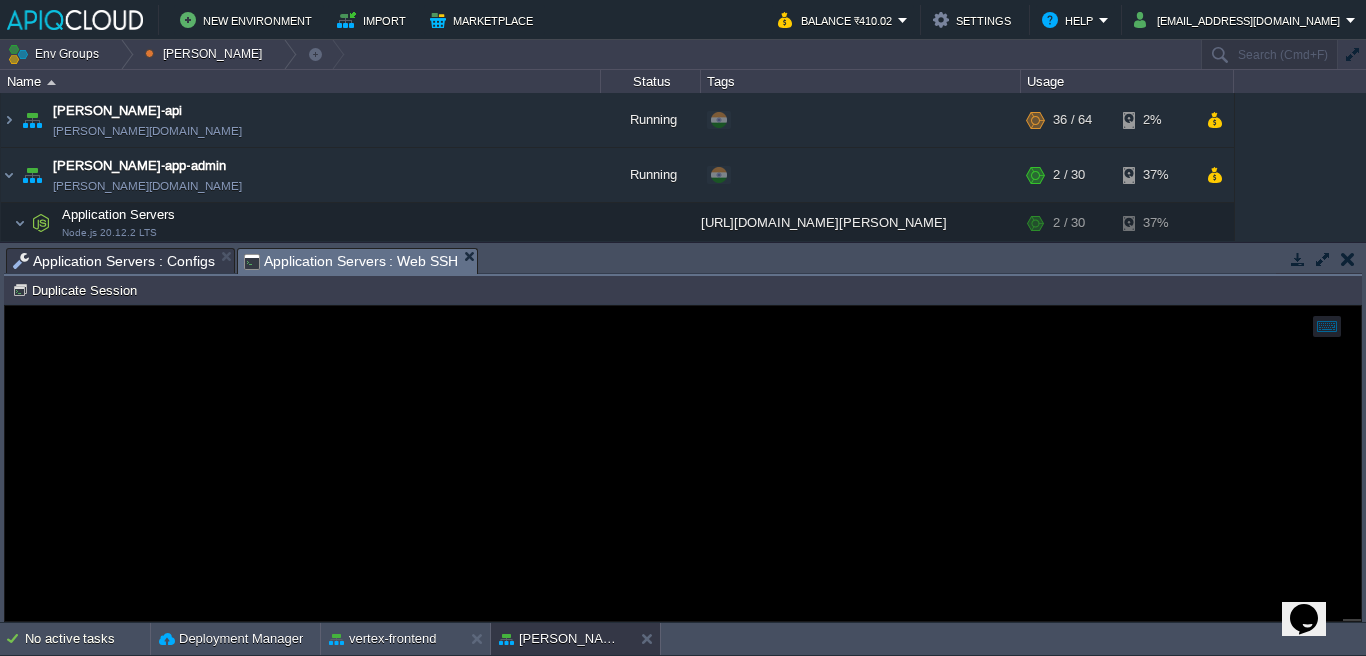 click on "Application Servers : Configs" at bounding box center (114, 261) 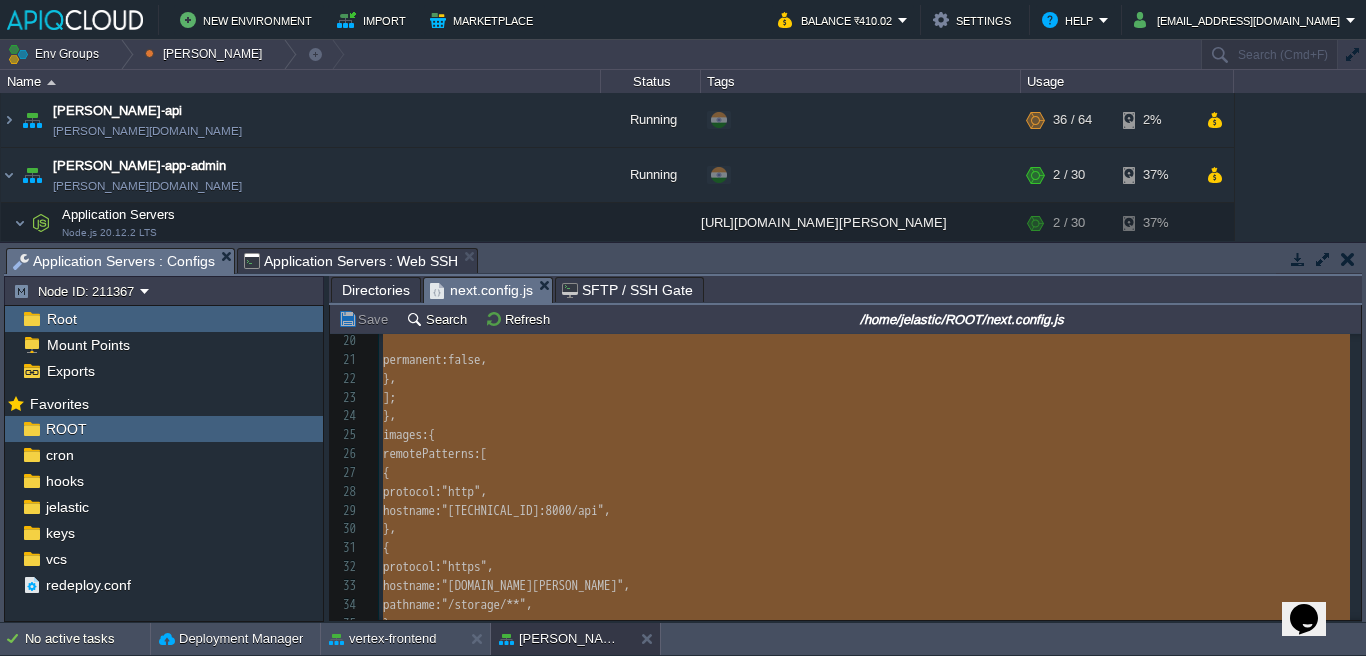 type on "-" 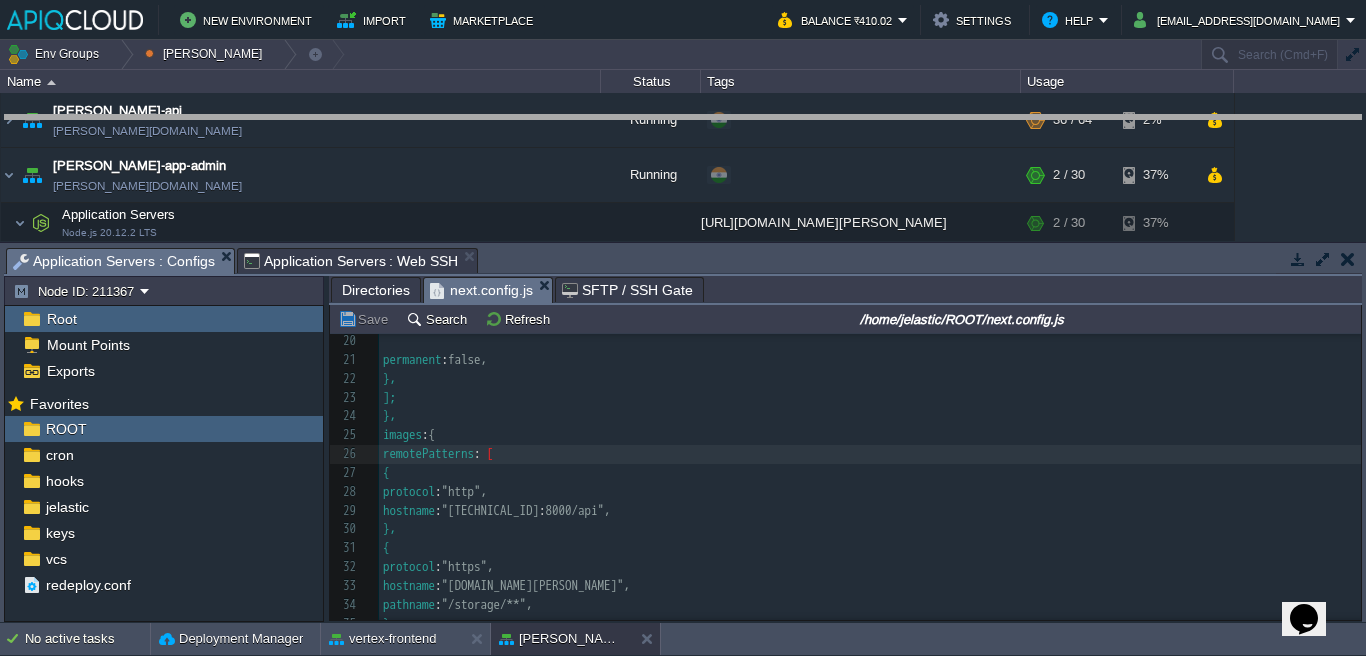 drag, startPoint x: 722, startPoint y: 268, endPoint x: 726, endPoint y: 135, distance: 133.06013 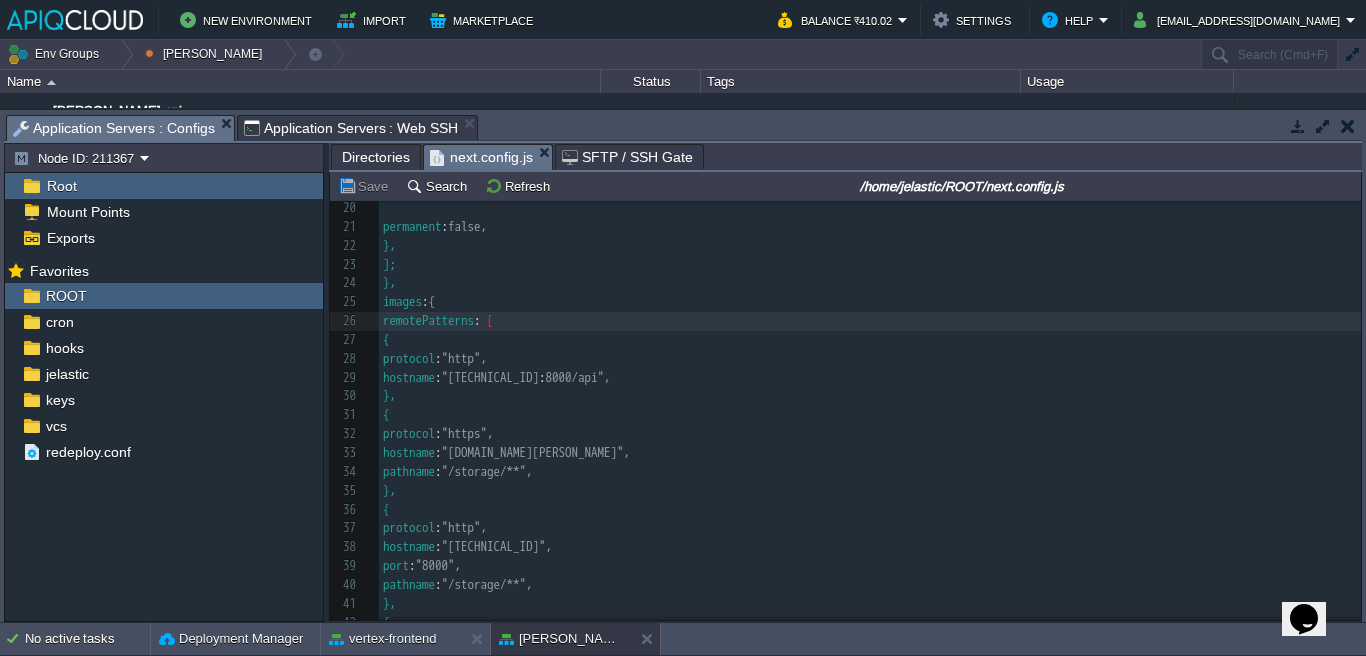 scroll, scrollTop: 296, scrollLeft: 0, axis: vertical 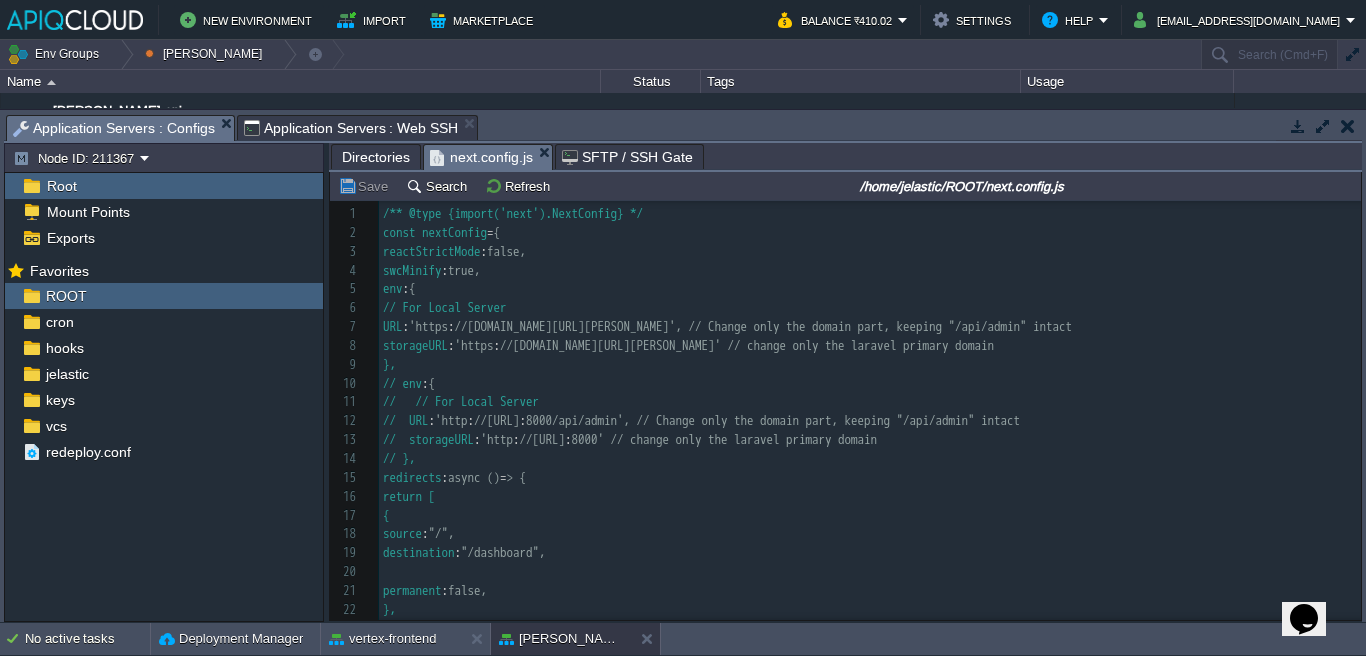 click on "reactStrictMode :  false," at bounding box center [870, 252] 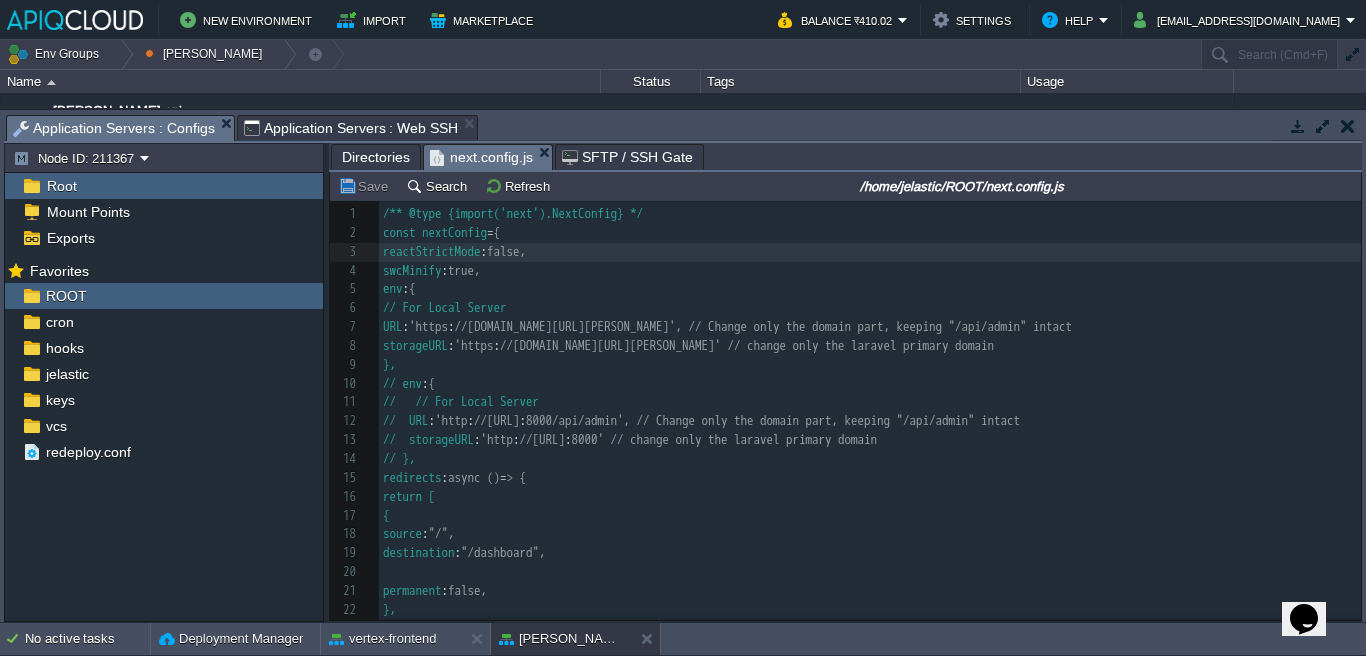 type on "-" 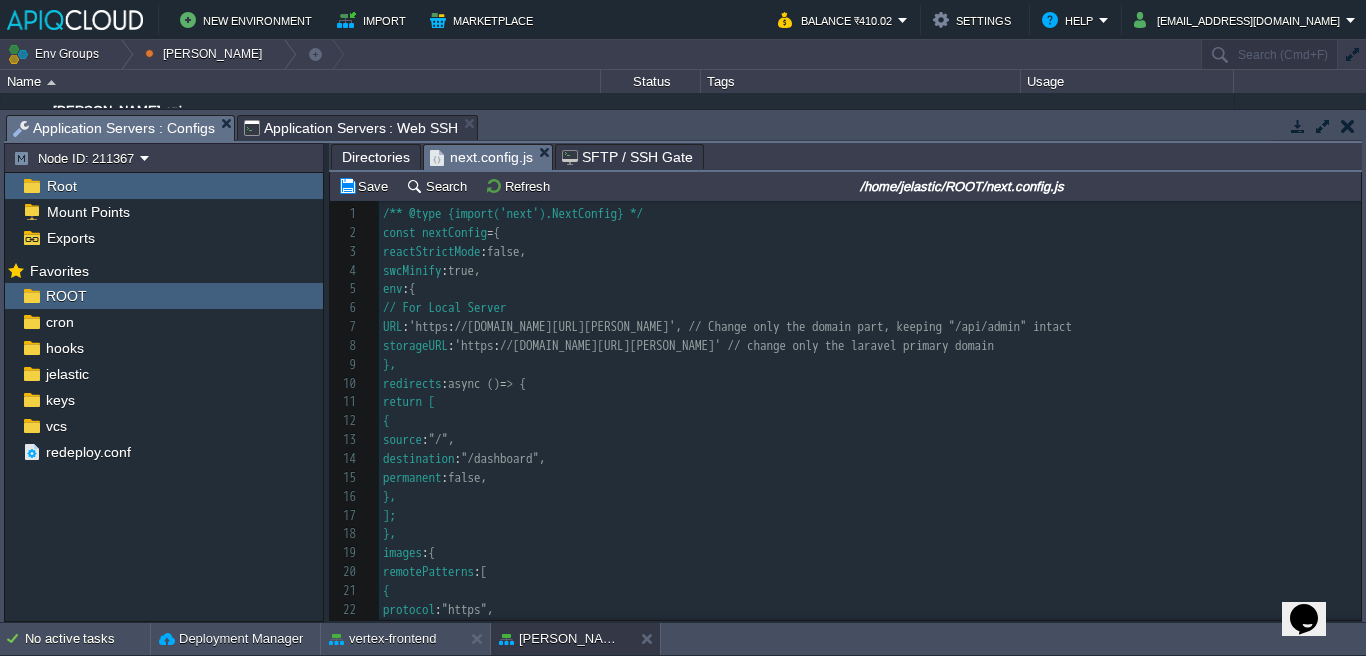 scroll, scrollTop: 305, scrollLeft: 0, axis: vertical 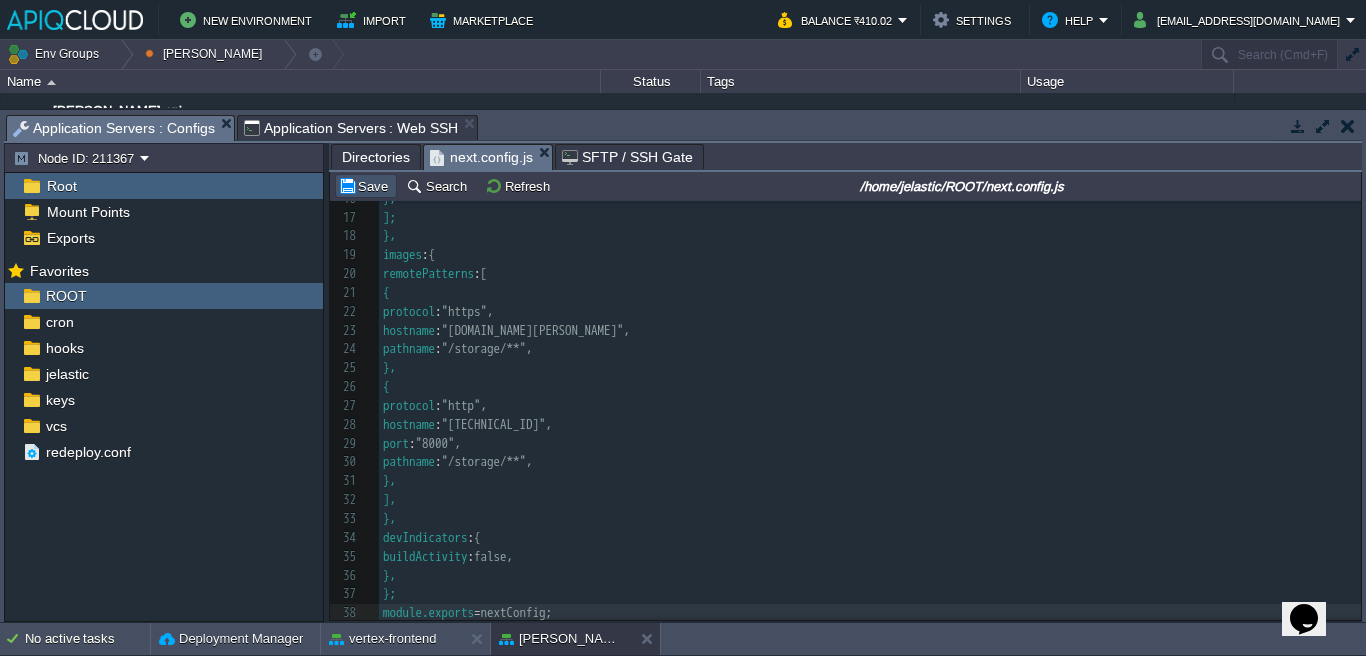 click on "Save" at bounding box center (366, 186) 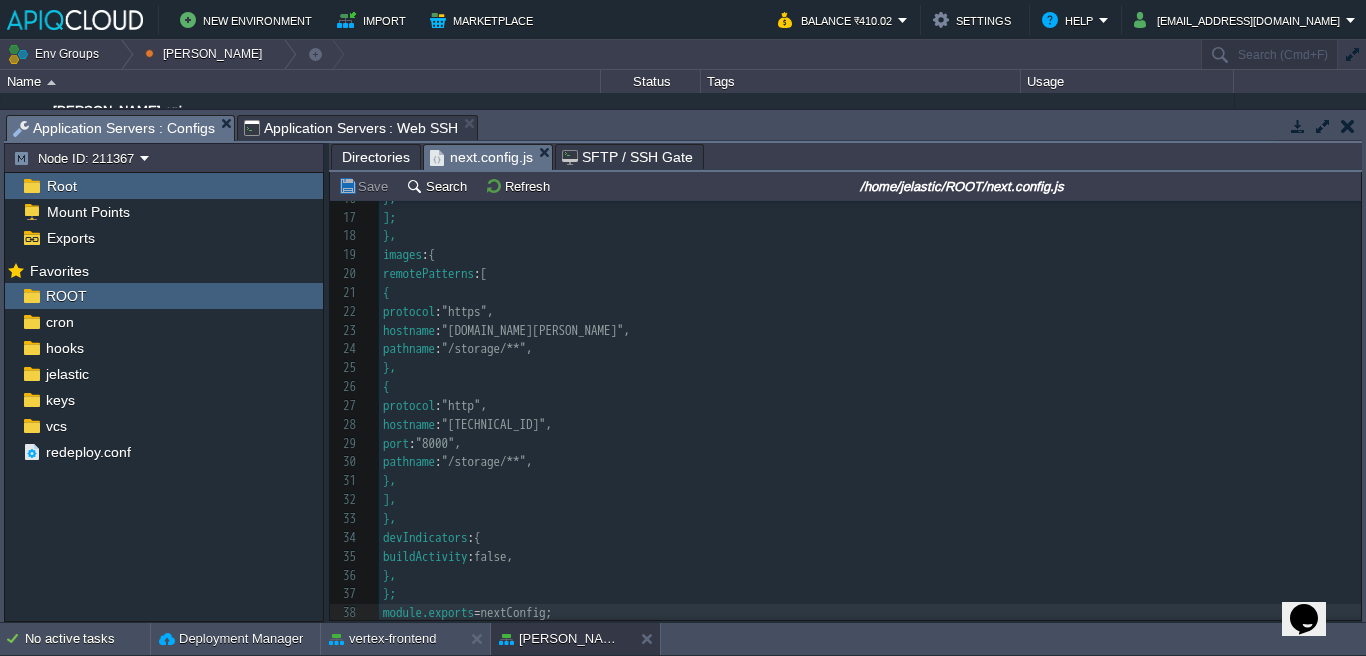 click on "Application Servers : Web SSH" at bounding box center (351, 128) 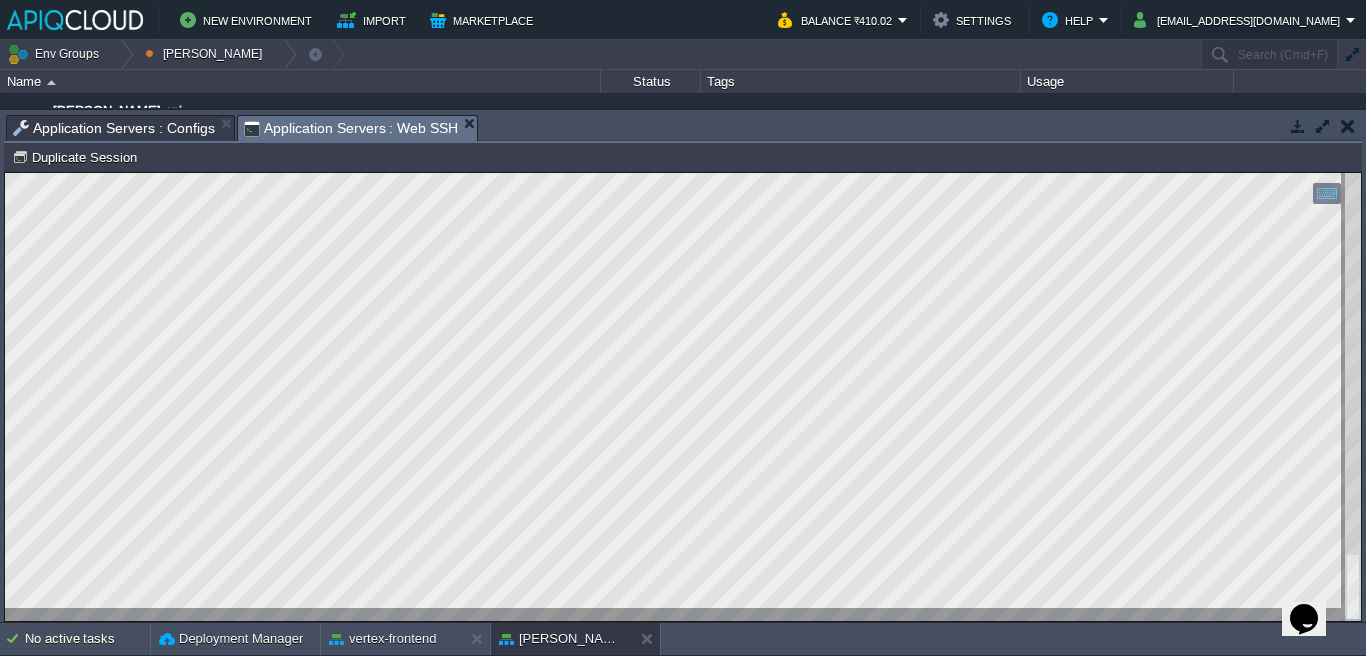 click on "Tasks Activity Log Archive Git / SVN Application Servers : Web SSH Application Servers : Configs Application Servers : Web SSH" at bounding box center (2504, 127) 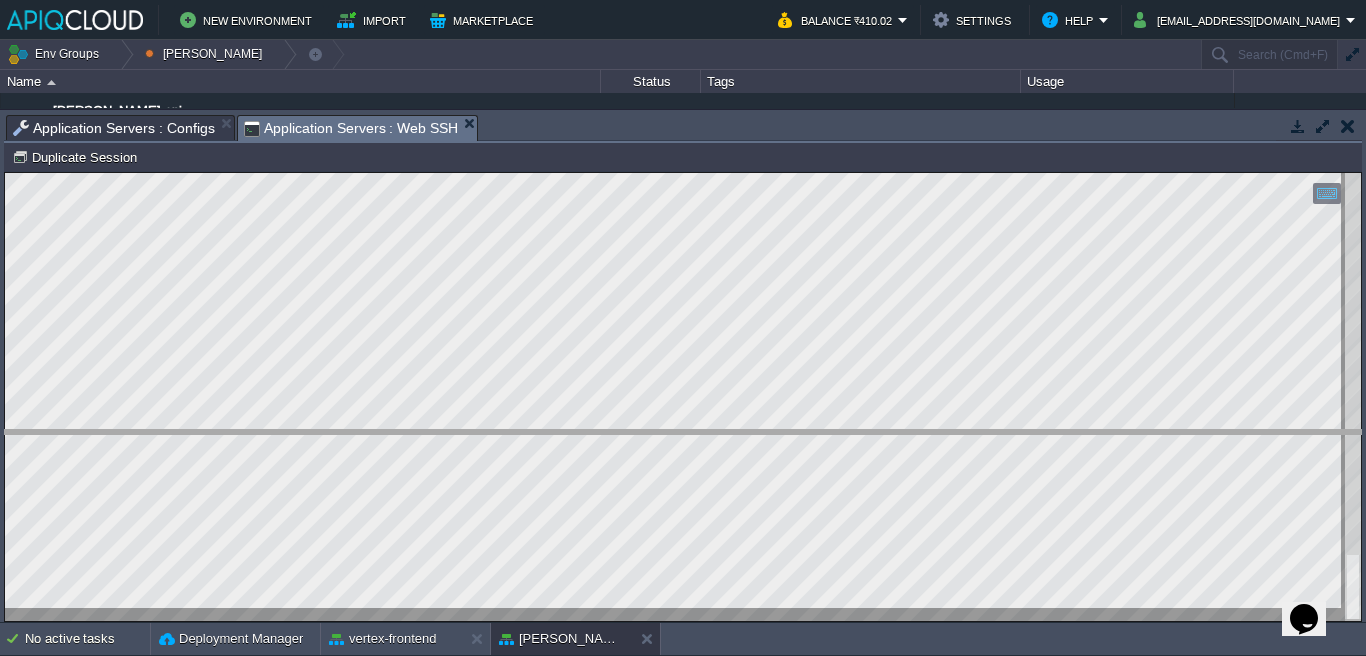 drag, startPoint x: 697, startPoint y: 125, endPoint x: 697, endPoint y: 138, distance: 13 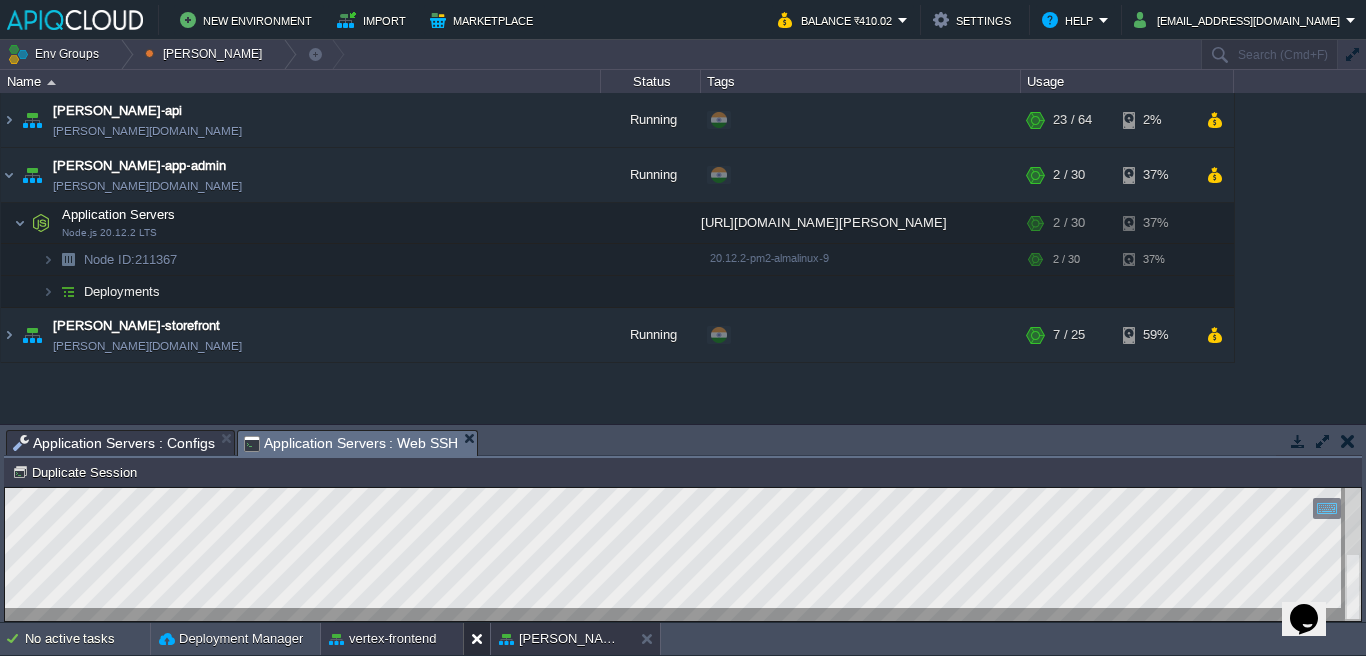 click at bounding box center [481, 639] 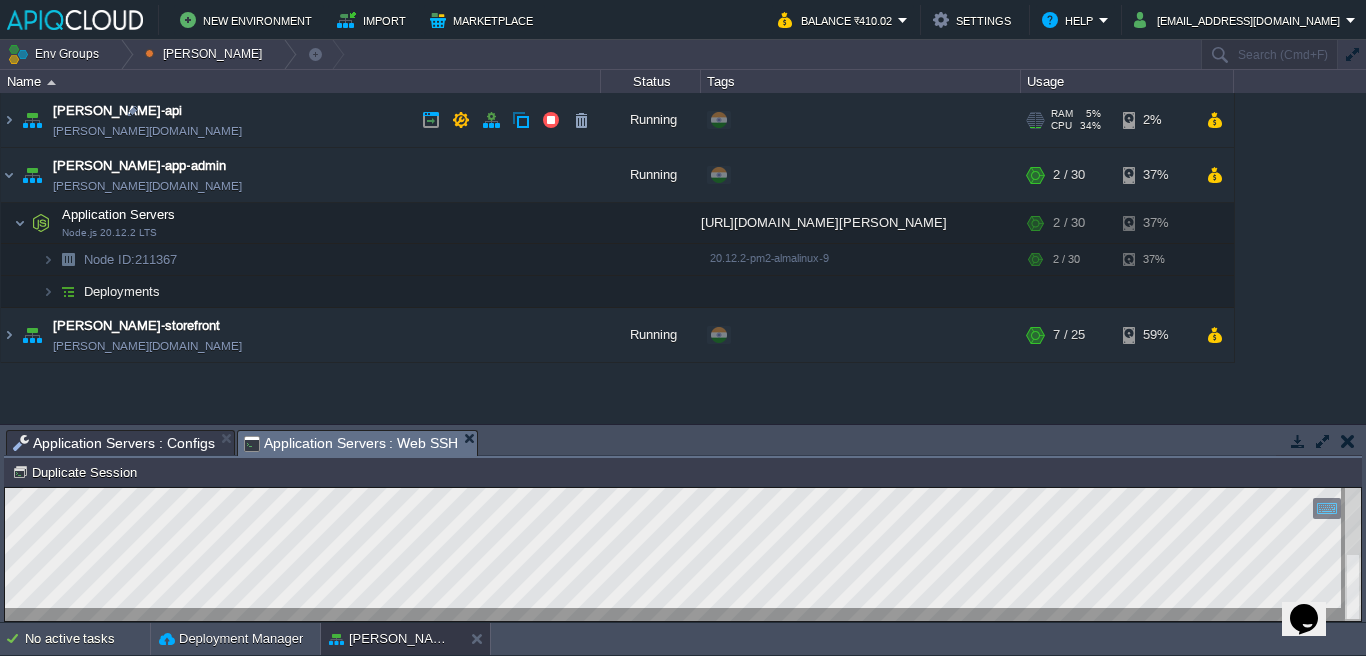 click on "[PERSON_NAME]-api [PERSON_NAME][DOMAIN_NAME]" at bounding box center [301, 120] 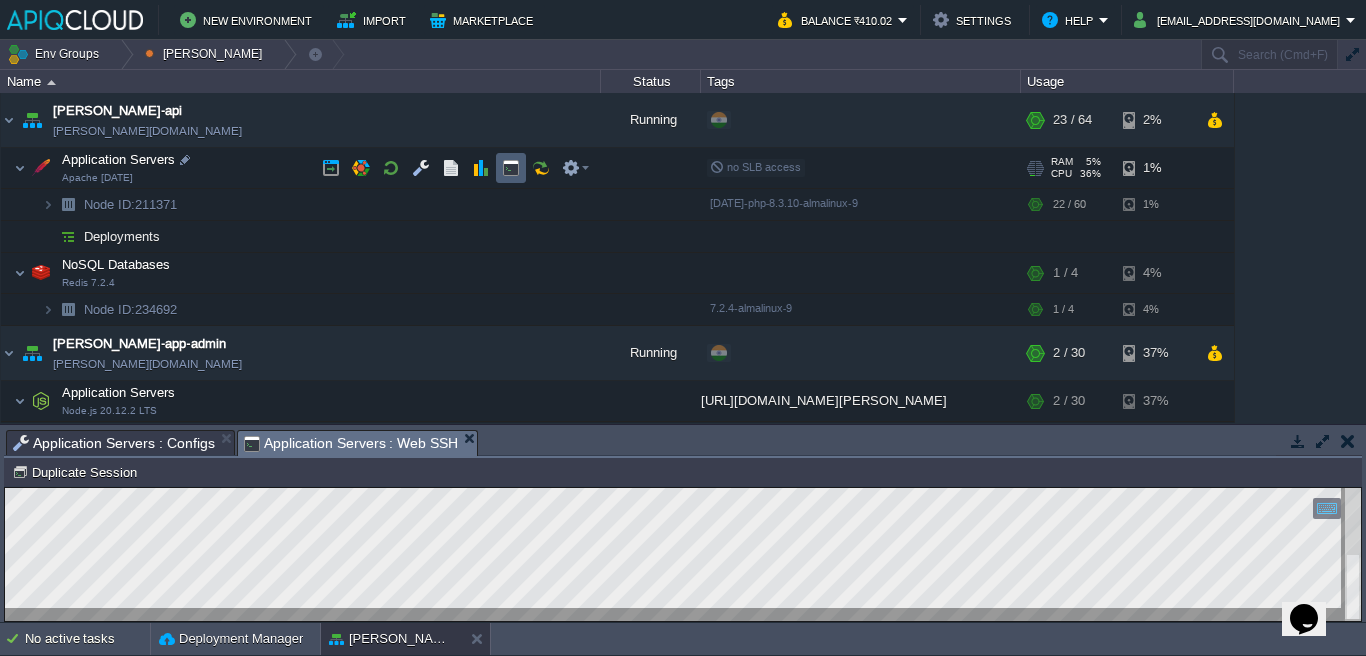 click at bounding box center (511, 168) 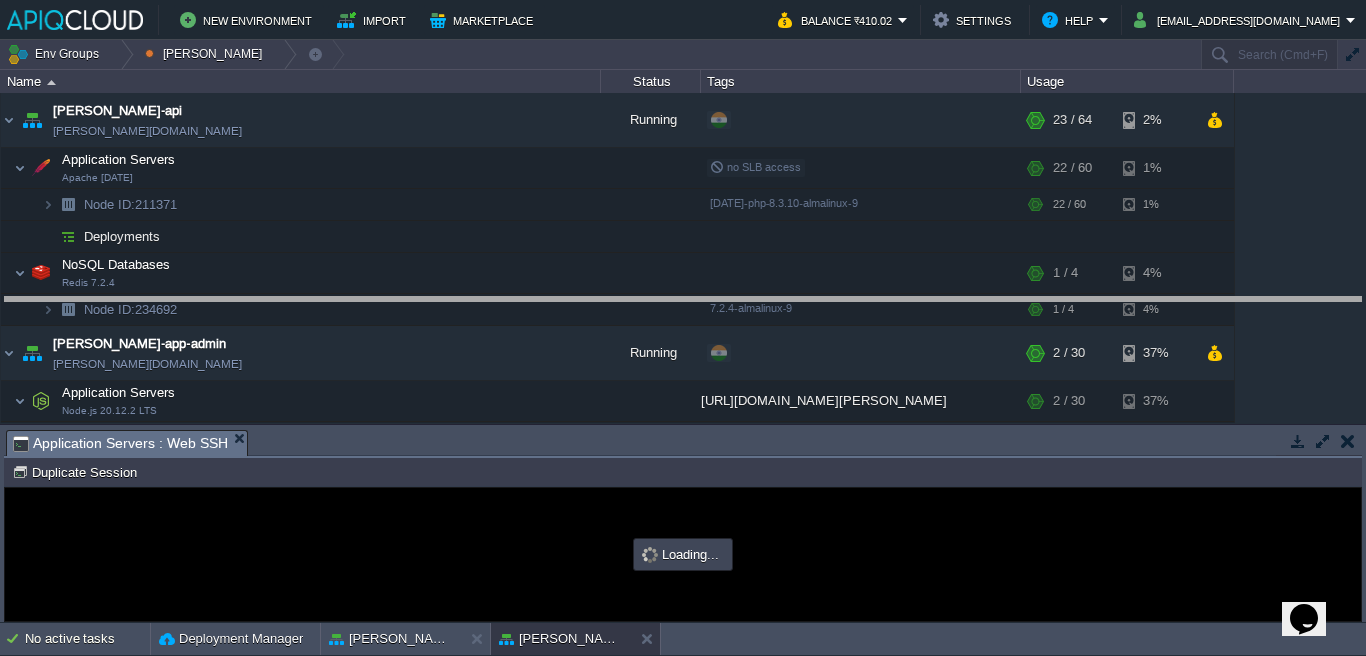 drag, startPoint x: 676, startPoint y: 442, endPoint x: 672, endPoint y: 297, distance: 145.05516 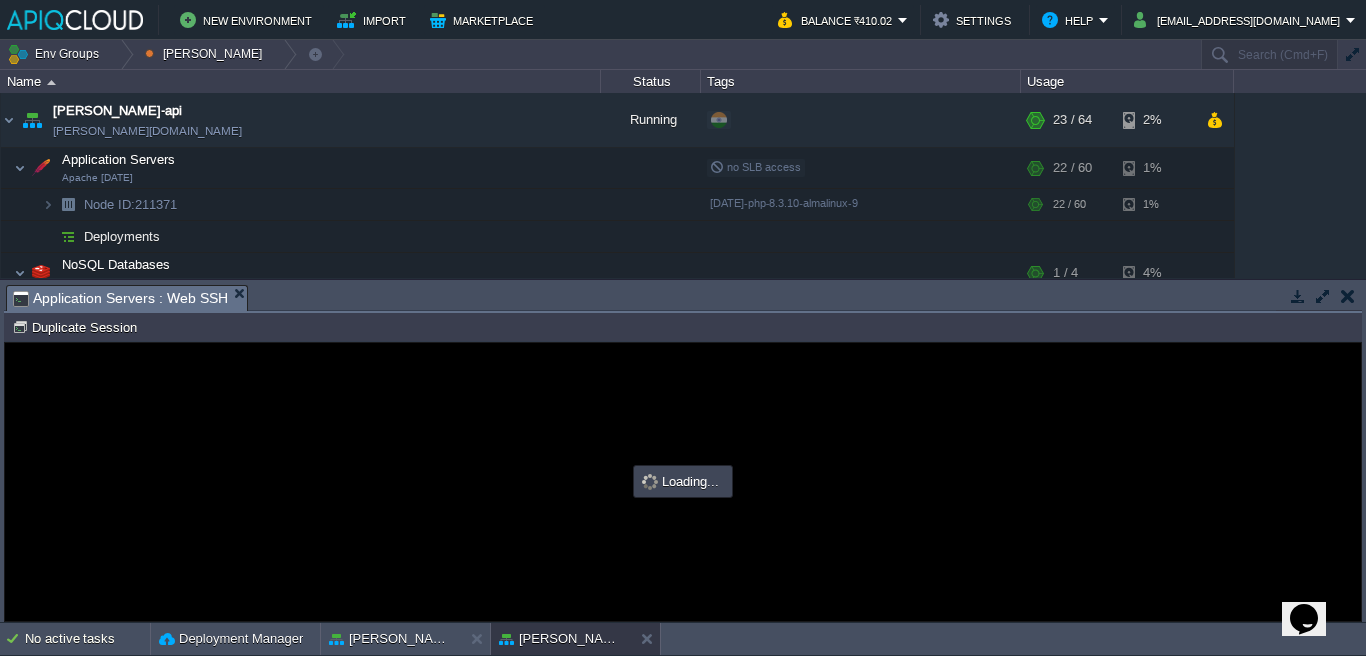 scroll, scrollTop: 0, scrollLeft: 0, axis: both 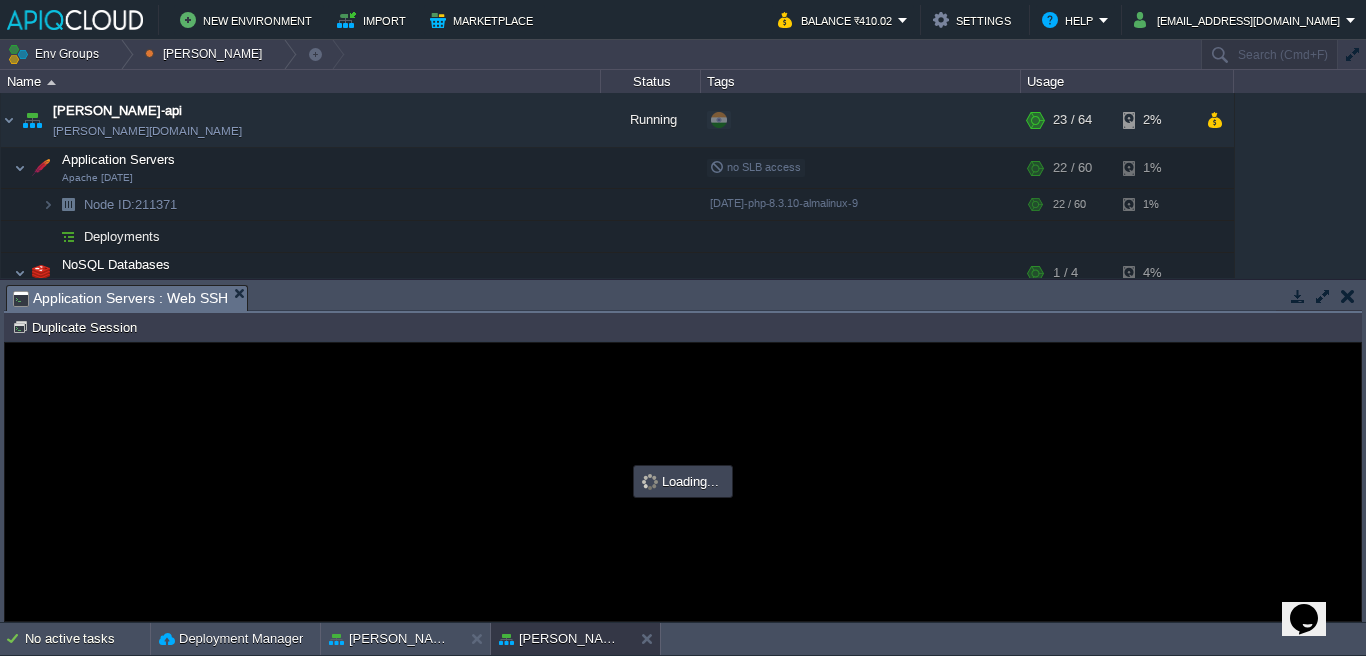 type on "#000000" 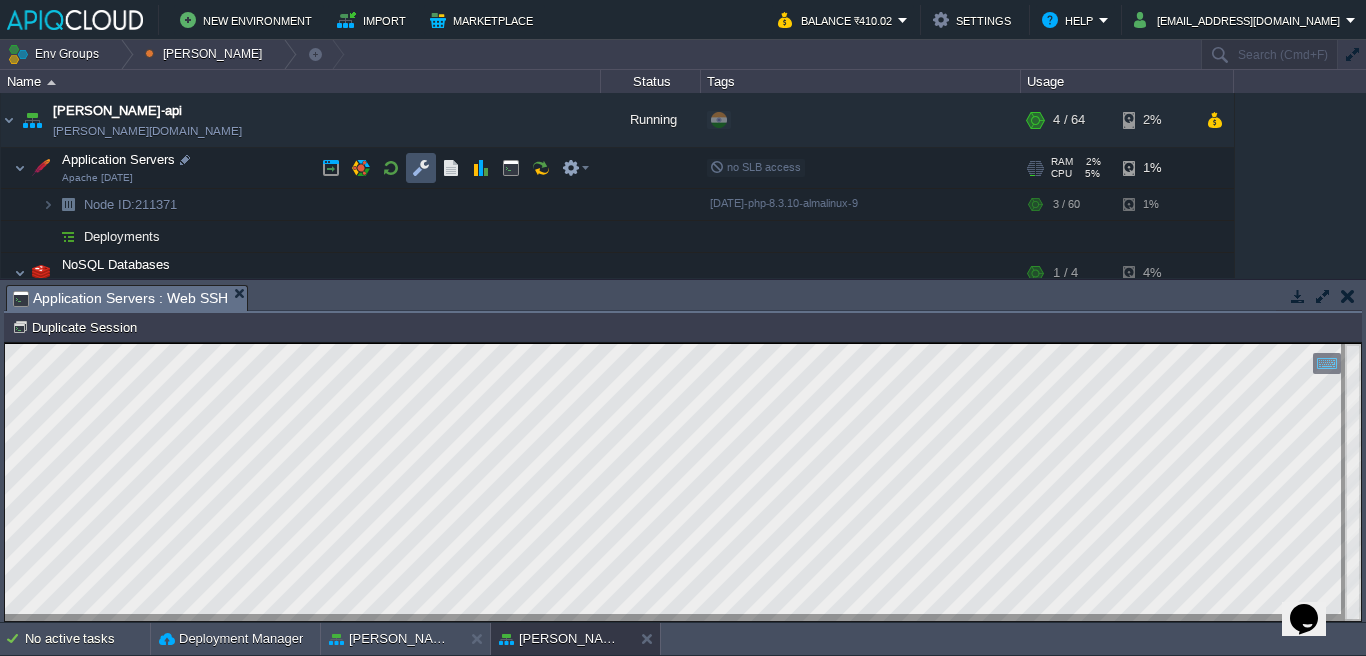 click at bounding box center [421, 168] 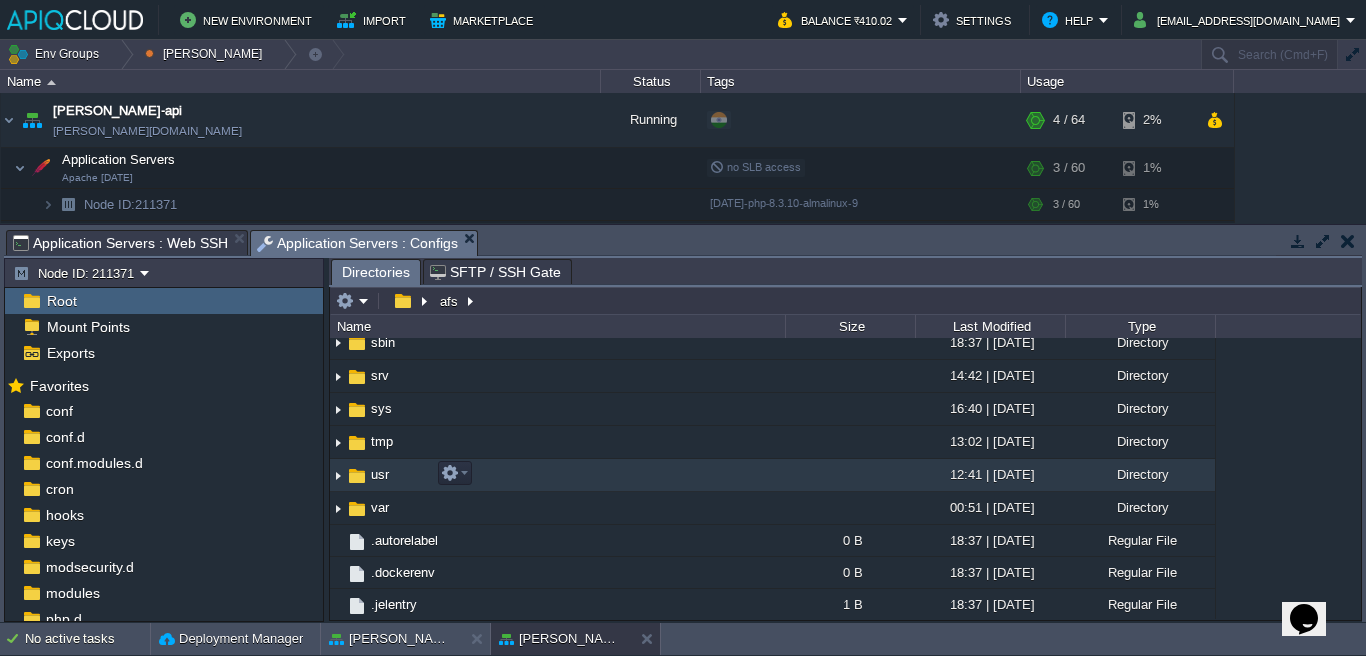 scroll, scrollTop: 302, scrollLeft: 0, axis: vertical 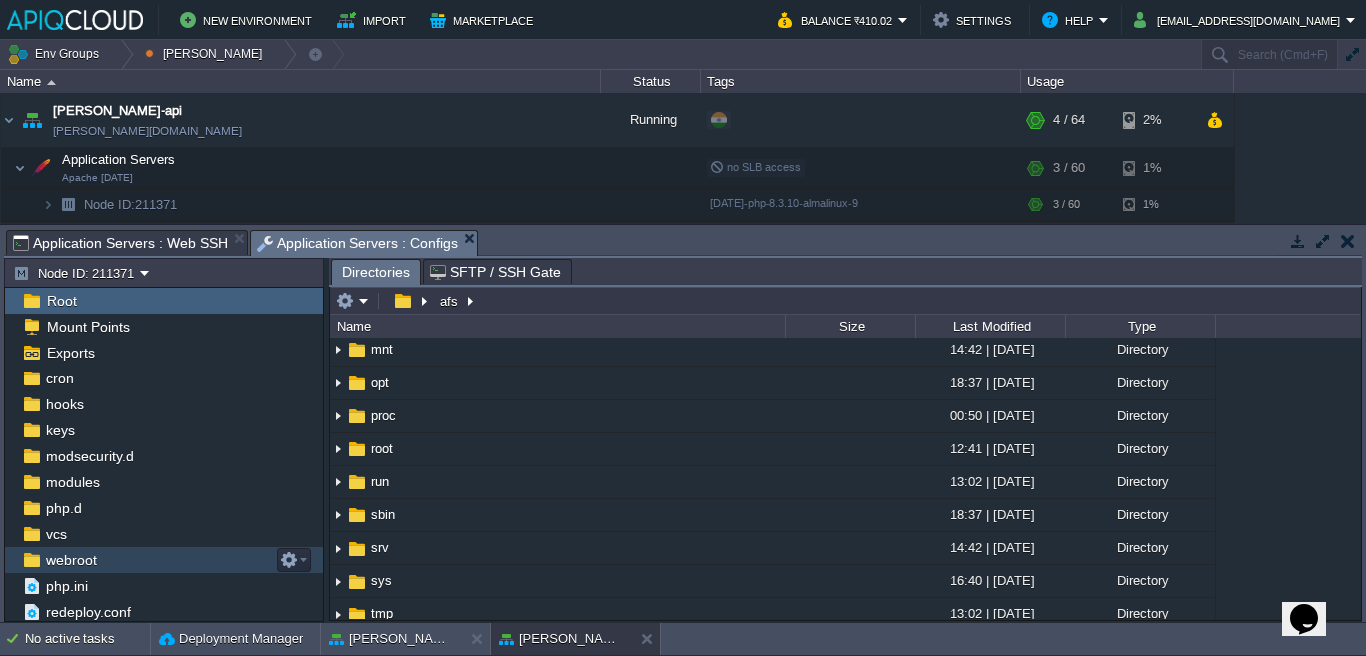 click on "webroot" at bounding box center (71, 560) 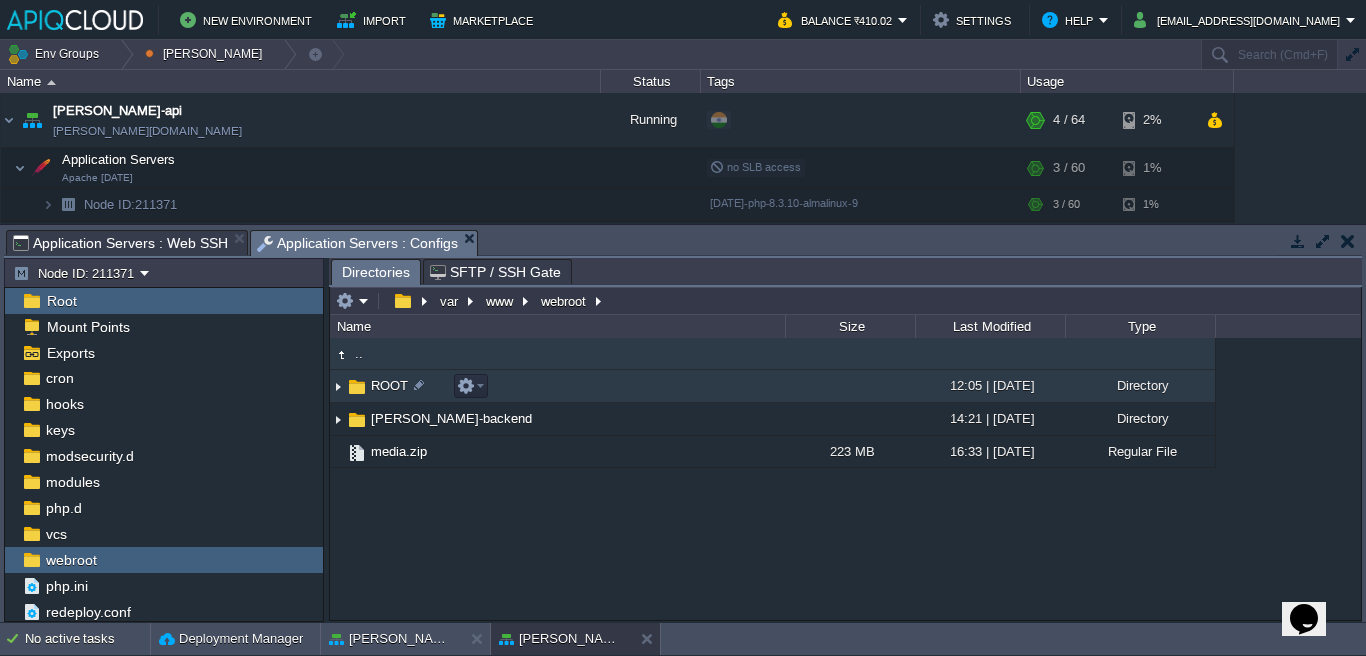 click on "ROOT" at bounding box center (389, 385) 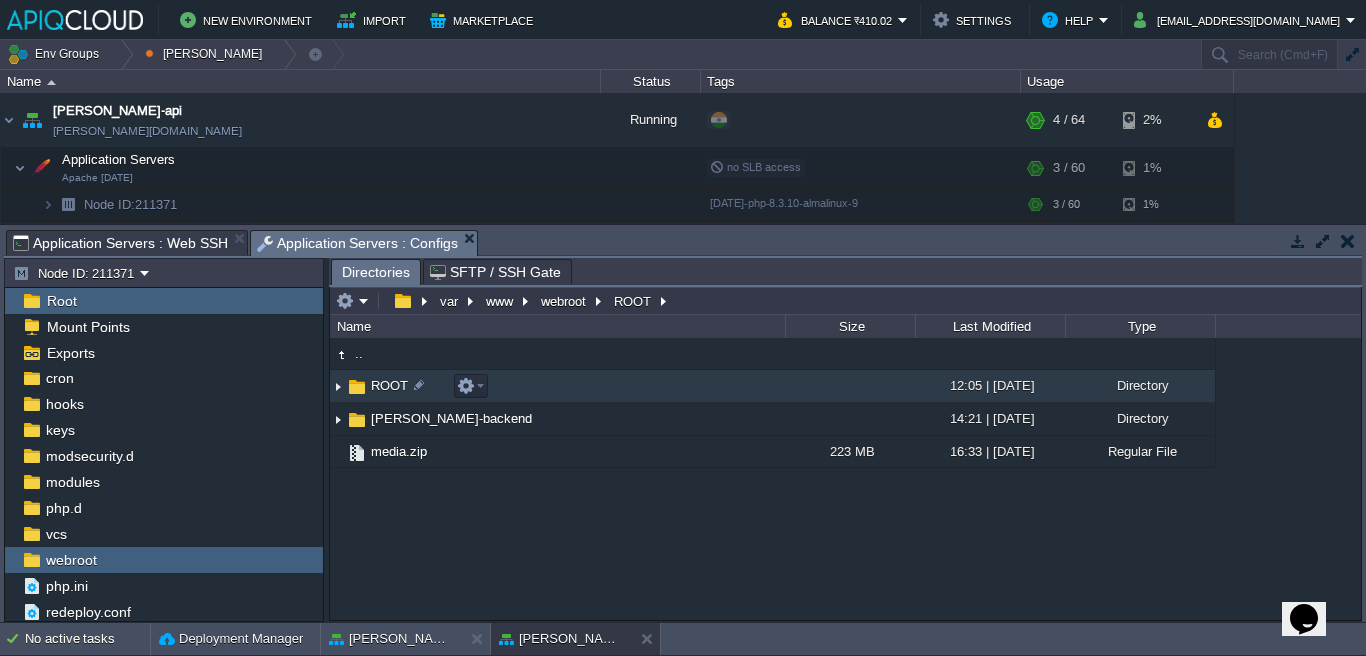 click on "ROOT" at bounding box center (389, 385) 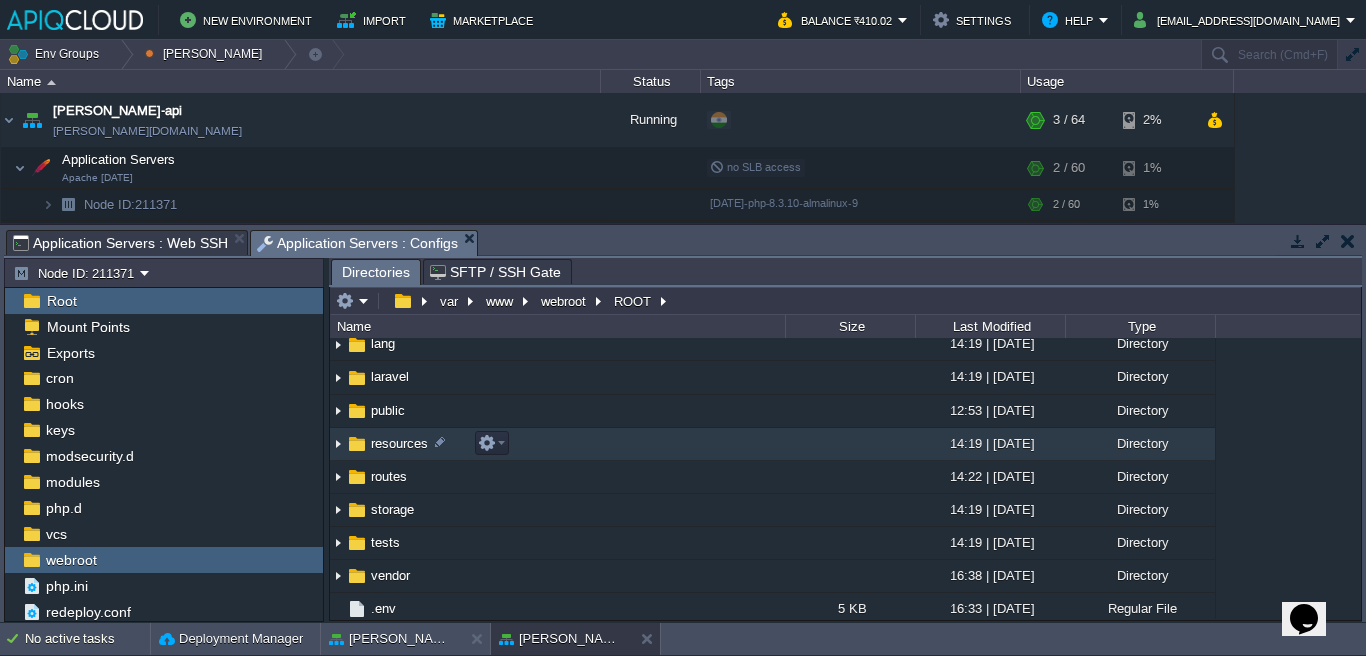 scroll, scrollTop: 262, scrollLeft: 0, axis: vertical 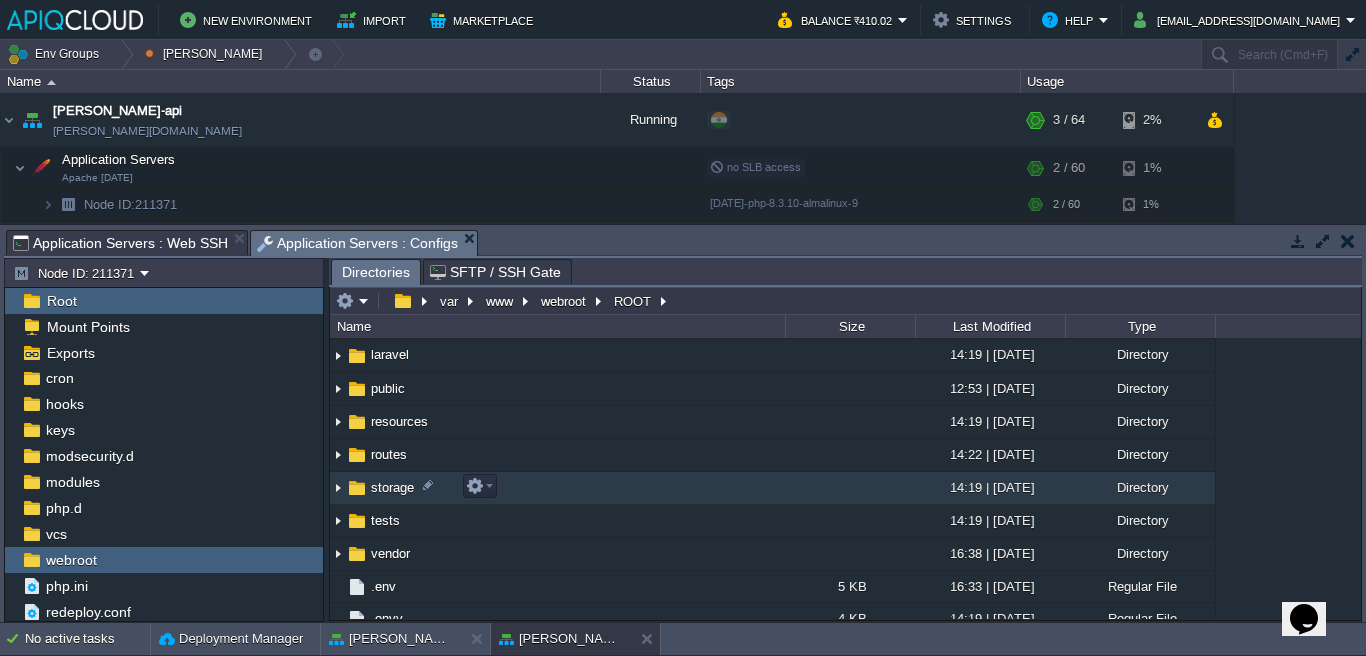 click on "storage" at bounding box center (392, 487) 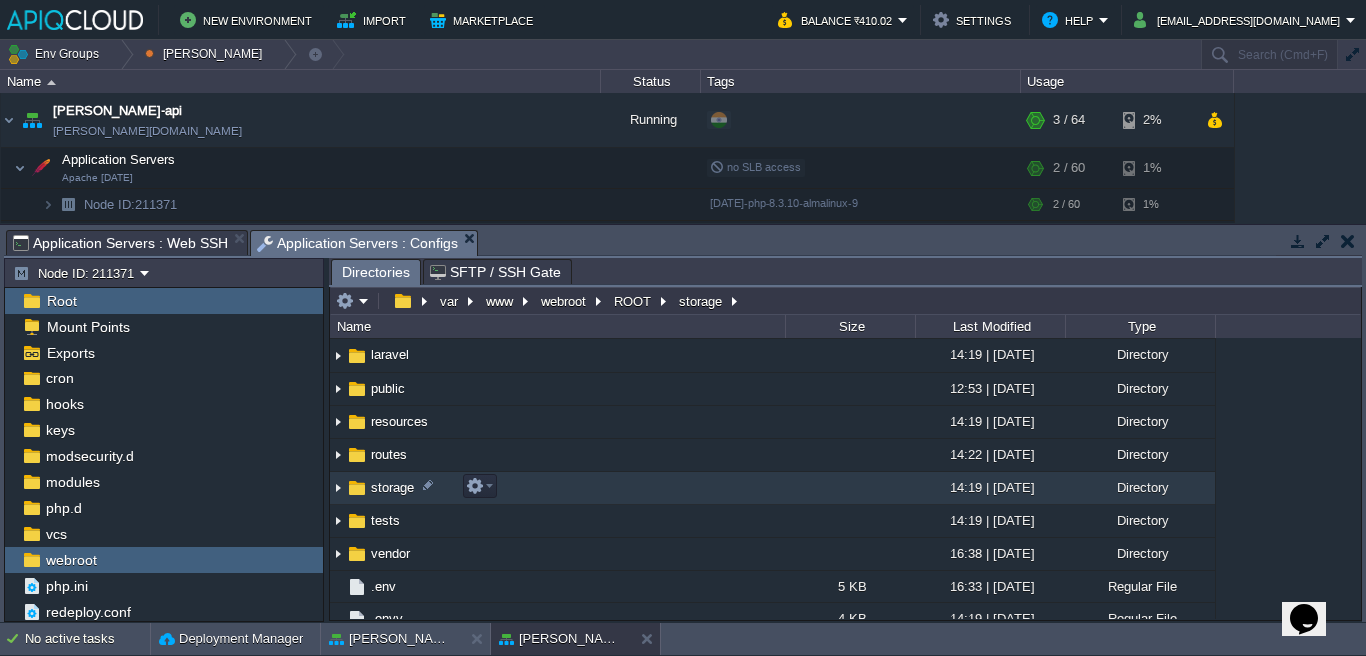 click at bounding box center (338, 488) 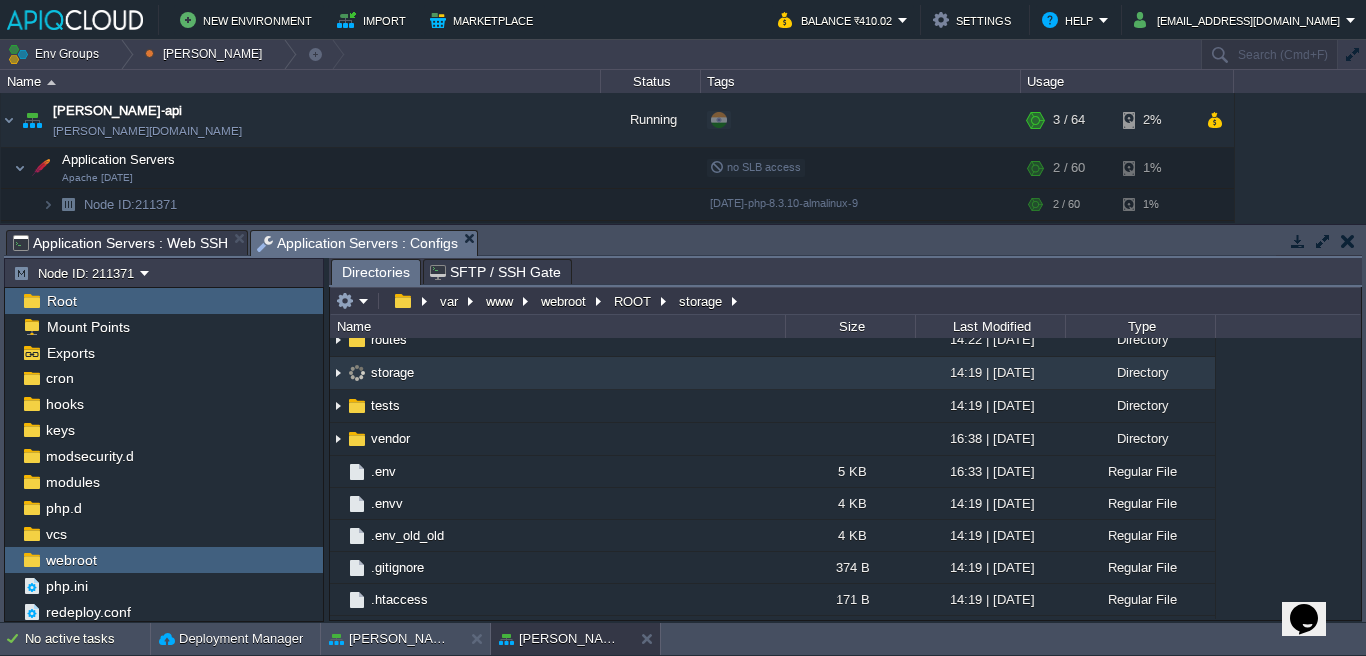 scroll, scrollTop: 294, scrollLeft: 0, axis: vertical 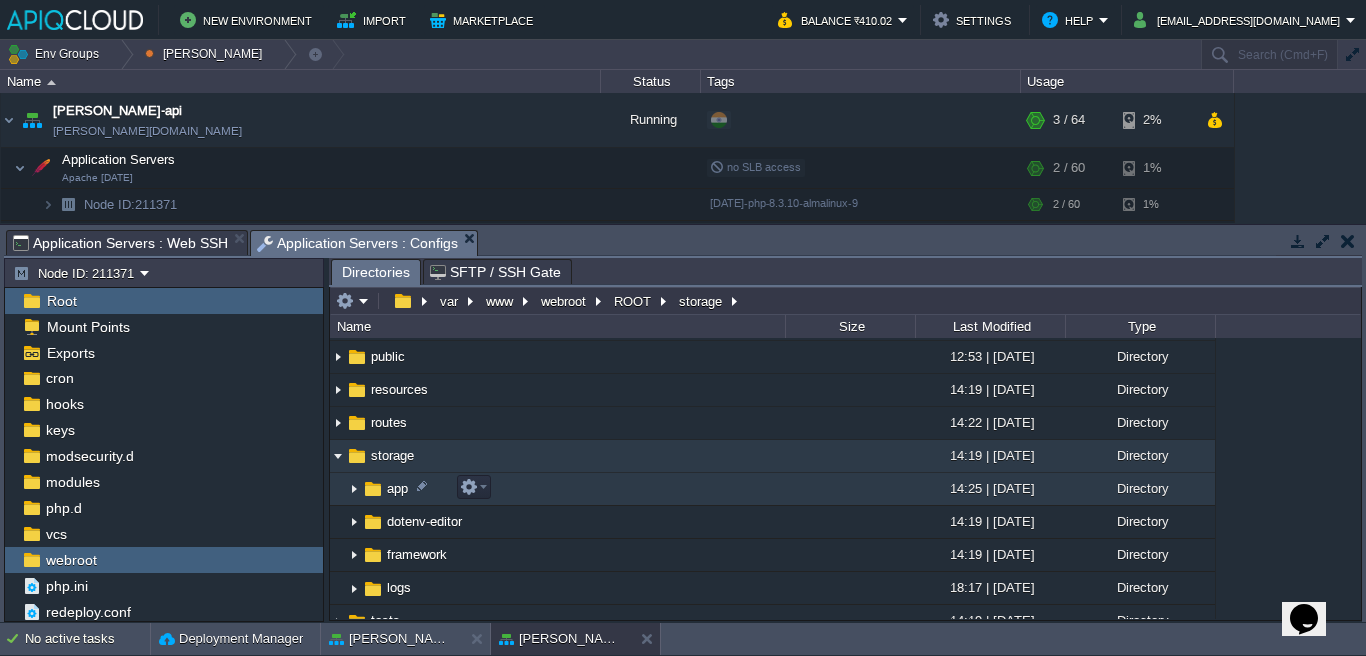 click at bounding box center [354, 489] 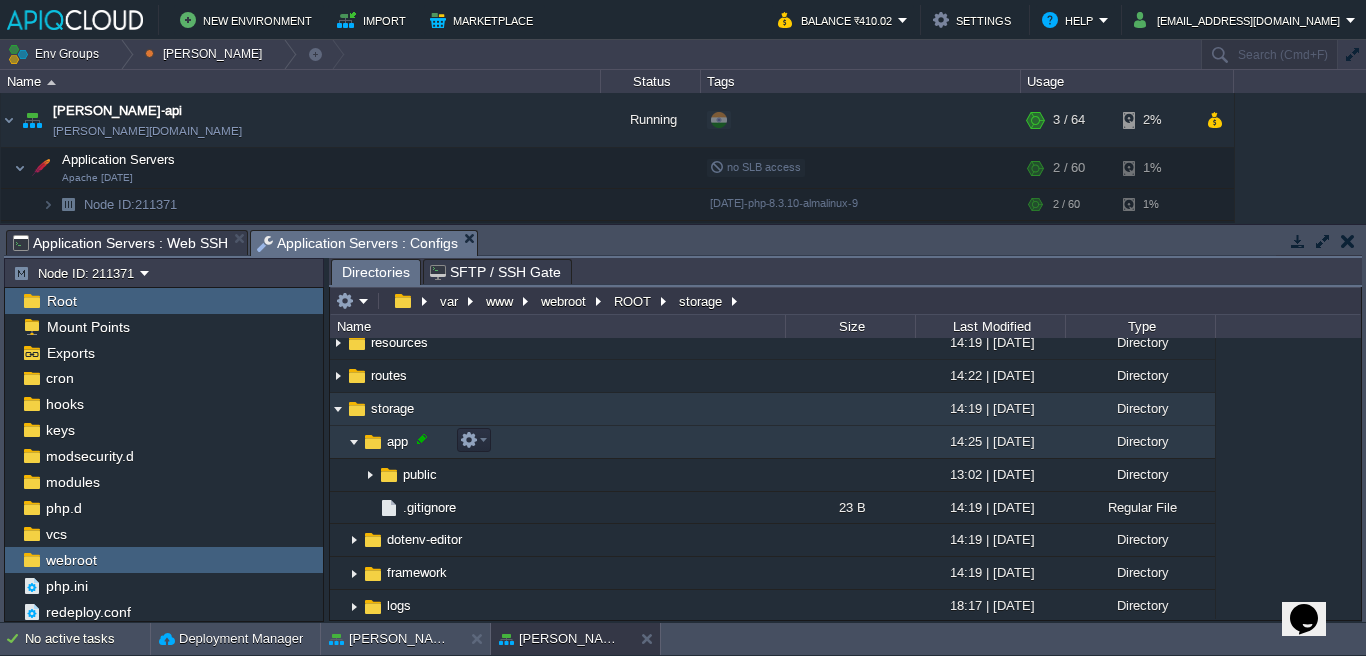 scroll, scrollTop: 351, scrollLeft: 0, axis: vertical 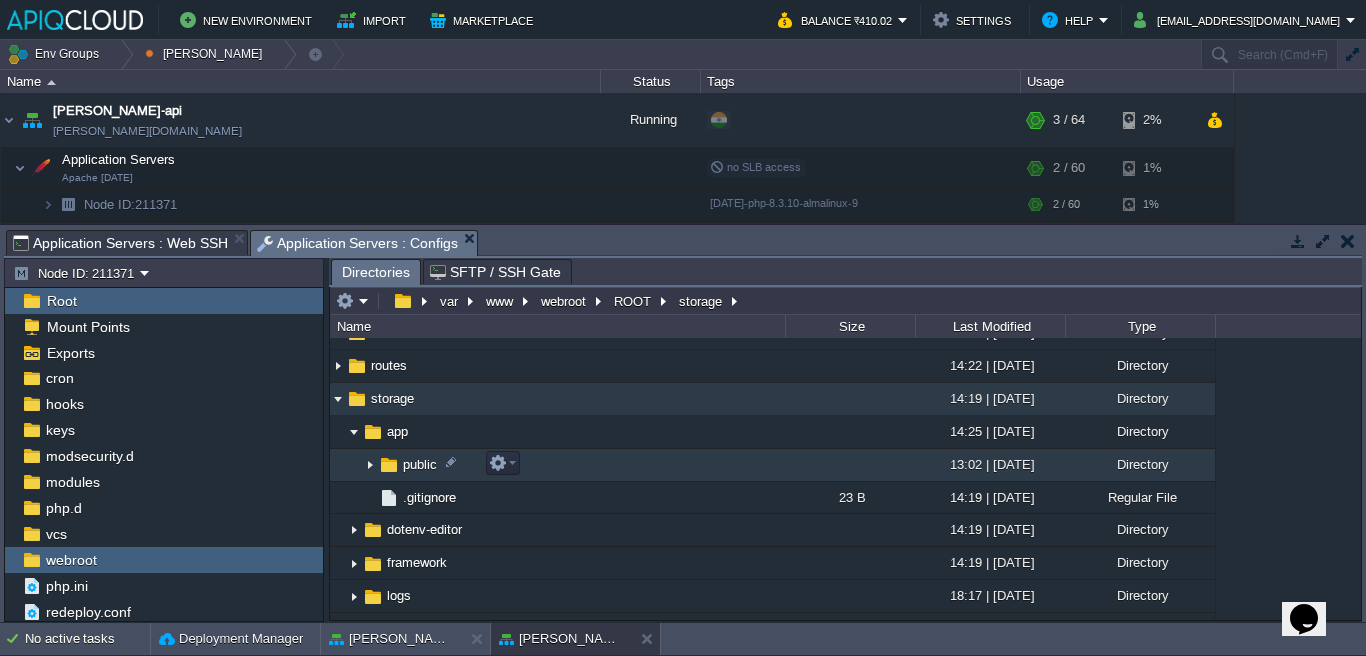 click at bounding box center (370, 465) 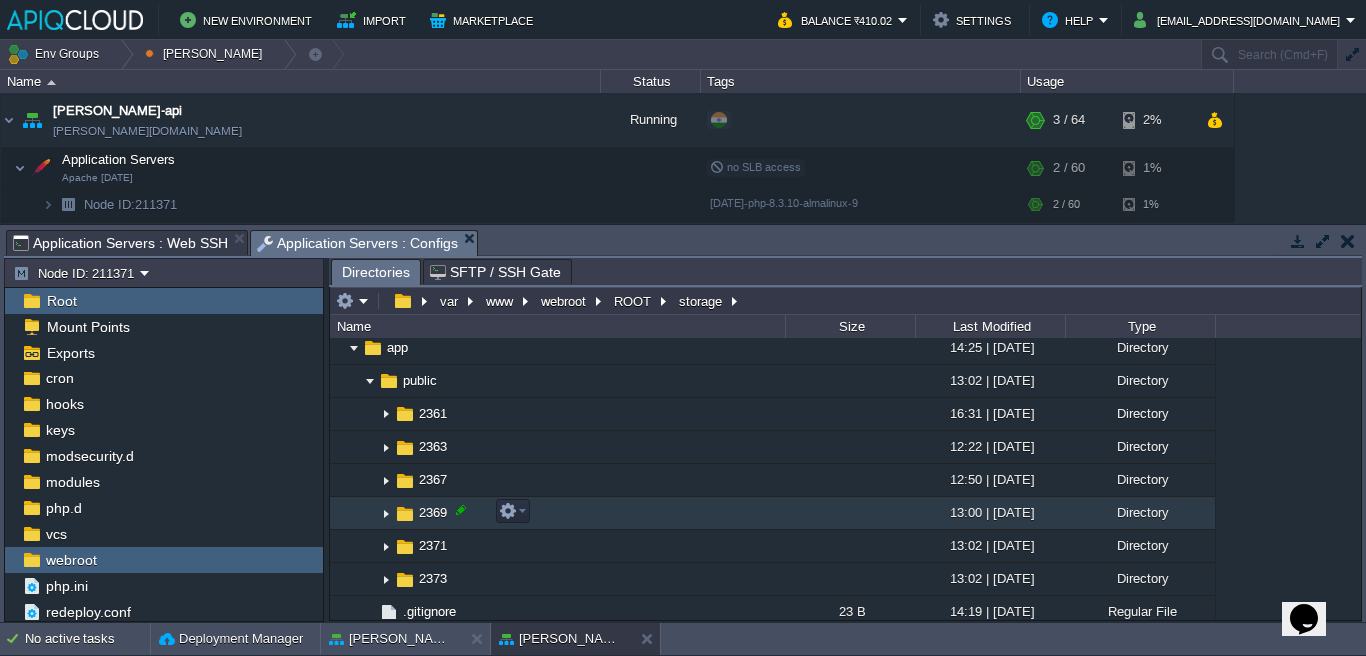 scroll, scrollTop: 427, scrollLeft: 0, axis: vertical 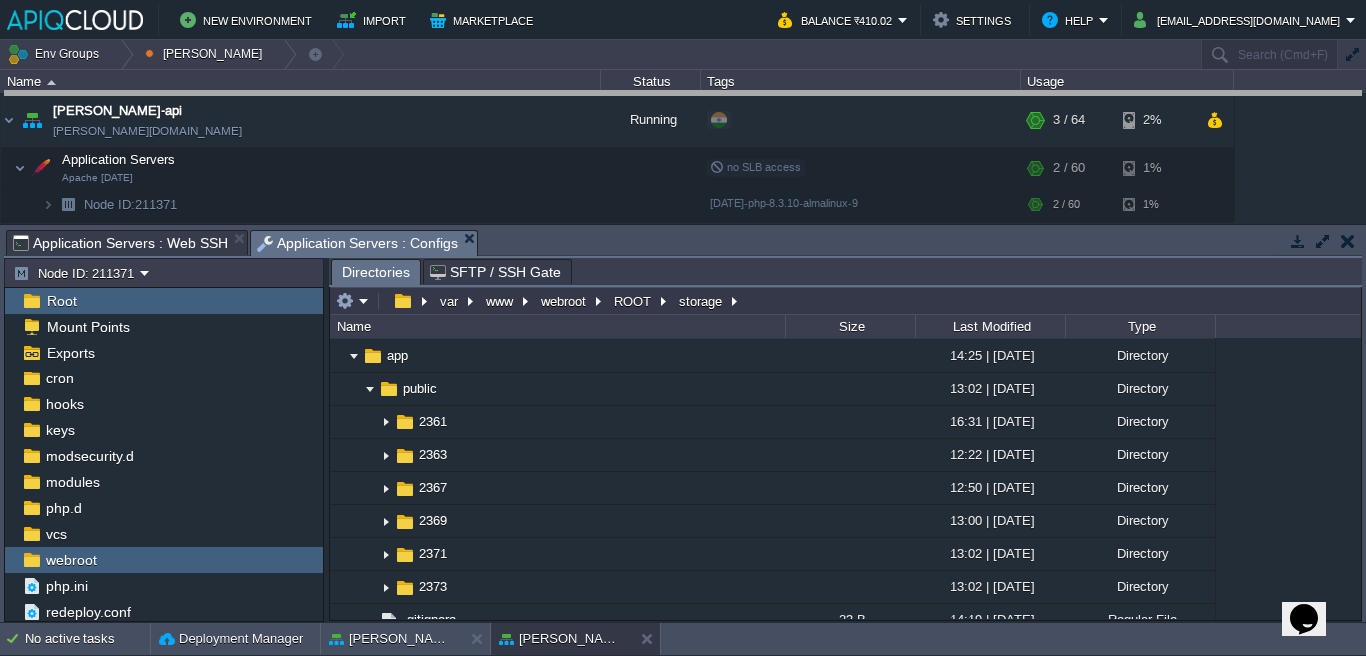 drag, startPoint x: 736, startPoint y: 233, endPoint x: 737, endPoint y: 94, distance: 139.0036 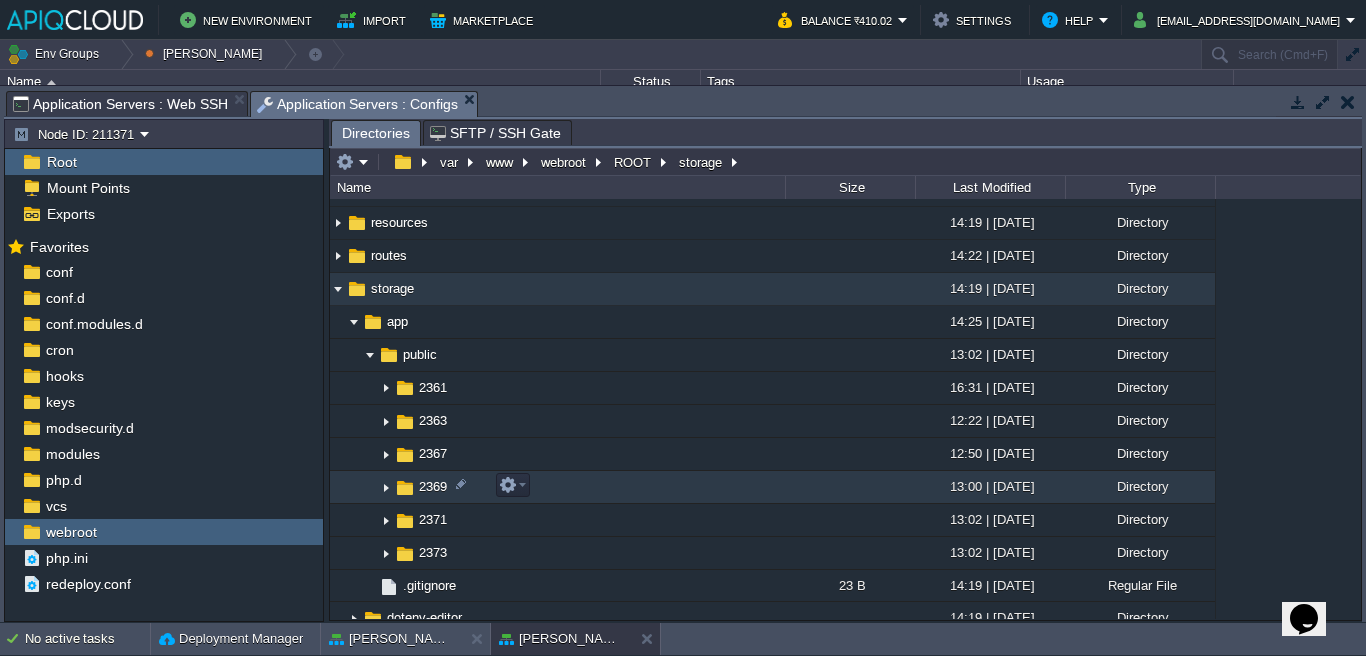 scroll, scrollTop: 325, scrollLeft: 0, axis: vertical 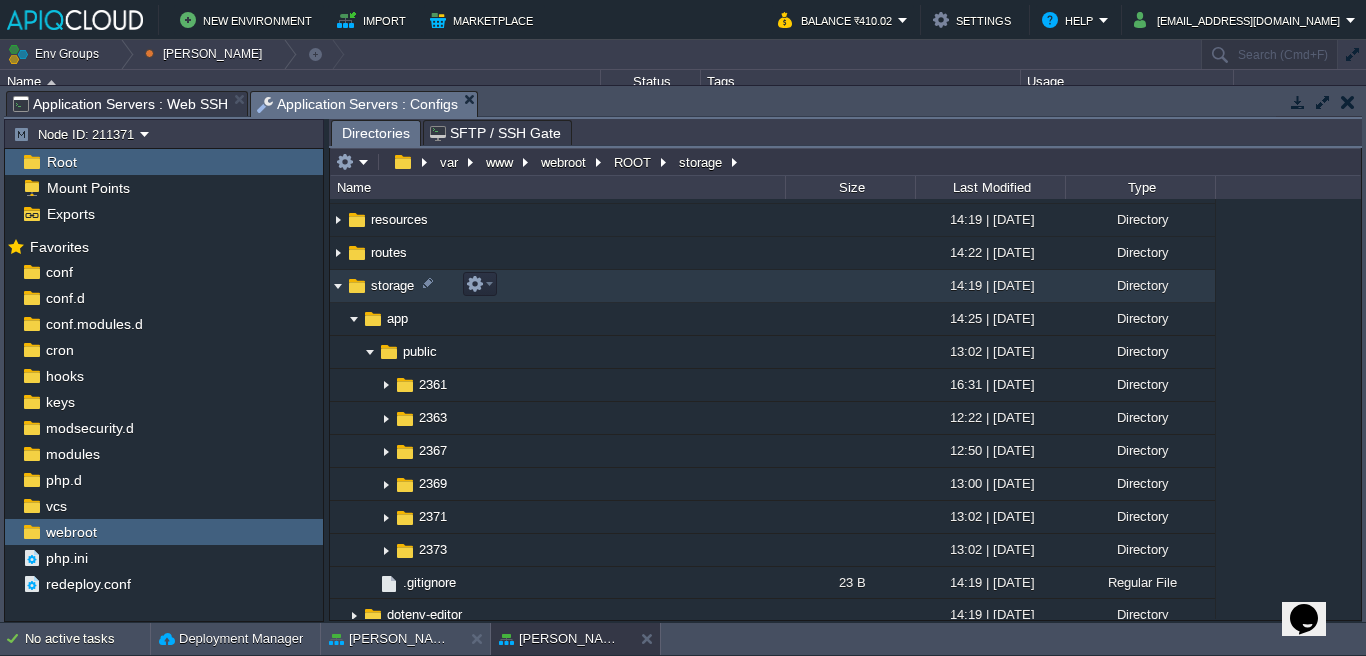 click at bounding box center [338, 286] 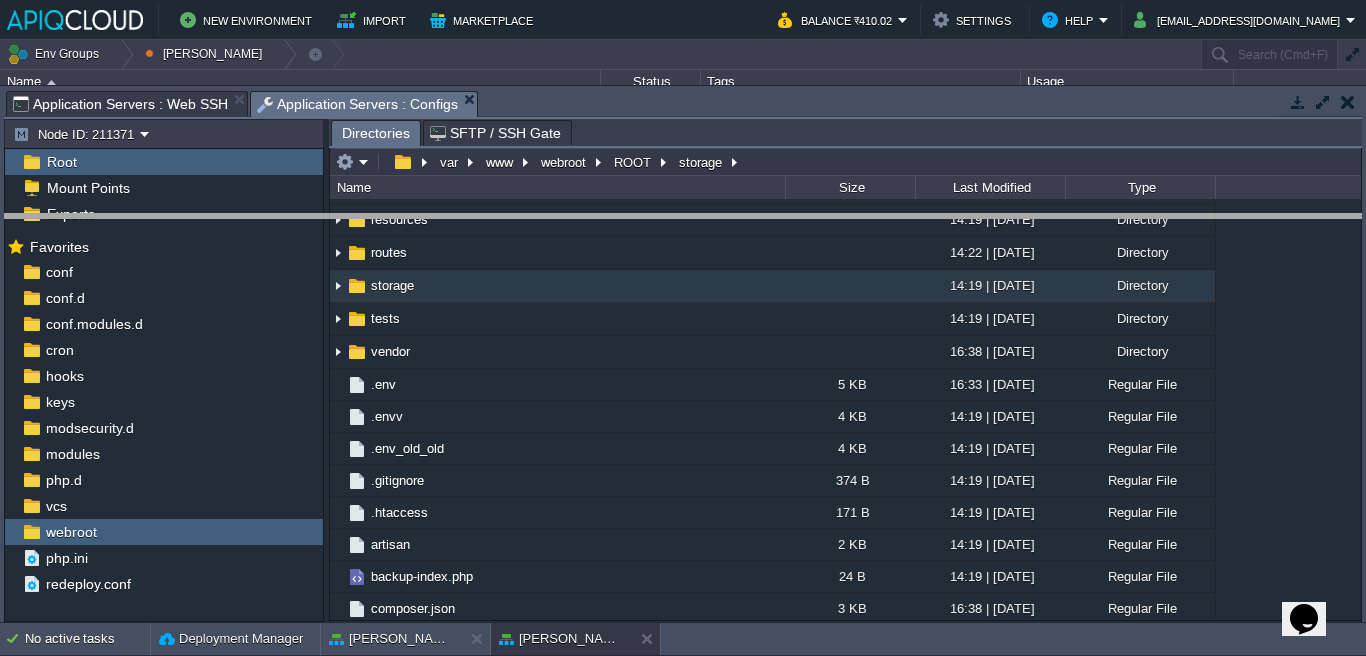 drag, startPoint x: 609, startPoint y: 94, endPoint x: 622, endPoint y: 255, distance: 161.52399 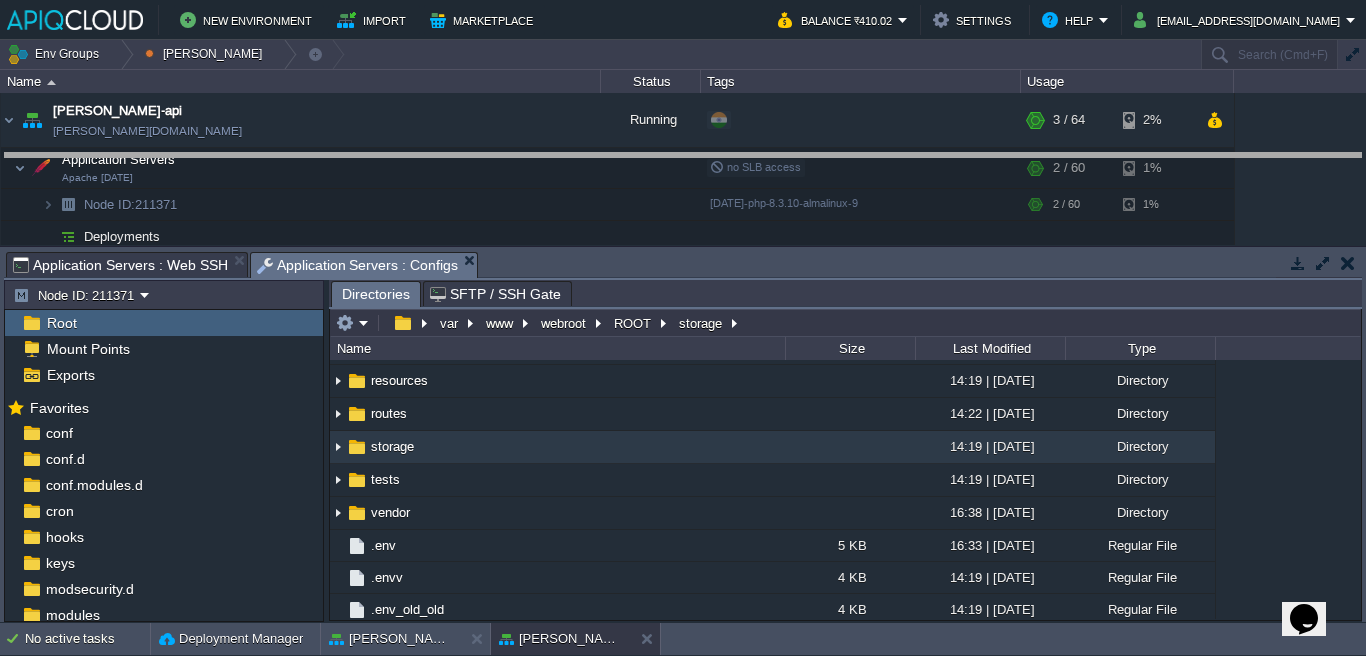 drag, startPoint x: 770, startPoint y: 258, endPoint x: 759, endPoint y: 159, distance: 99.60924 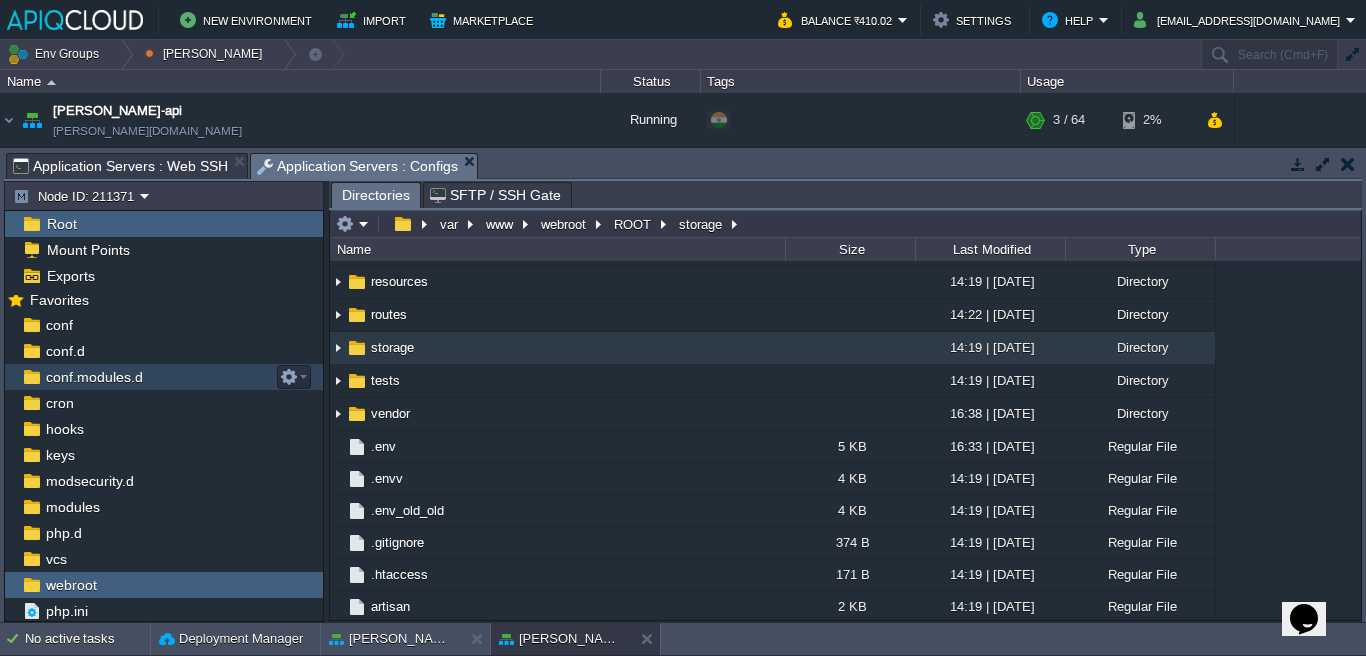 scroll, scrollTop: 0, scrollLeft: 0, axis: both 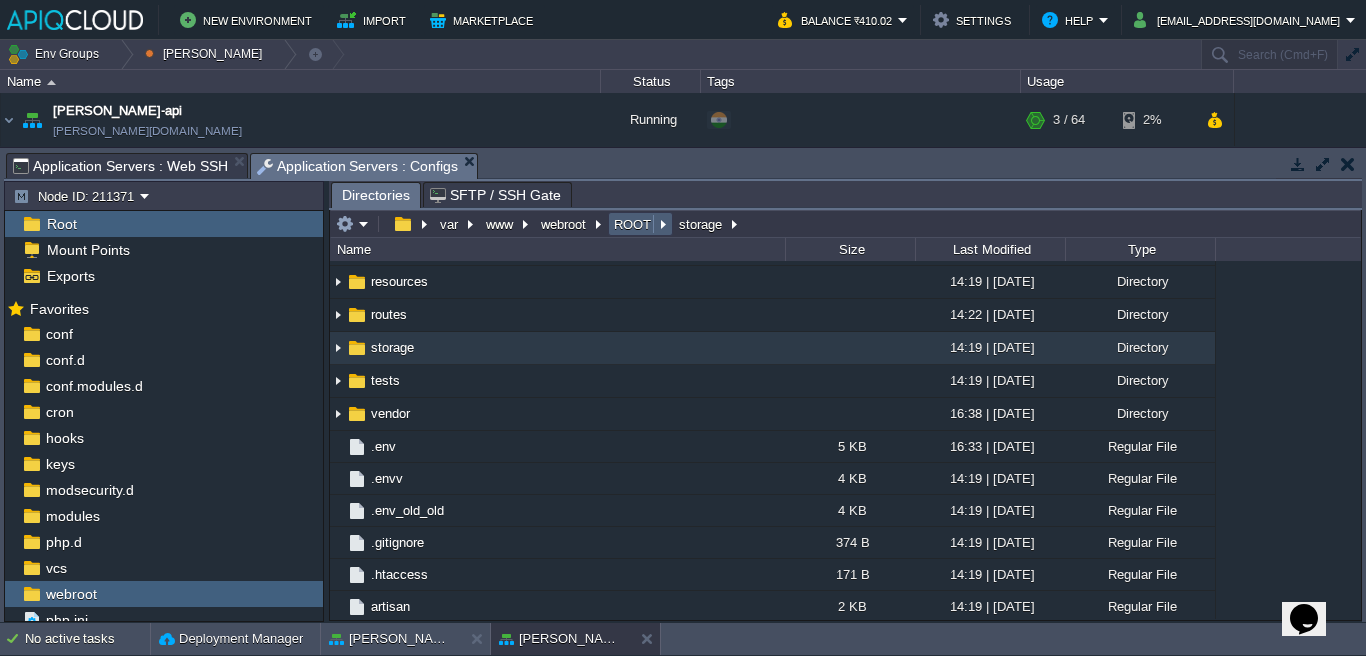 click on "ROOT" at bounding box center [633, 224] 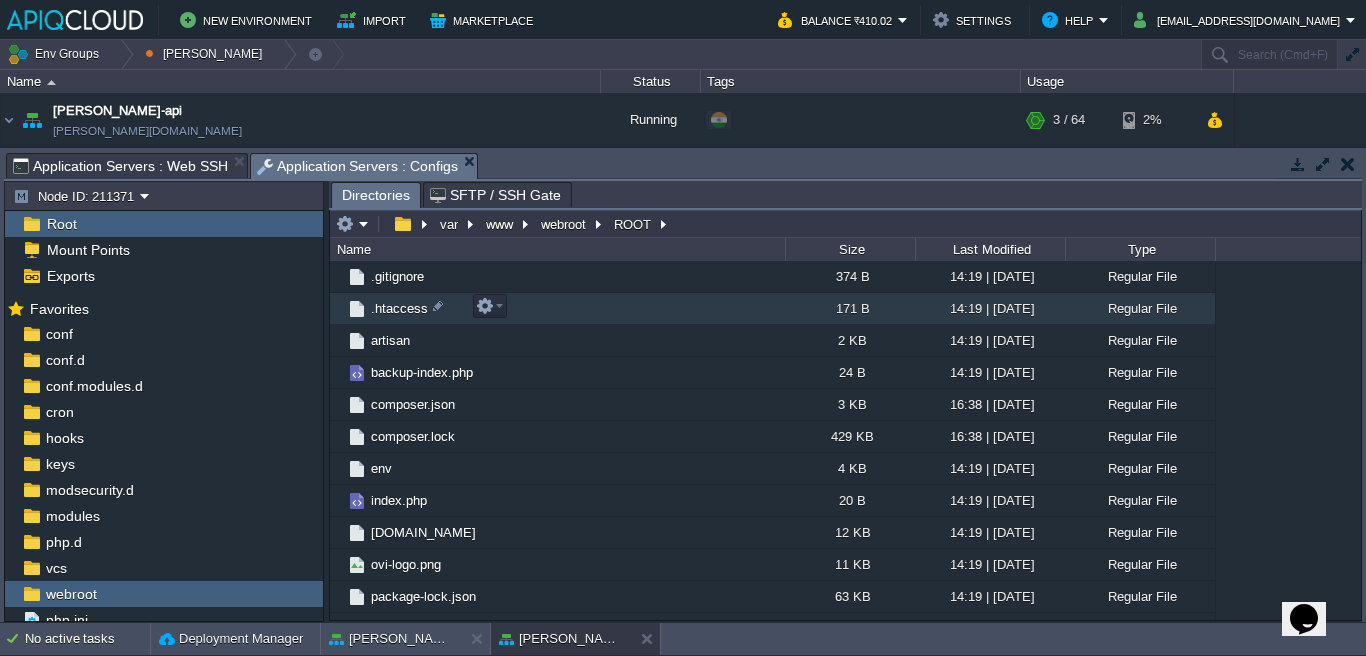 scroll, scrollTop: 494, scrollLeft: 0, axis: vertical 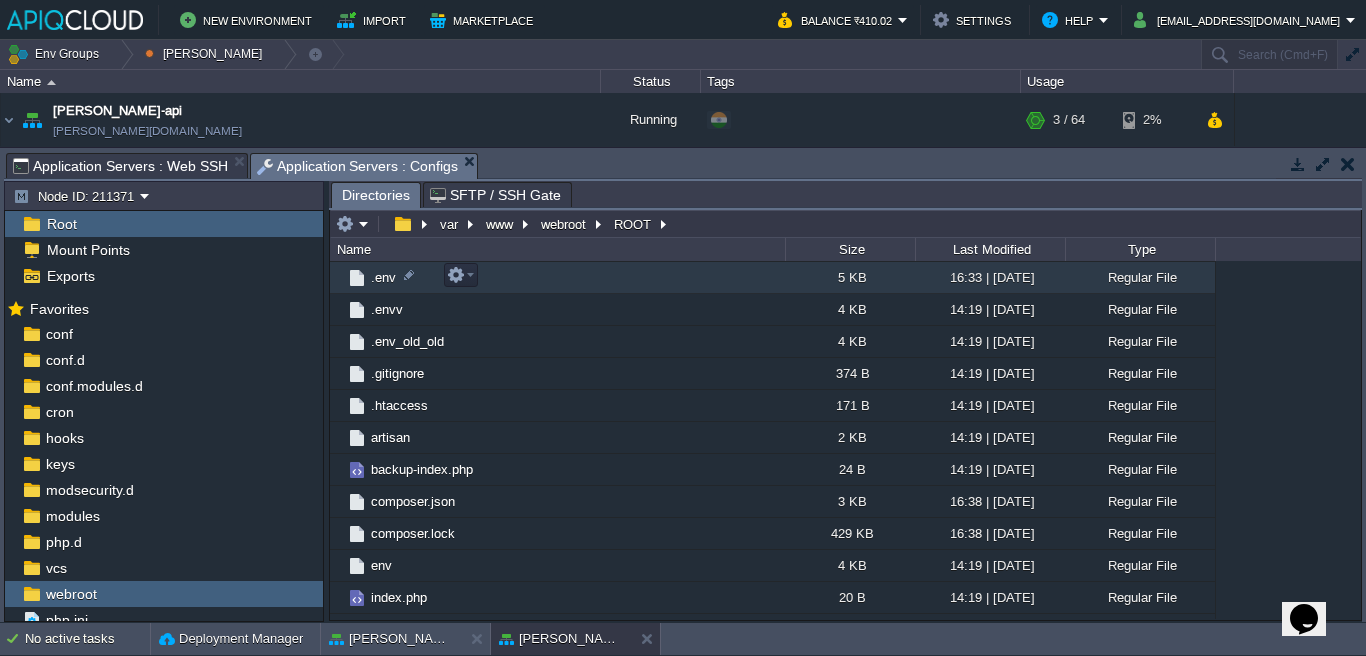 click on ".env" at bounding box center (383, 277) 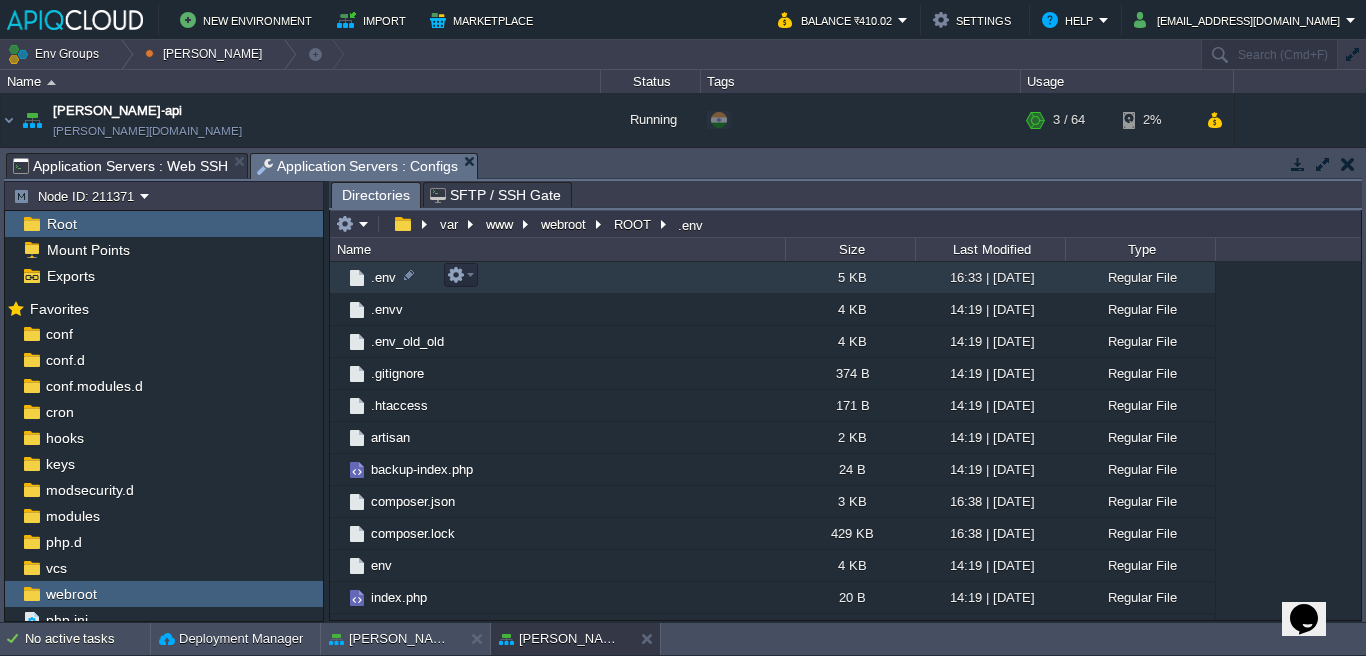 click on ".env" at bounding box center (383, 277) 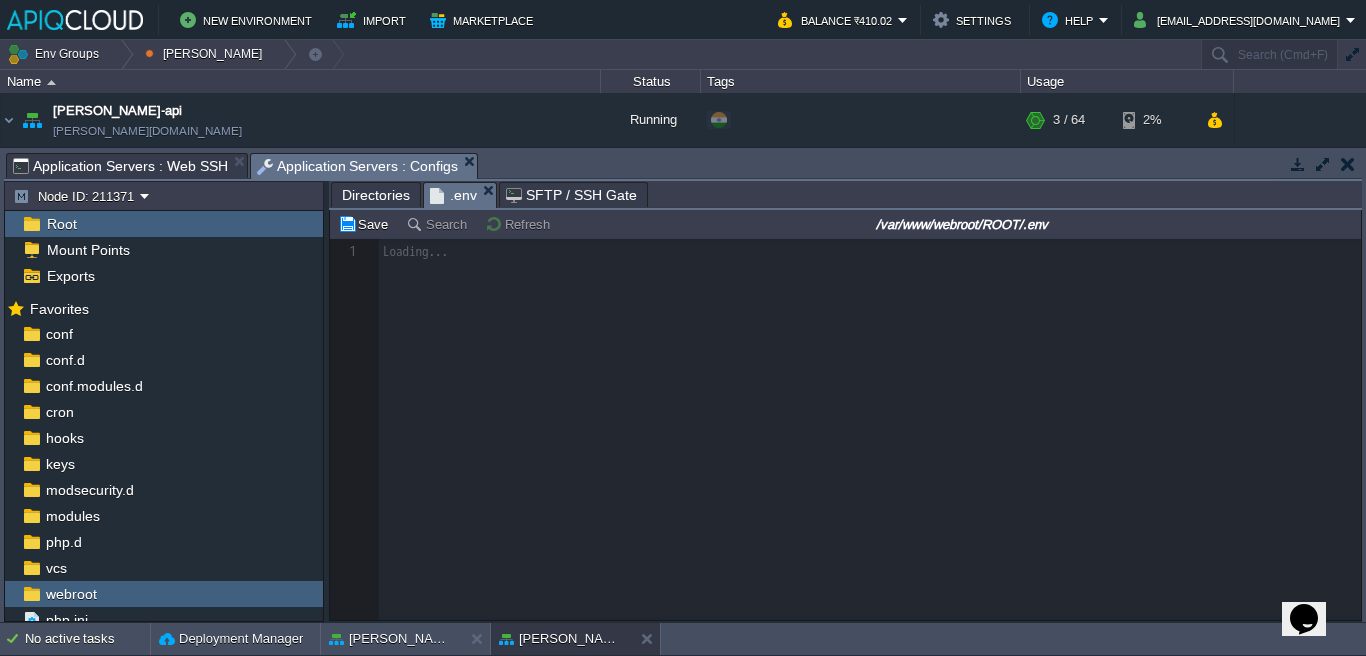 click on "Tasks Activity Log Archive Git / SVN Application Servers : Configs Application Servers : Web SSH Application Servers : Web SSH Application Servers : Configs" at bounding box center [2504, 165] 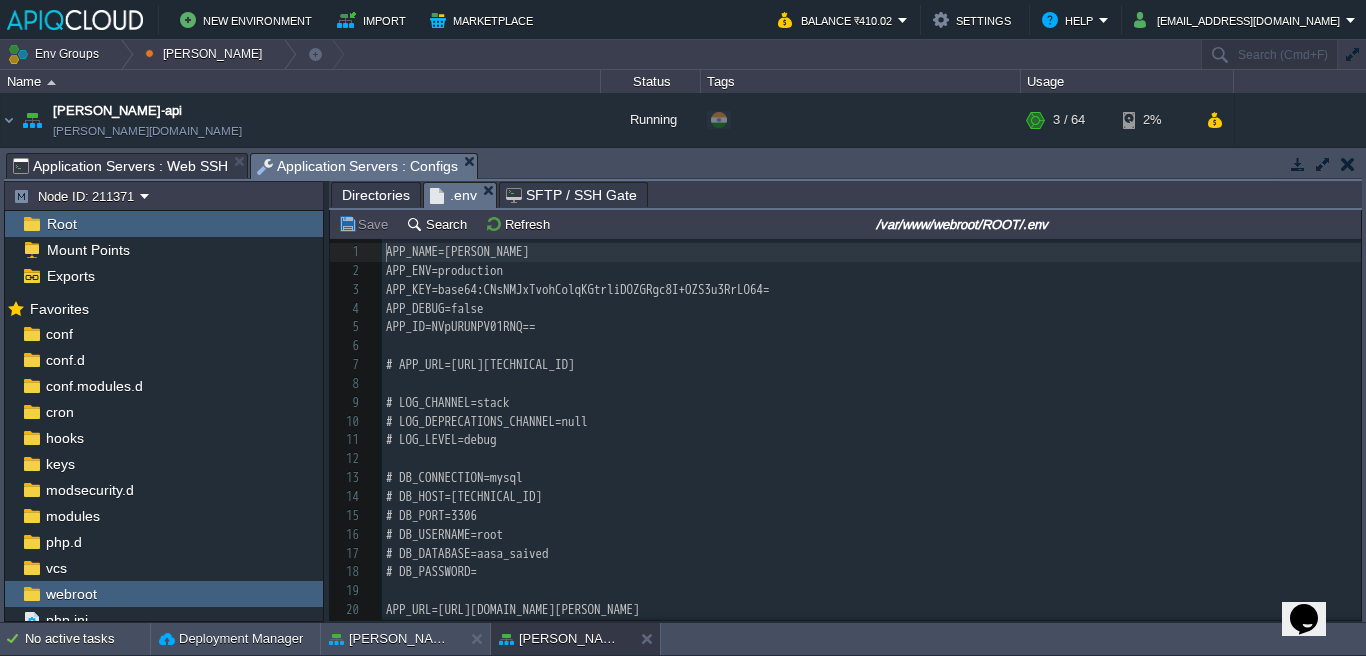 scroll, scrollTop: 7, scrollLeft: 0, axis: vertical 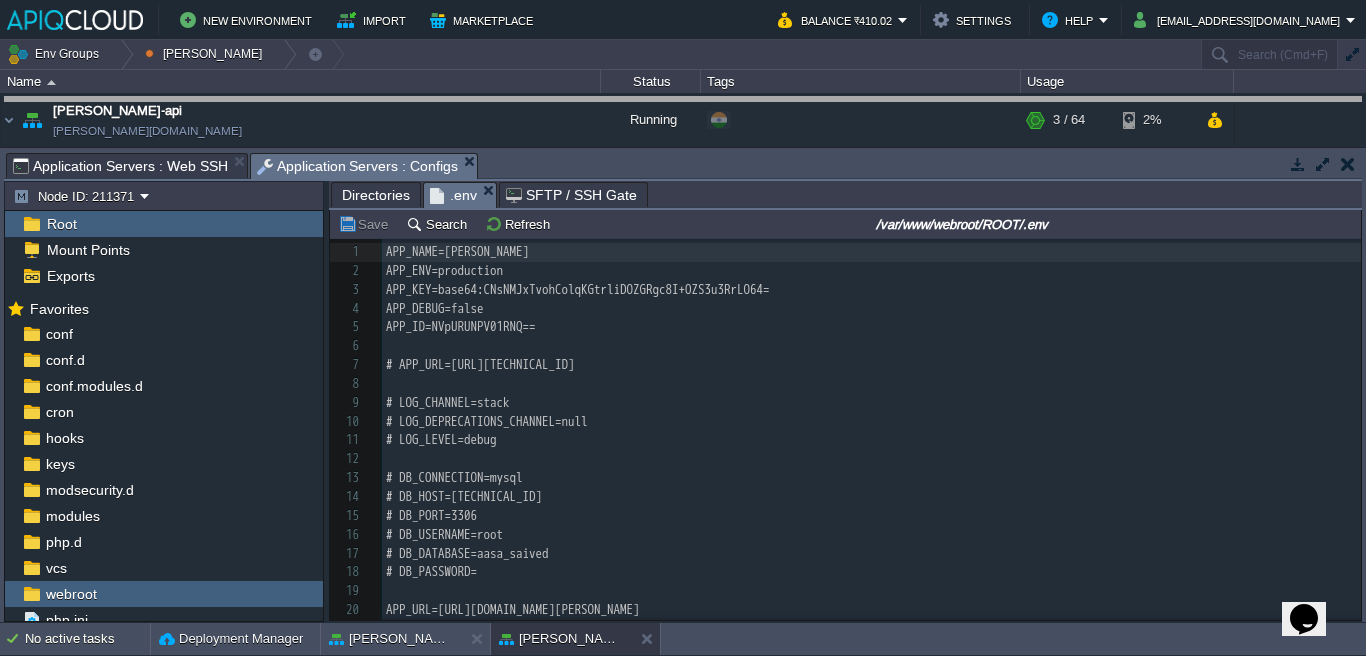 drag, startPoint x: 719, startPoint y: 160, endPoint x: 722, endPoint y: 102, distance: 58.077534 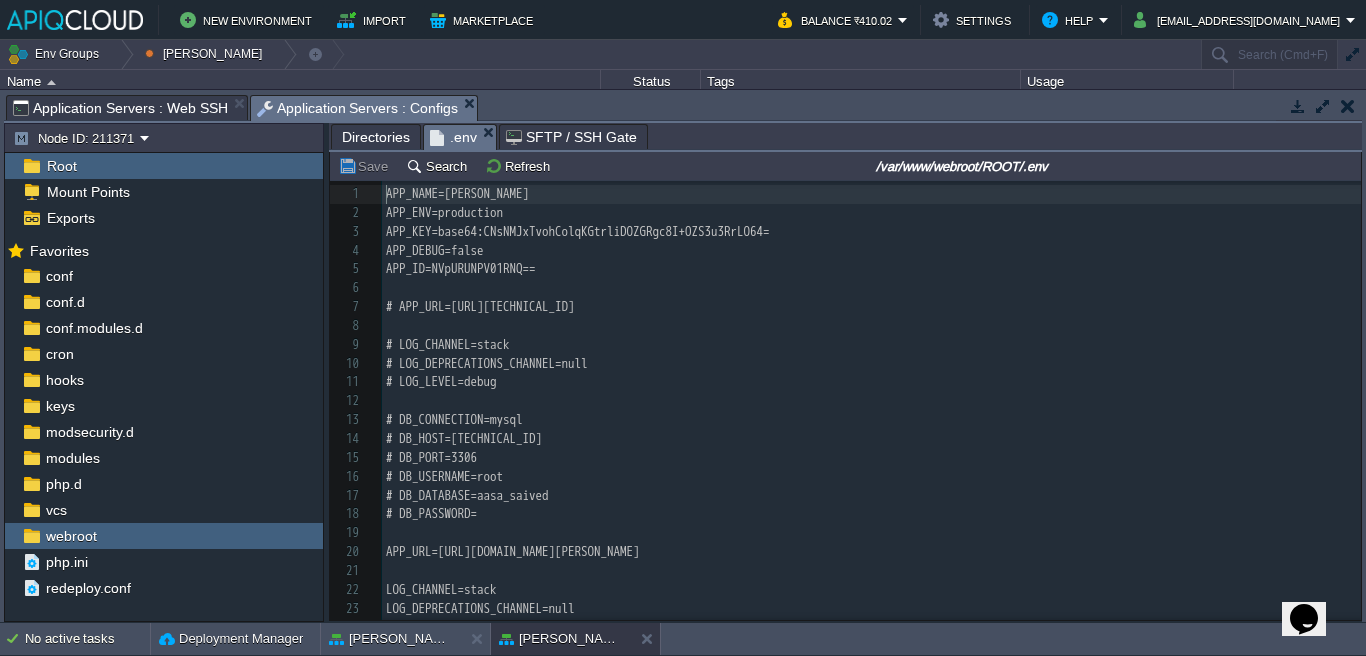 scroll, scrollTop: 50, scrollLeft: 0, axis: vertical 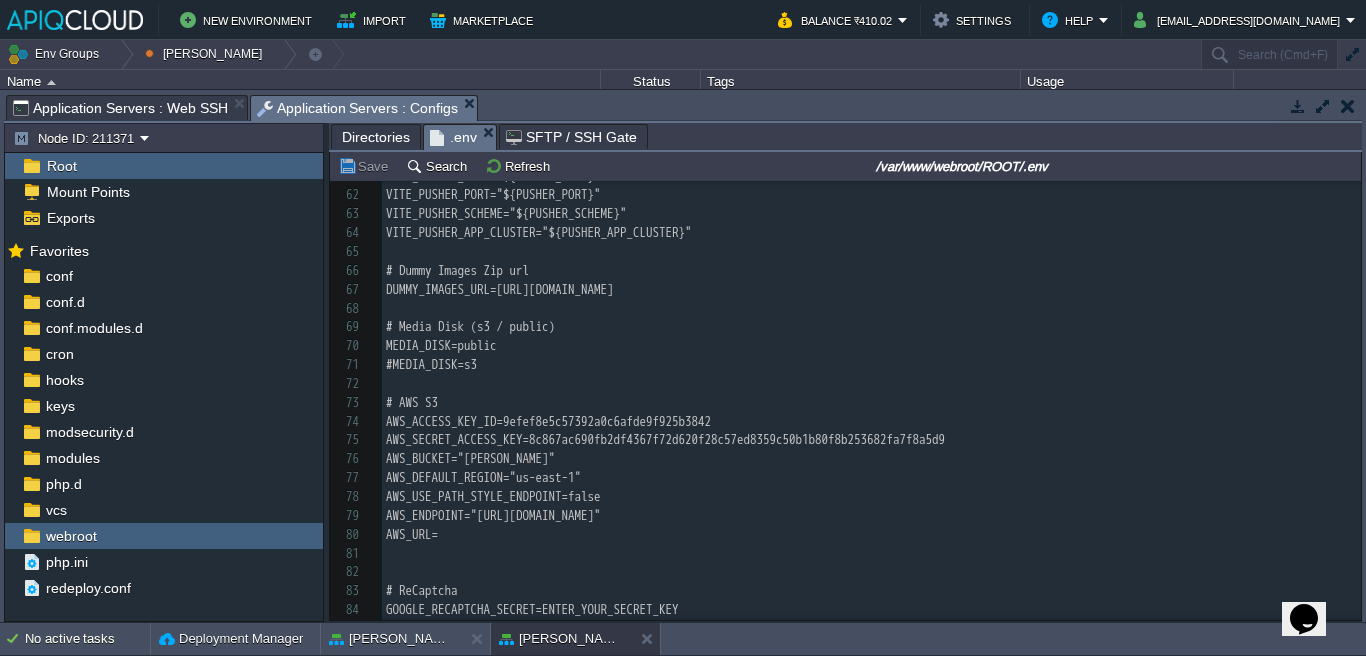 click on "173 APP_NAME=[PERSON_NAME]   38 SESSION_LIFETIME=120 43 REDIS_USERNAME=admin 44 REDIS_PASSWORD=[SECURITY_DATA] 45 REDIS_PORT=6379 46 REDIS_CLIENT=predis 47 ​ 48 MAILGUN_DOMAIN=ENTER_YOUR_MAILGUN_DOMAIN 49 MAILGUN_SECRET=ENTER_YOUR_MAILGUN_SECRET 50 MAILGUN_ENDPOINT=[DOMAIN_NAME] 51 ​ 52 PUSHER_APP_ID= 53 PUSHER_APP_KEY= 54 PUSHER_APP_SECRET= 55 PUSHER_HOST= 56 PUSHER_PORT=443 57 PUSHER_SCHEME=https 58 PUSHER_APP_CLUSTER=mt1 59 ​ 60 VITE_PUSHER_APP_KEY="${PUSHER_APP_KEY}" 61 VITE_PUSHER_HOST="${PUSHER_HOST}" 62 VITE_PUSHER_PORT="${PUSHER_PORT}" 63 VITE_PUSHER_SCHEME="${PUSHER_SCHEME}" 64 VITE_PUSHER_APP_CLUSTER="${PUSHER_APP_CLUSTER}" 65 ​ 66 # Dummy Images Zip url 67 DUMMY_IMAGES_URL=[URL][DOMAIN_NAME] 68 ​ 69 # Media Disk (s3 / public) 70 MEDIA_DISK=public 71 #MEDIA_DISK=s3 72 ​ 73 # AWS S3 74 AWS_ACCESS_KEY_ID=9efef8e5c57392a0c6afde9f925b3842 75 AWS_SECRET_ACCESS_KEY=8c867ac690fb2df4367f72d620f28c57ed8359c50b1b80f8b253682fa7f8a5d9 76 AWS_BUCKET="[PERSON_NAME]" 77 78 79 80" at bounding box center (871, 318) 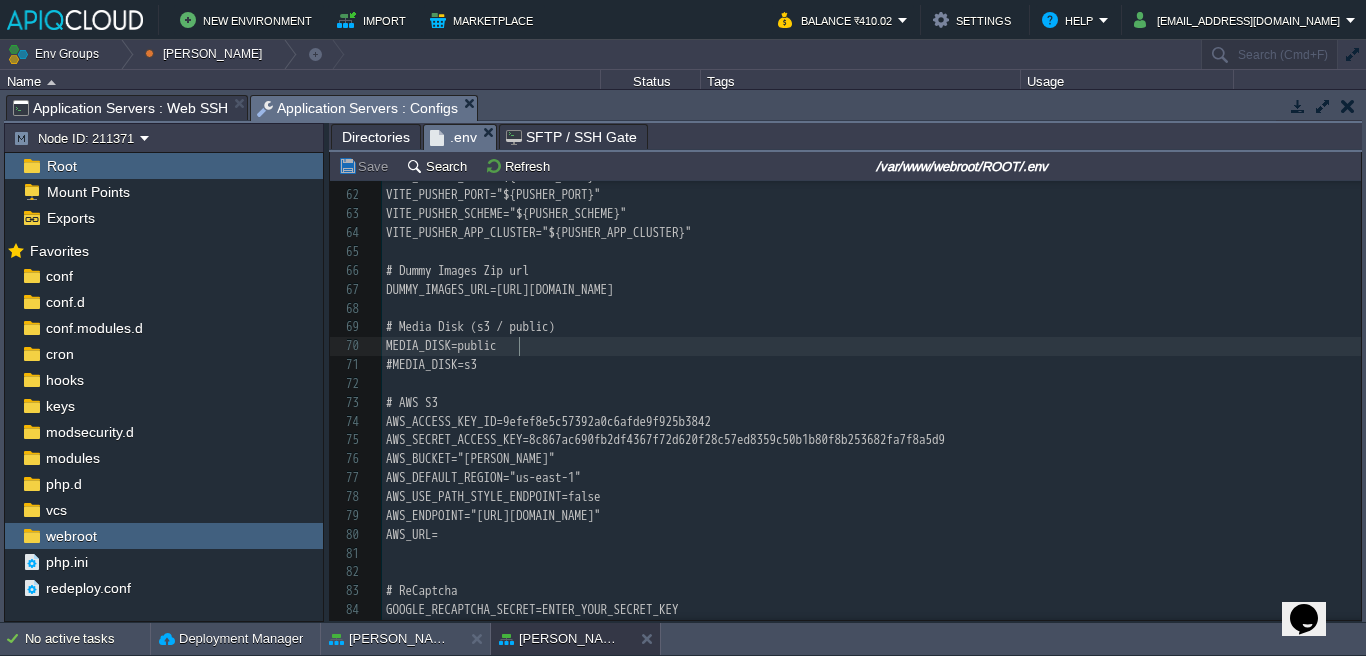 type on "public" 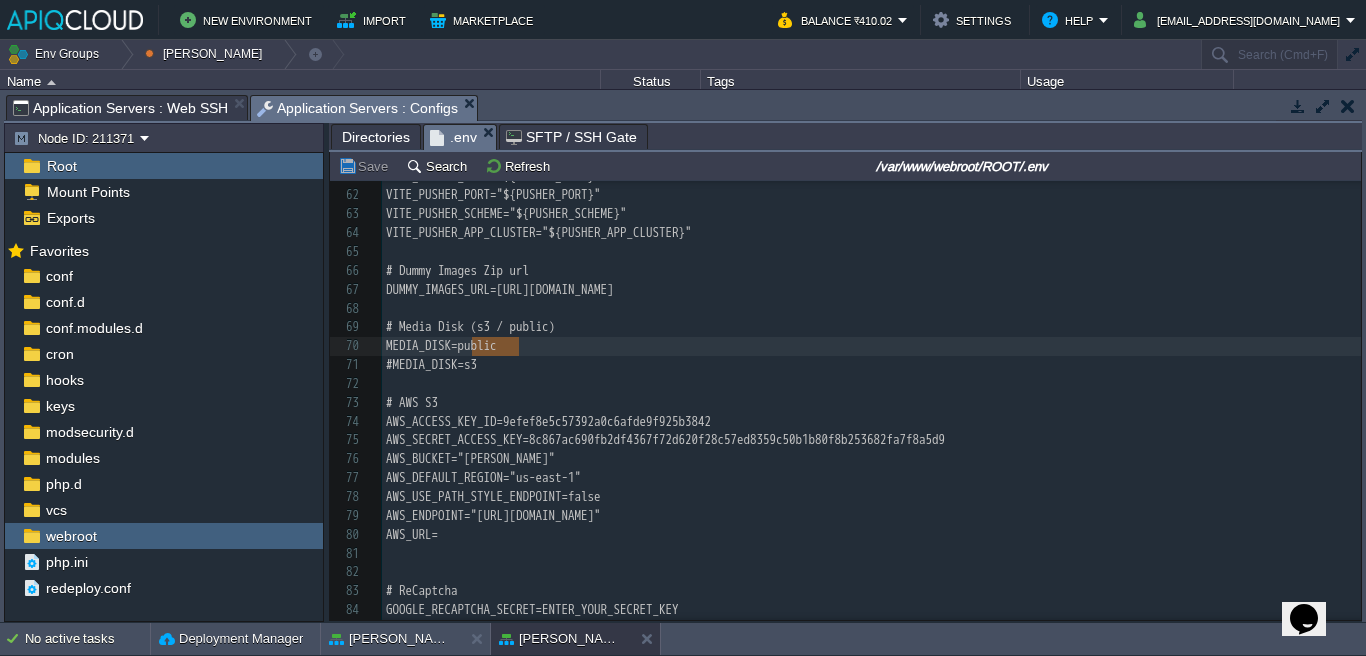 click on "x APP_NAME=[PERSON_NAME] 38 SESSION_LIFETIME=120 43 REDIS_USERNAME=admin 44 REDIS_PASSWORD=[SECURITY_DATA] 45 REDIS_PORT=6379 46 REDIS_CLIENT=predis 47 ​ 48 MAILGUN_DOMAIN=ENTER_YOUR_MAILGUN_DOMAIN 49 MAILGUN_SECRET=ENTER_YOUR_MAILGUN_SECRET 50 MAILGUN_ENDPOINT=[DOMAIN_NAME] 51 ​ 52 PUSHER_APP_ID= 53 PUSHER_APP_KEY= 54 PUSHER_APP_SECRET= 55 PUSHER_HOST= 56 PUSHER_PORT=443 57 PUSHER_SCHEME=https 58 PUSHER_APP_CLUSTER=mt1 59 ​ 60 VITE_PUSHER_APP_KEY="${PUSHER_APP_KEY}" 61 VITE_PUSHER_HOST="${PUSHER_HOST}" 62 VITE_PUSHER_PORT="${PUSHER_PORT}" 63 VITE_PUSHER_SCHEME="${PUSHER_SCHEME}" 64 VITE_PUSHER_APP_CLUSTER="${PUSHER_APP_CLUSTER}" 65 ​ 66 # Dummy Images Zip url 67 DUMMY_IMAGES_URL=[URL][DOMAIN_NAME] 68 ​ 69 # Media Disk (s3 / public) 70 MEDIA_DISK= public 71 #MEDIA_DISK=s3 72 ​ 73 # AWS S3 74 AWS_ACCESS_KEY_ID=9efef8e5c57392a0c6afde9f925b3842 75 AWS_SECRET_ACCESS_KEY=8c867ac690fb2df4367f72d620f28c57ed8359c50b1b80f8b253682fa7f8a5d9 76 AWS_BUCKET="[PERSON_NAME]" 77 78 79 80 81 82" at bounding box center (871, 318) 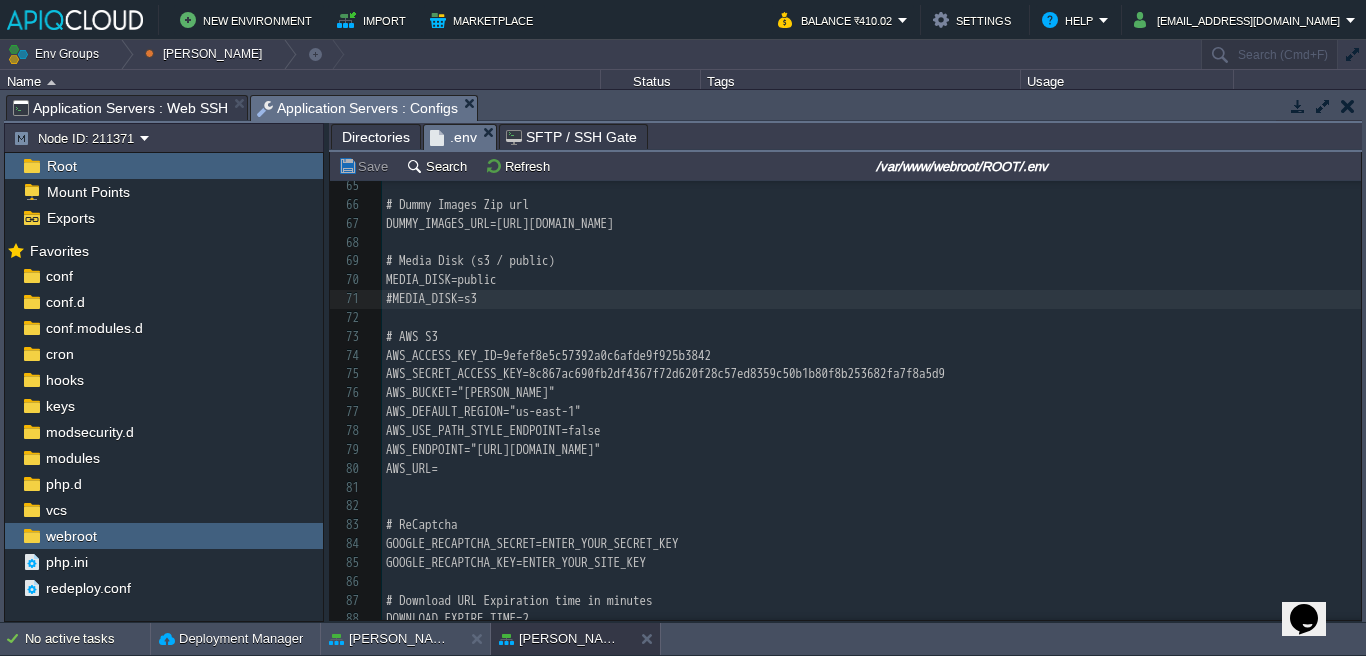 click on "AWS_URL=" at bounding box center [871, 469] 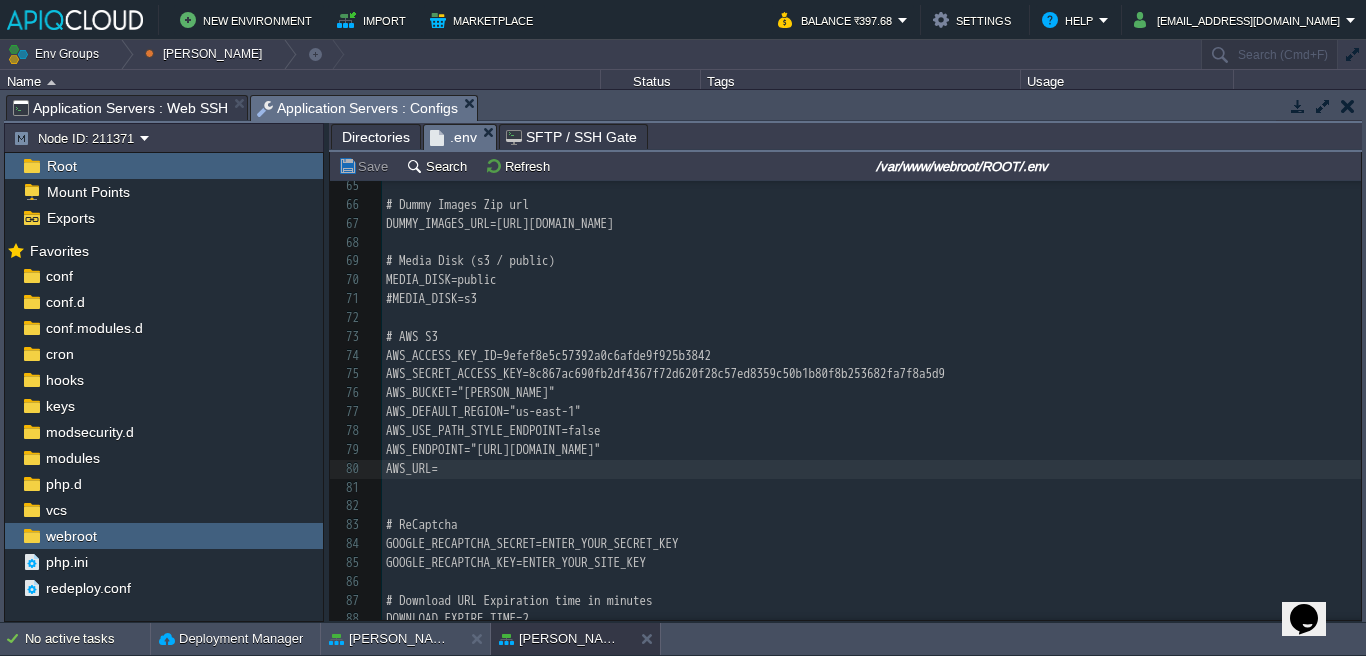 click on "​" at bounding box center [871, 488] 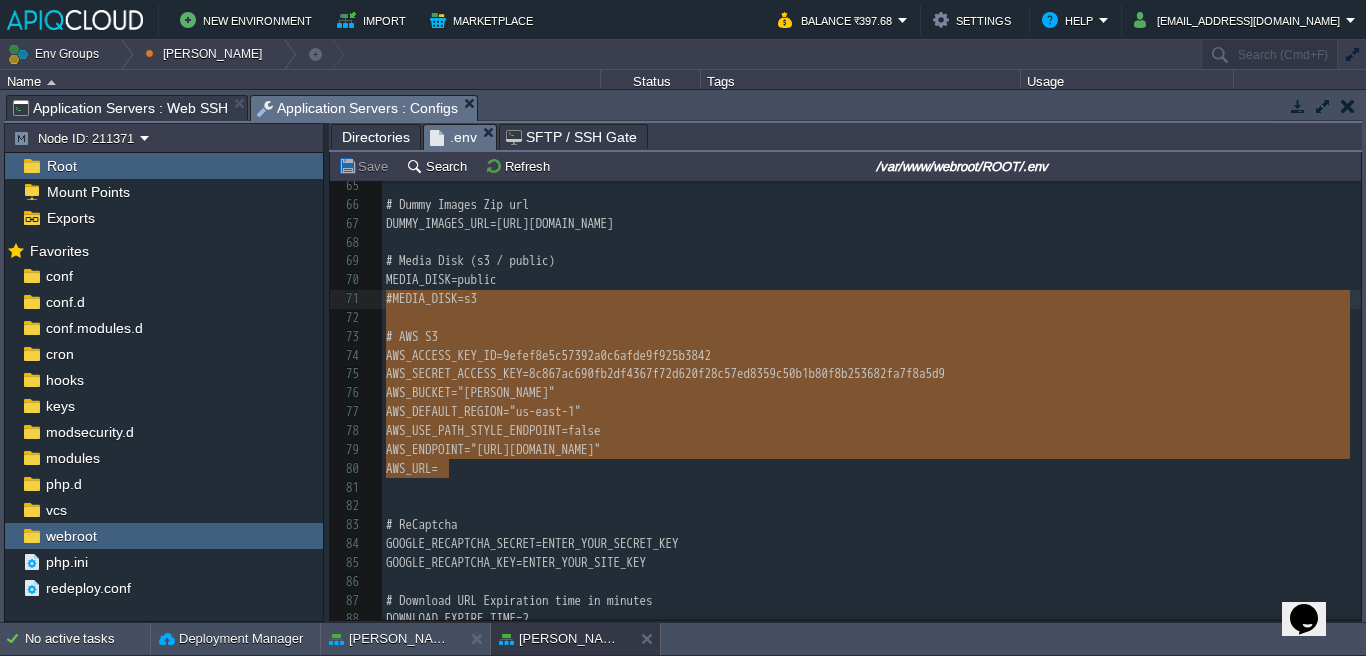 type on "# Media Disk (s3 / public)
MEDIA_DISK=public
#MEDIA_DISK=s3
# AWS S3
AWS_ACCESS_KEY_ID=9efef8e5c57392a0c6afde9f925b3842
AWS_SECRET_ACCESS_KEY=8c867ac690fb2df4367f72d620f28c57ed8359c50b1b80f8b253682fa7f8a5d9
AWS_BUCKET="[PERSON_NAME]"
AWS_DEFAULT_REGION="us-east-1"
AWS_USE_PATH_STYLE_ENDPOINT=false
AWS_ENDPOINT="[URL][DOMAIN_NAME]"
AWS_URL=" 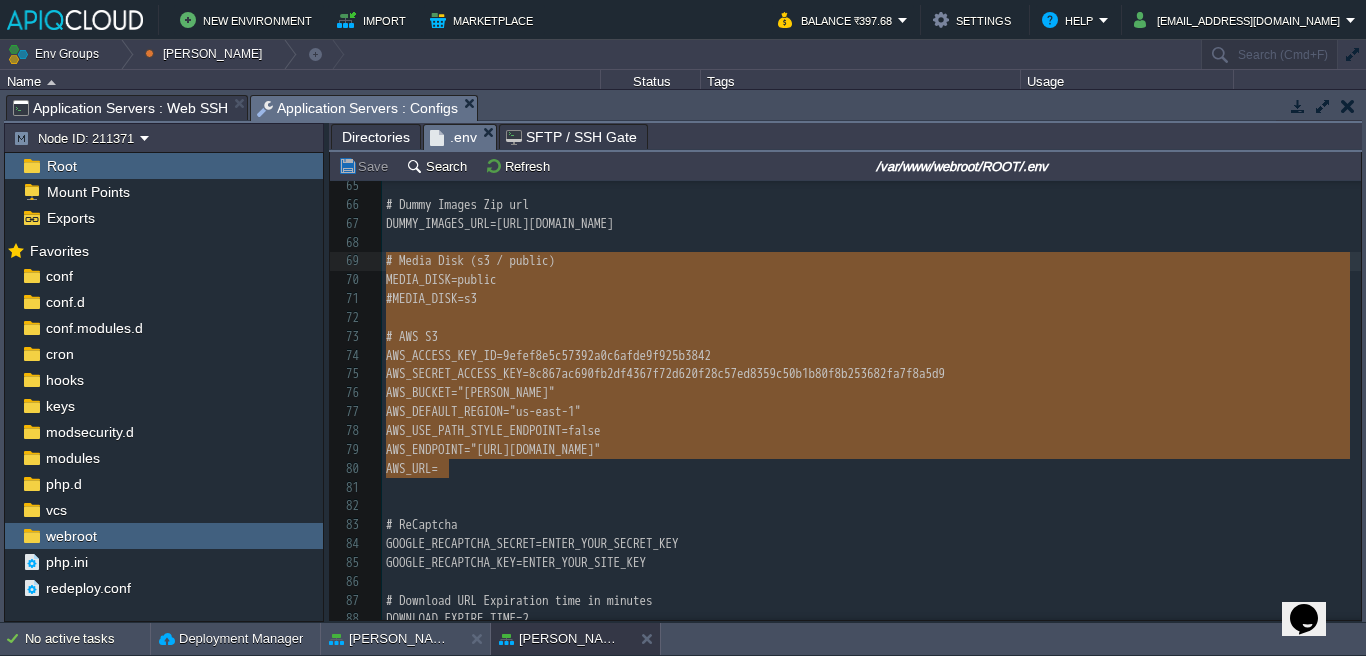 drag, startPoint x: 469, startPoint y: 473, endPoint x: 378, endPoint y: 271, distance: 221.55135 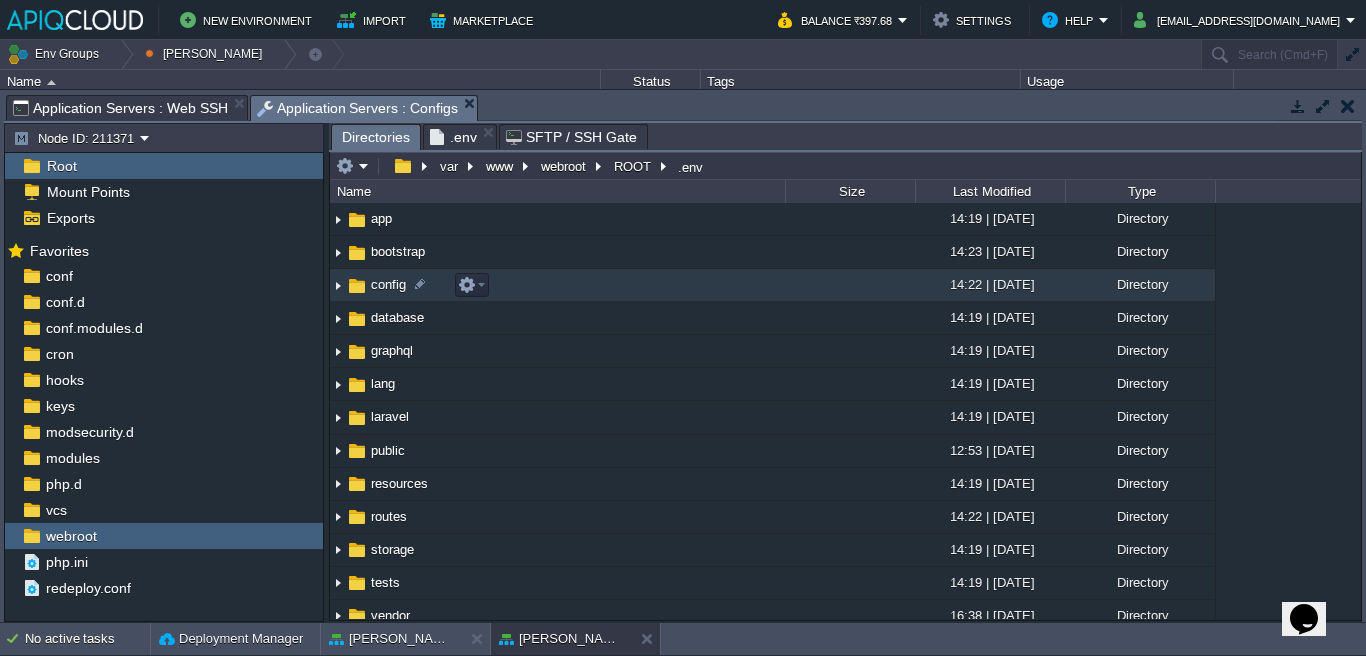 scroll, scrollTop: 0, scrollLeft: 0, axis: both 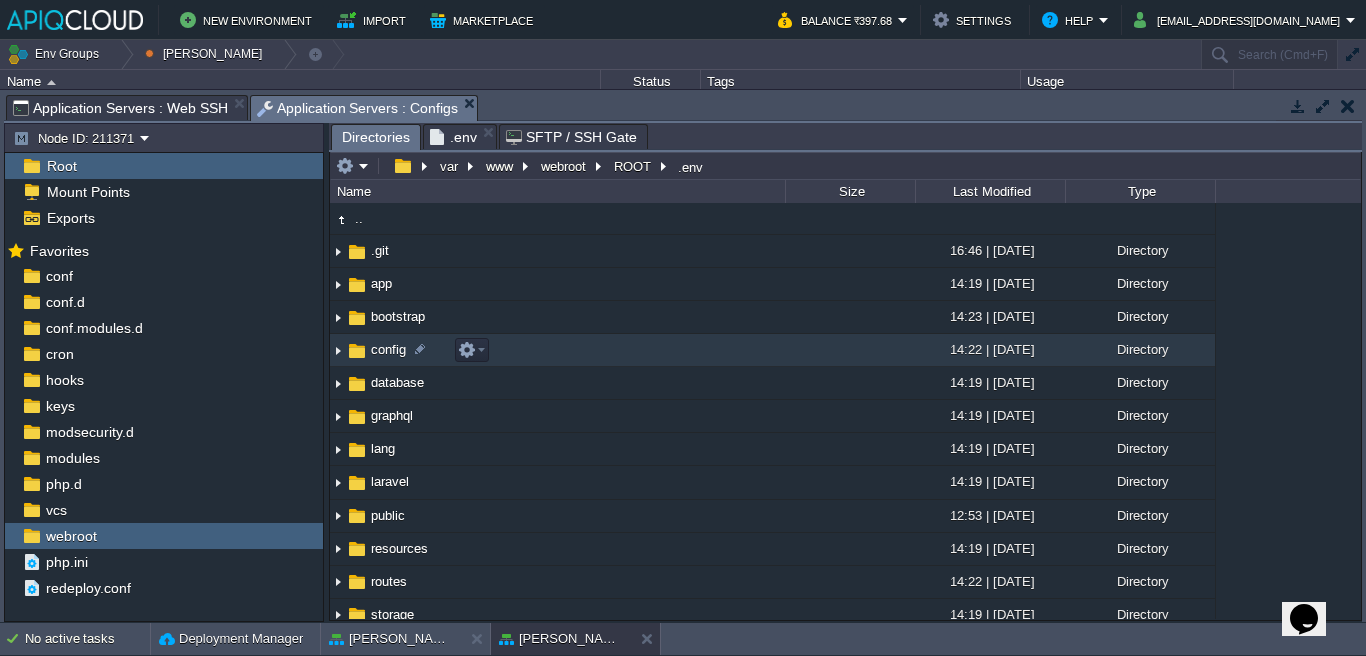 click on "config" at bounding box center (388, 349) 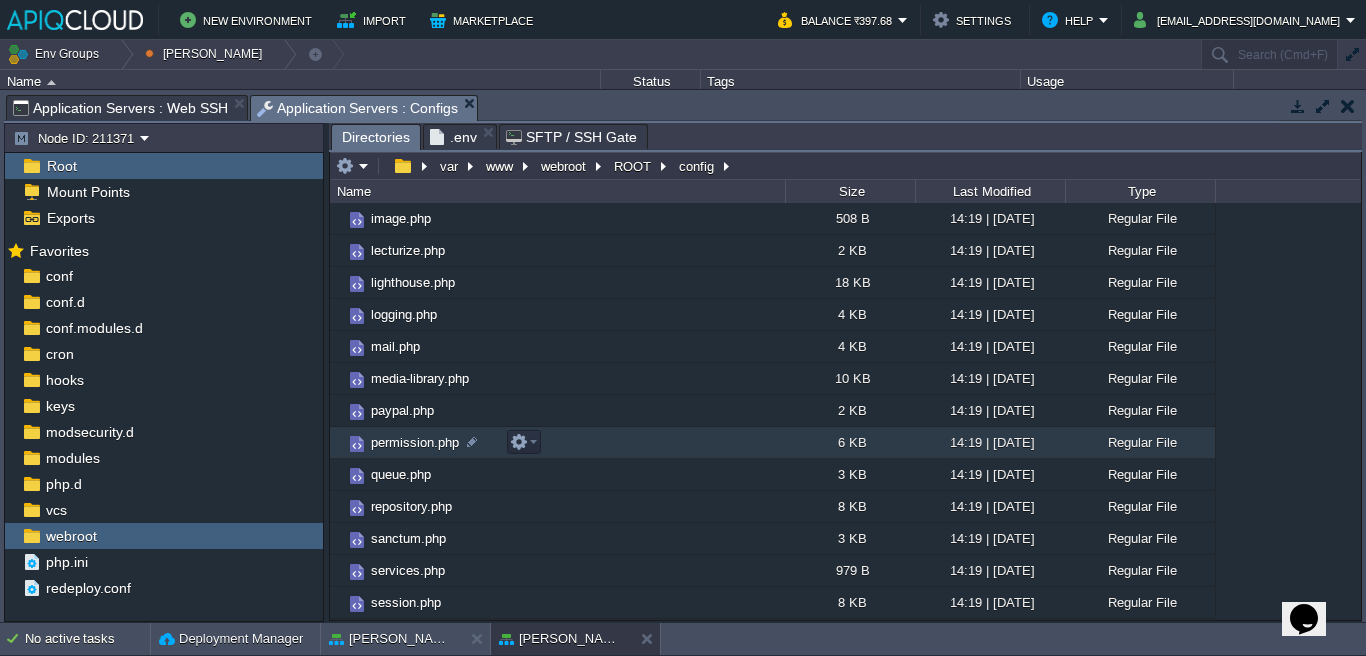 scroll, scrollTop: 533, scrollLeft: 0, axis: vertical 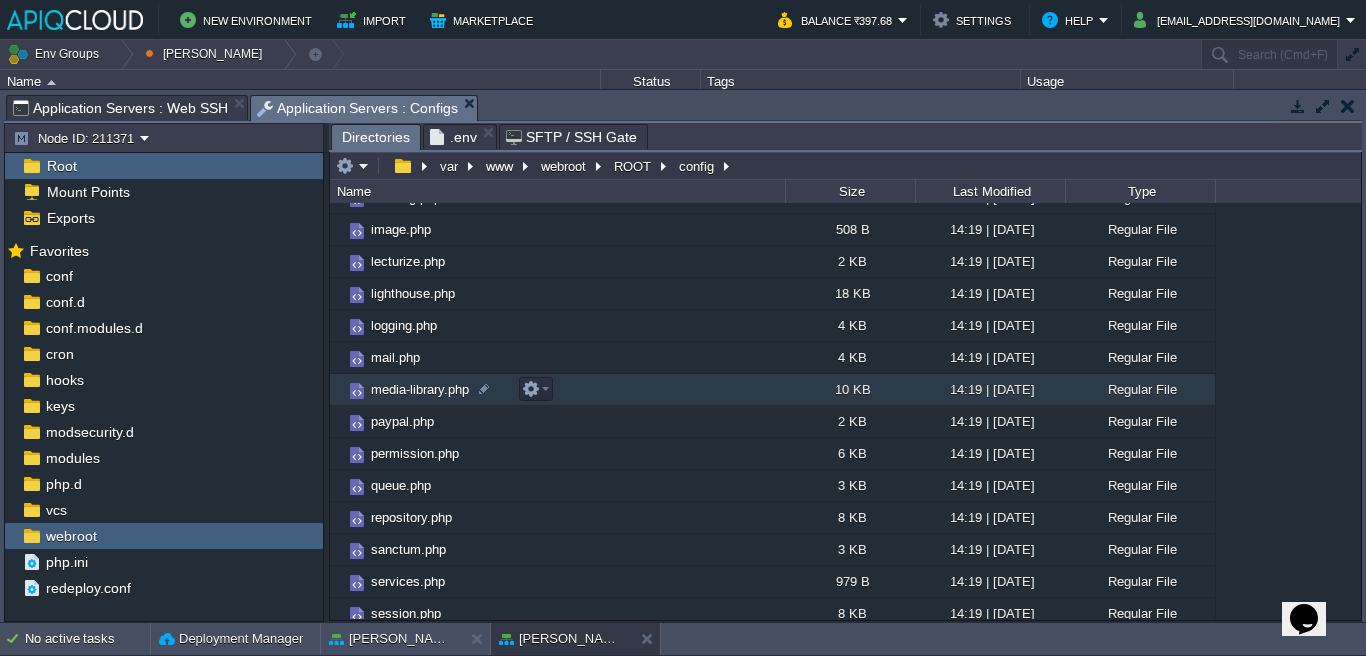 click on "media-library.php" at bounding box center [420, 389] 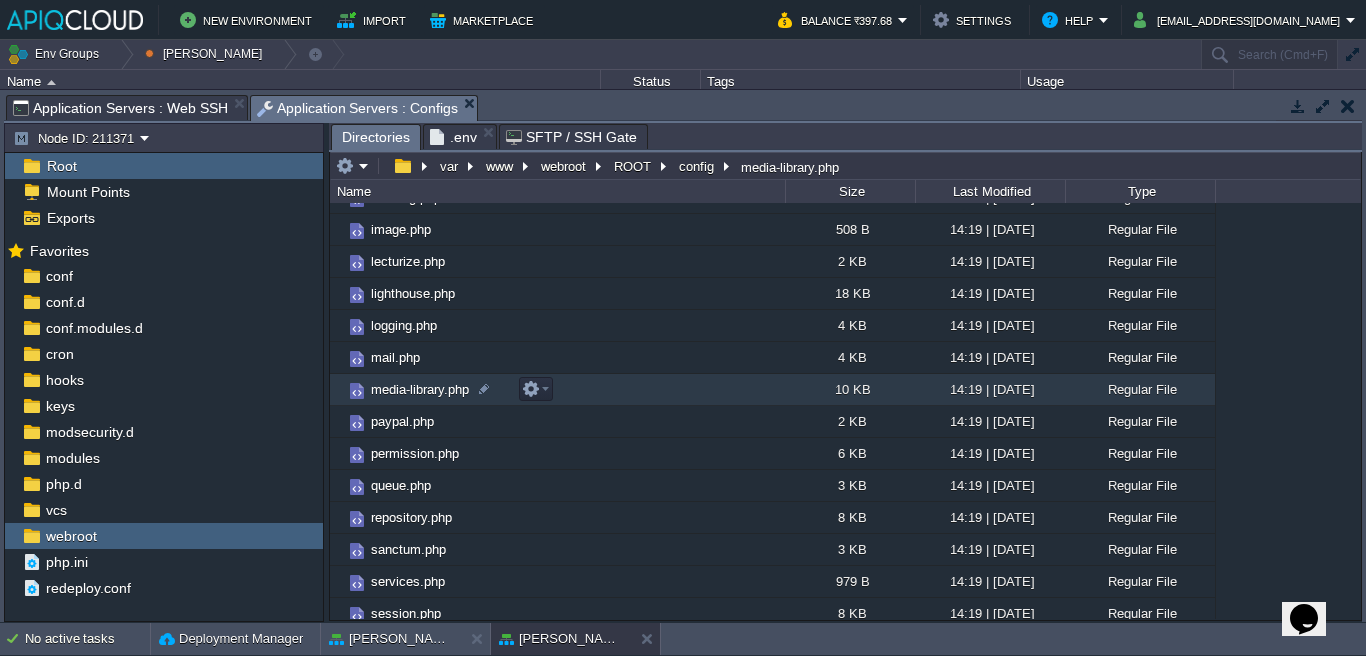 click on "media-library.php" at bounding box center [420, 389] 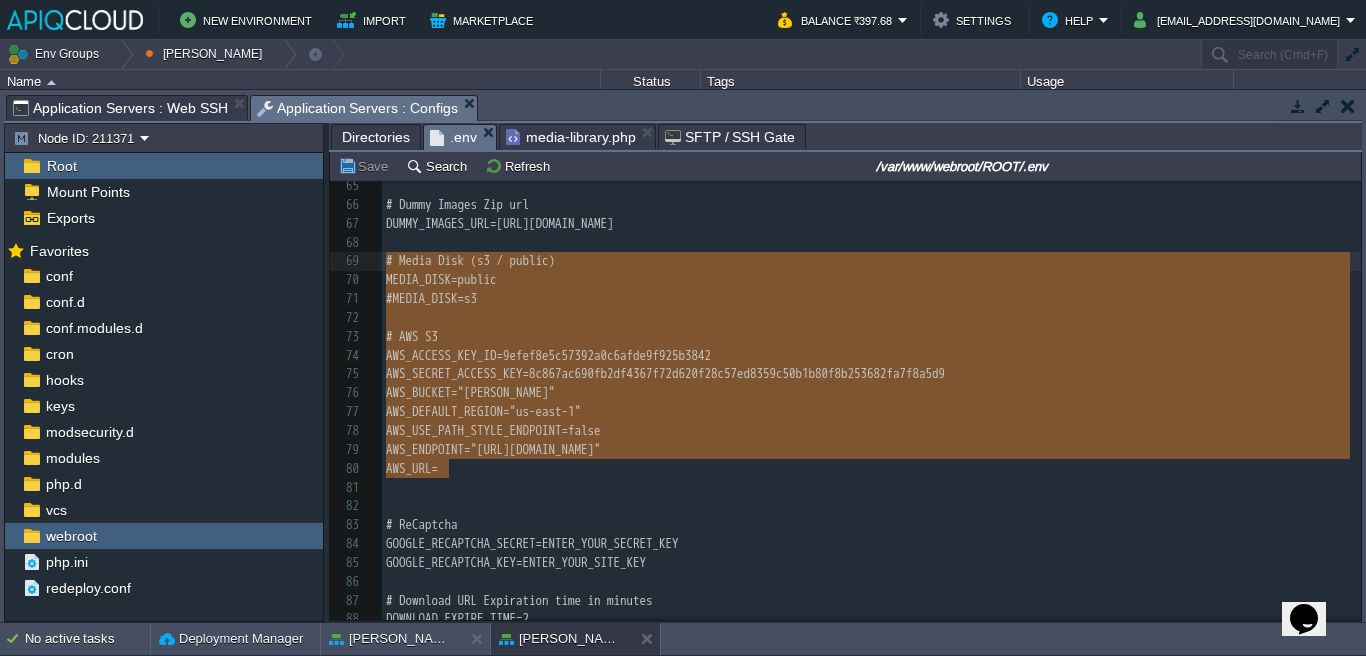 click on ".env" at bounding box center (453, 137) 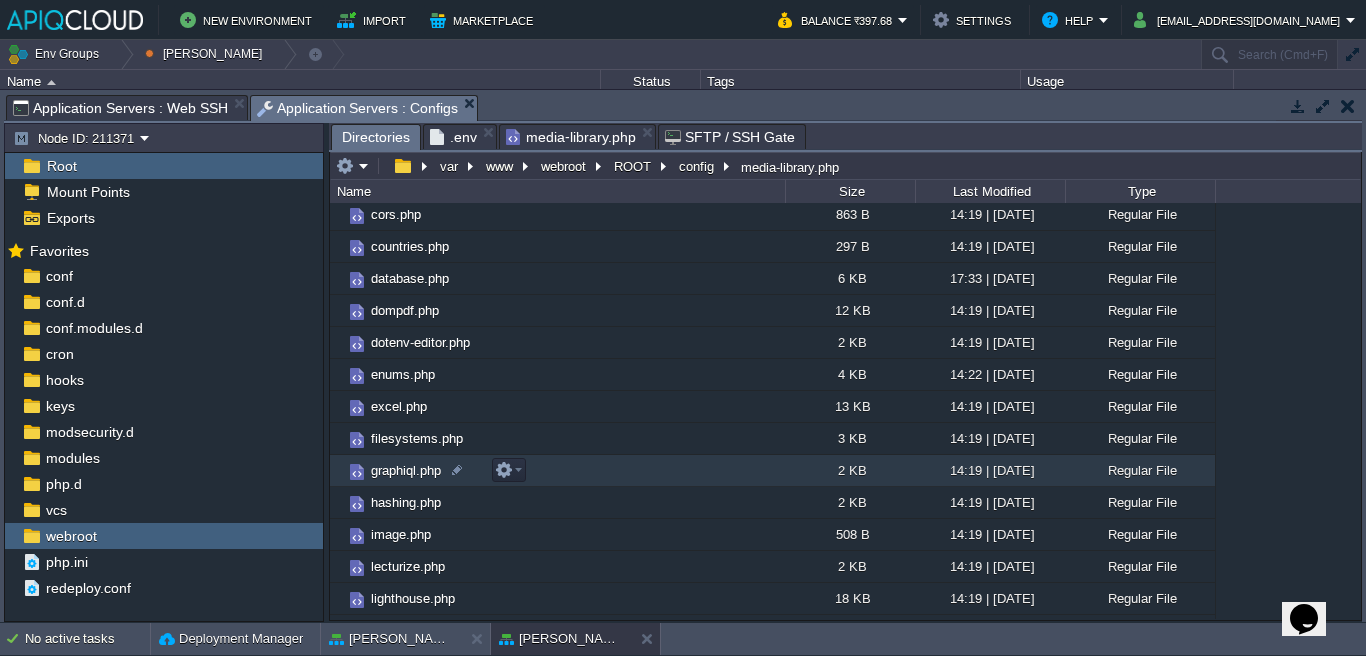 scroll, scrollTop: 227, scrollLeft: 0, axis: vertical 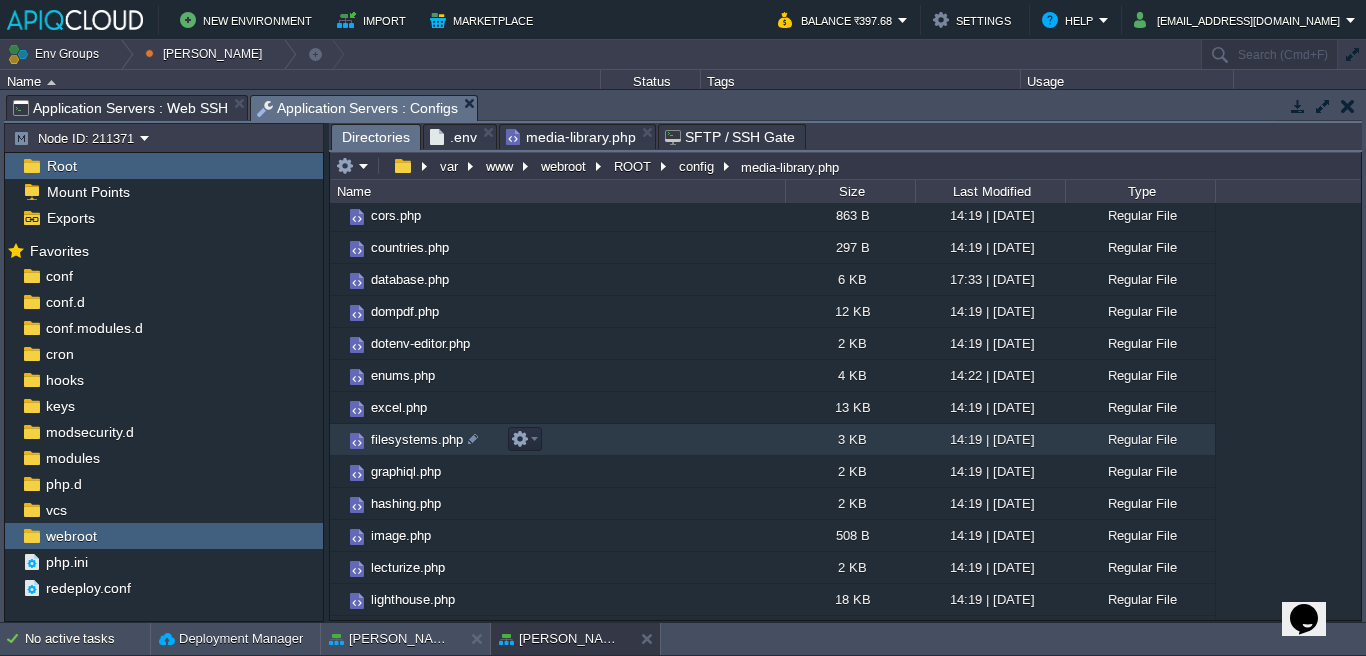 click on "filesystems.php" at bounding box center (417, 439) 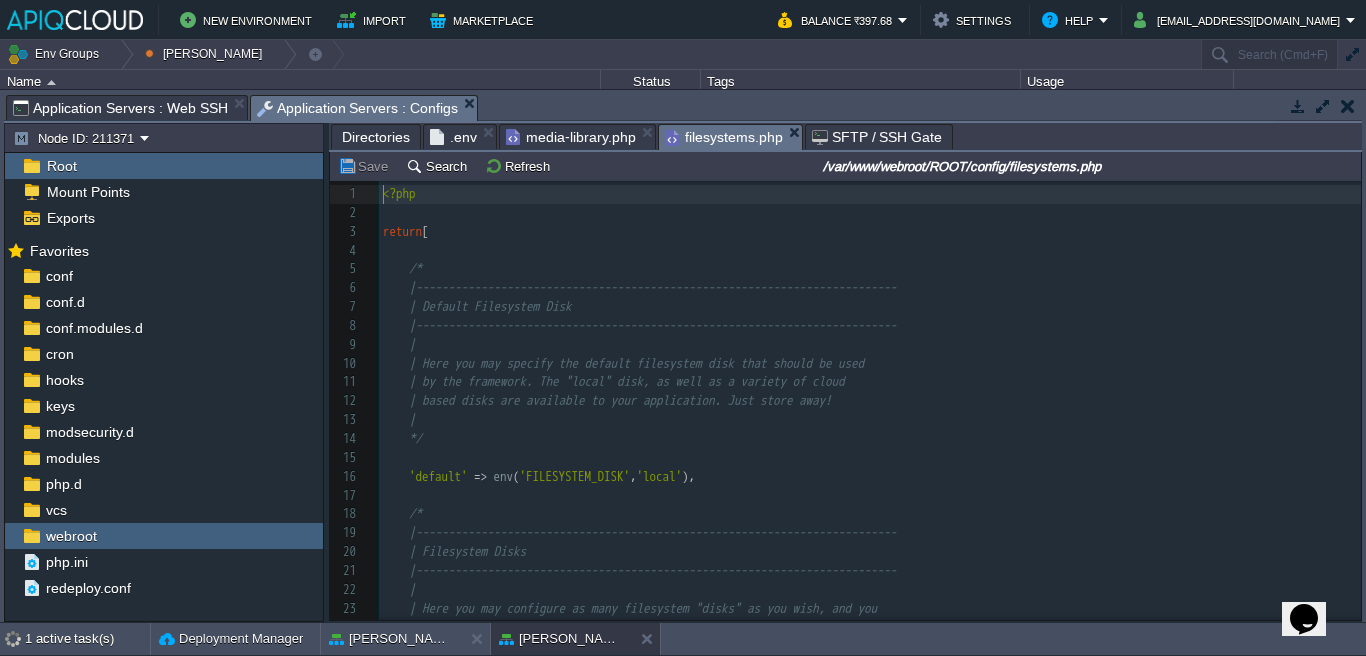 scroll, scrollTop: 7, scrollLeft: 0, axis: vertical 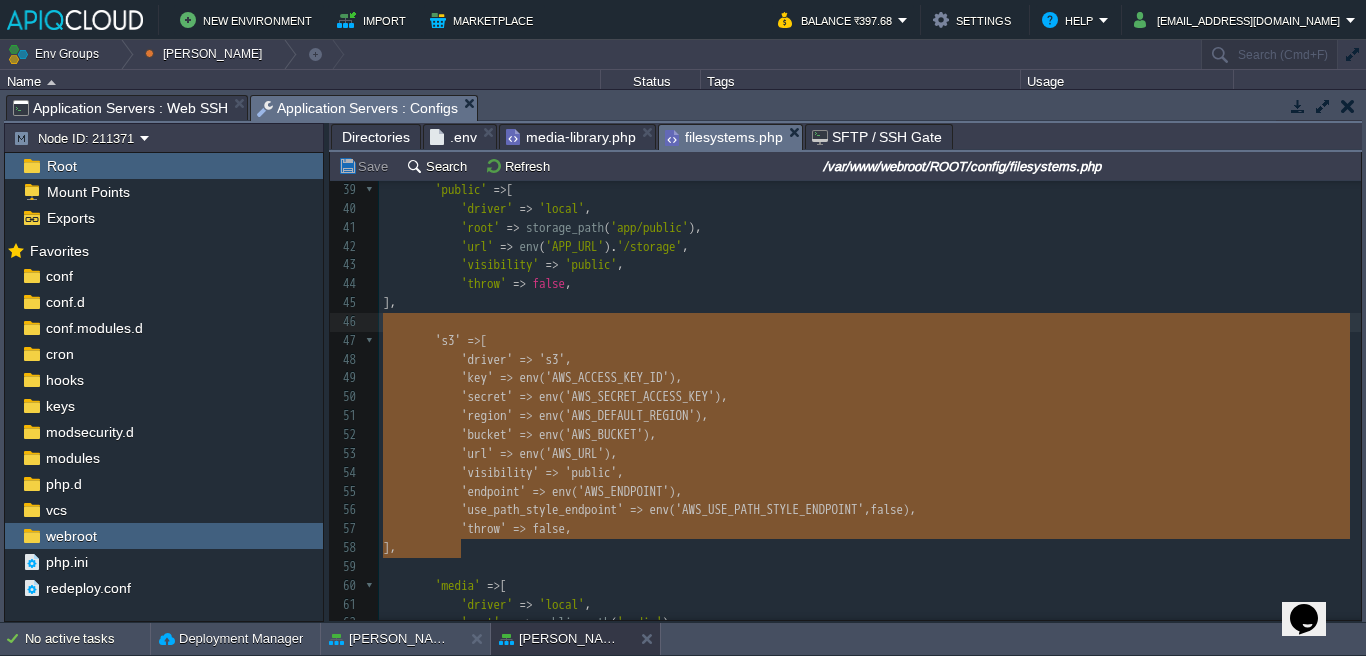 type on "'s3' => [
'driver' => 's3',
'key' => env('AWS_ACCESS_KEY_ID'),
'secret' => env('AWS_SECRET_ACCESS_KEY'),
'region' => env('AWS_DEFAULT_REGION'),
'bucket' => env('AWS_BUCKET'),
'url' => env('AWS_URL'),
'visibility' => 'public',
'endpoint' => env('AWS_ENDPOINT'),
'use_path_style_endpoint' => env('AWS_USE_PATH_STYLE_ENDPOINT', false),
'throw' => false,
]," 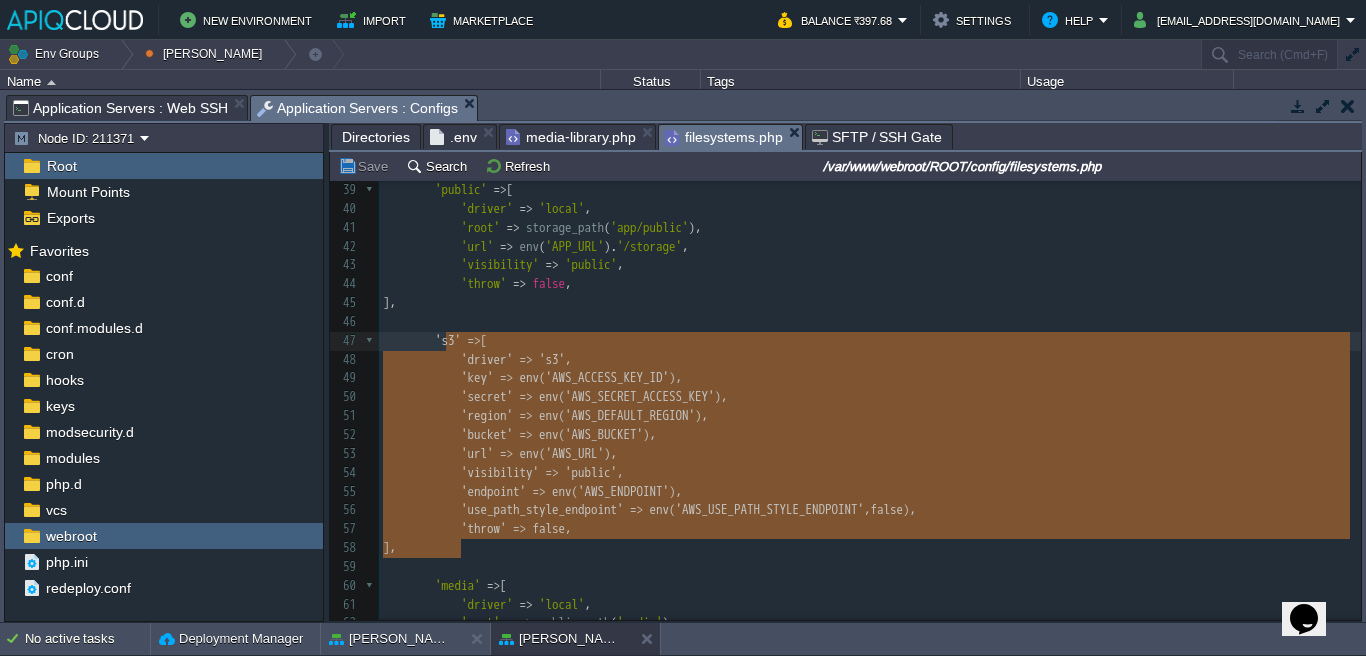 drag, startPoint x: 468, startPoint y: 551, endPoint x: 444, endPoint y: 334, distance: 218.32315 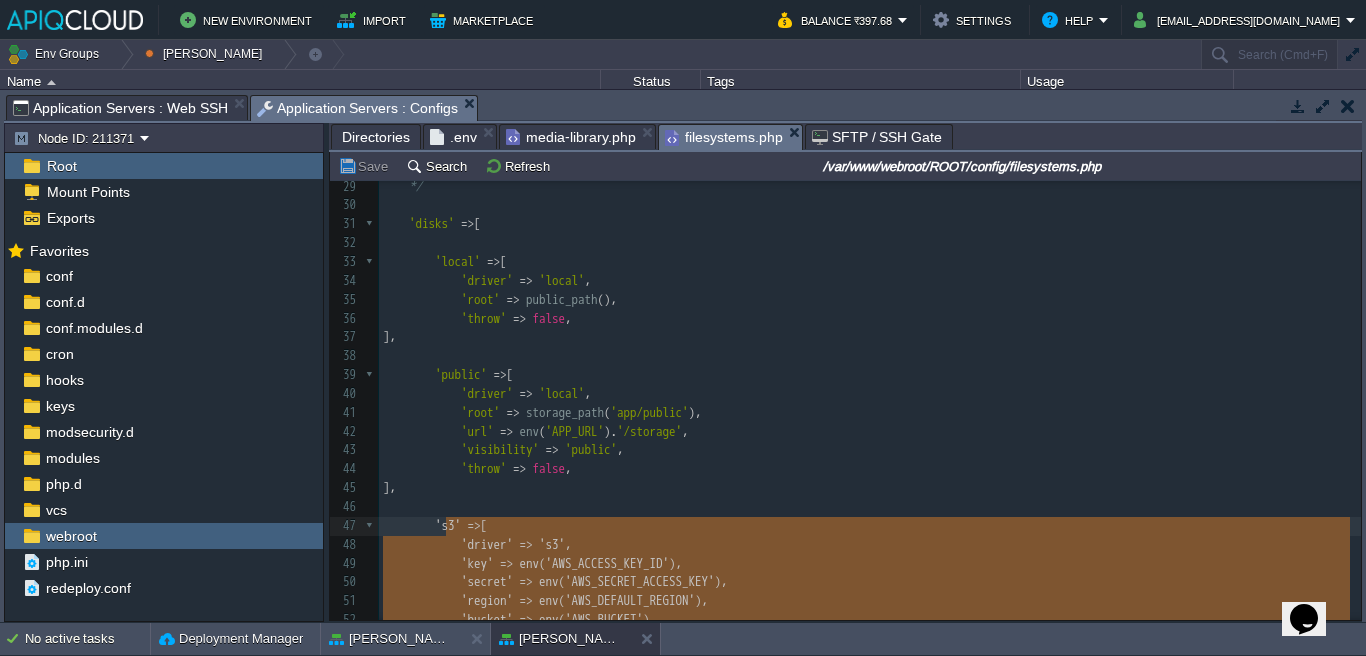 scroll, scrollTop: 469, scrollLeft: 0, axis: vertical 